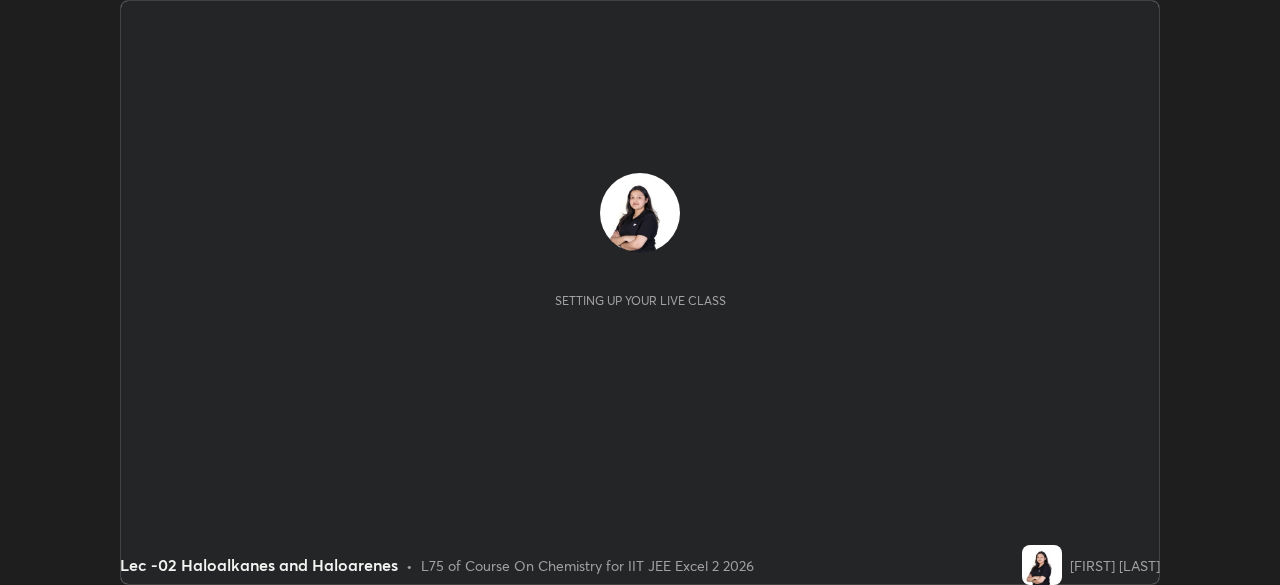 scroll, scrollTop: 0, scrollLeft: 0, axis: both 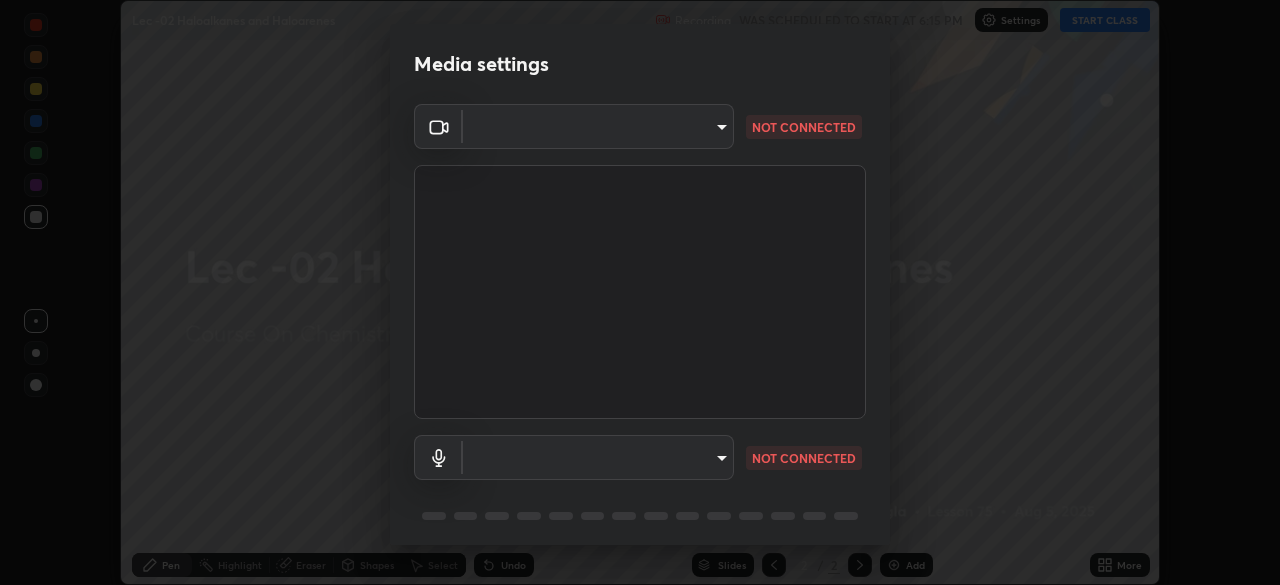 type on "b39c39fa3676aa5d69aadaccdd66f10891f302373f2f417769bad696ffd91bb2" 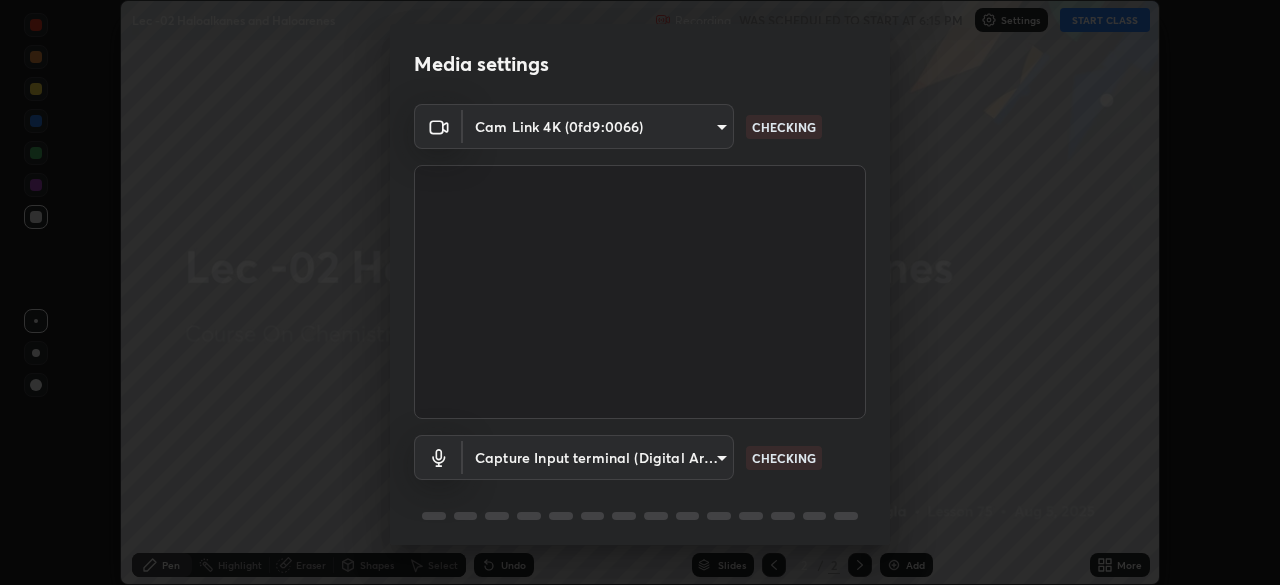 click on "Erase all Lec -02 Haloalkanes and Haloarenes Recording WAS SCHEDULED TO START AT  6:15 PM Settings START CLASS Setting up your live class Lec -02 Haloalkanes and Haloarenes • L75 of Course On Chemistry for IIT JEE Excel 2 2026 [FIRST] [LAST] Pen Highlight Eraser Shapes Select Undo Slides 2 / 2 Add More No doubts shared Encourage your learners to ask a doubt for better clarity Report an issue Reason for reporting Buffering Chat not working Audio - Video sync issue Educator video quality low ​ Attach an image Report Media settings Cam Link 4K (0fd9:0066) [HASH] CHECKING Capture Input terminal (Digital Array MIC) CHECKING 1 / 5 Next" at bounding box center [640, 292] 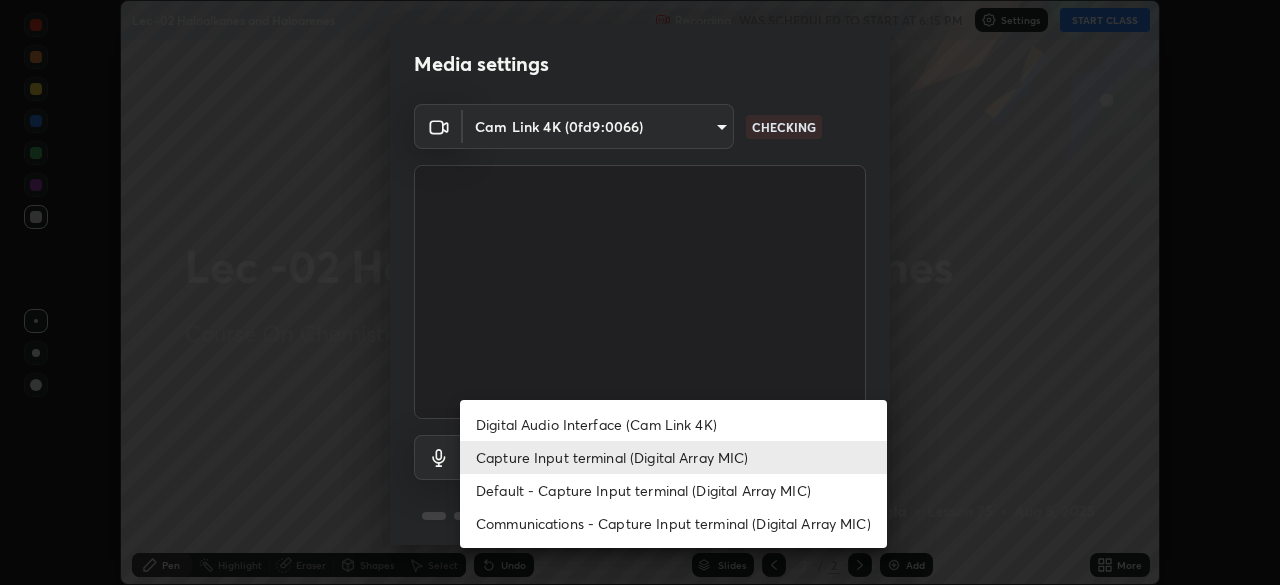 click on "Default - Capture Input terminal (Digital Array MIC)" at bounding box center (673, 490) 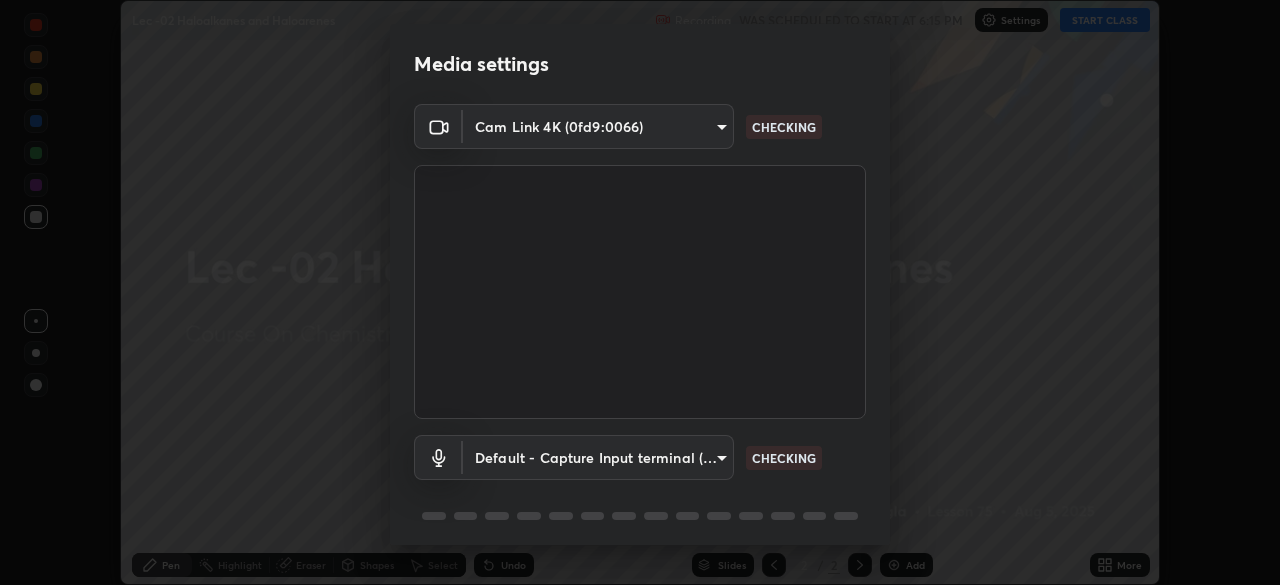 click on "Erase all Lec -02 Haloalkanes and Haloarenes Recording WAS SCHEDULED TO START AT  6:15 PM Settings START CLASS Setting up your live class Lec -02 Haloalkanes and Haloarenes • L75 of Course On Chemistry for IIT JEE Excel 2 2026 [FIRST] [LAST] Pen Highlight Eraser Shapes Select Undo Slides 2 / 2 Add More No doubts shared Encourage your learners to ask a doubt for better clarity Report an issue Reason for reporting Buffering Chat not working Audio - Video sync issue Educator video quality low ​ Attach an image Report Media settings Cam Link 4K (0fd9:0066) [HASH] CHECKING Default - Capture Input terminal (Digital Array MIC) default CHECKING 1 / 5 Next Digital Audio Interface (Cam Link 4K) Capture Input terminal (Digital Array MIC) Default - Capture Input terminal (Digital Array MIC) Communications - Capture Input terminal (Digital Array MIC)" at bounding box center (640, 292) 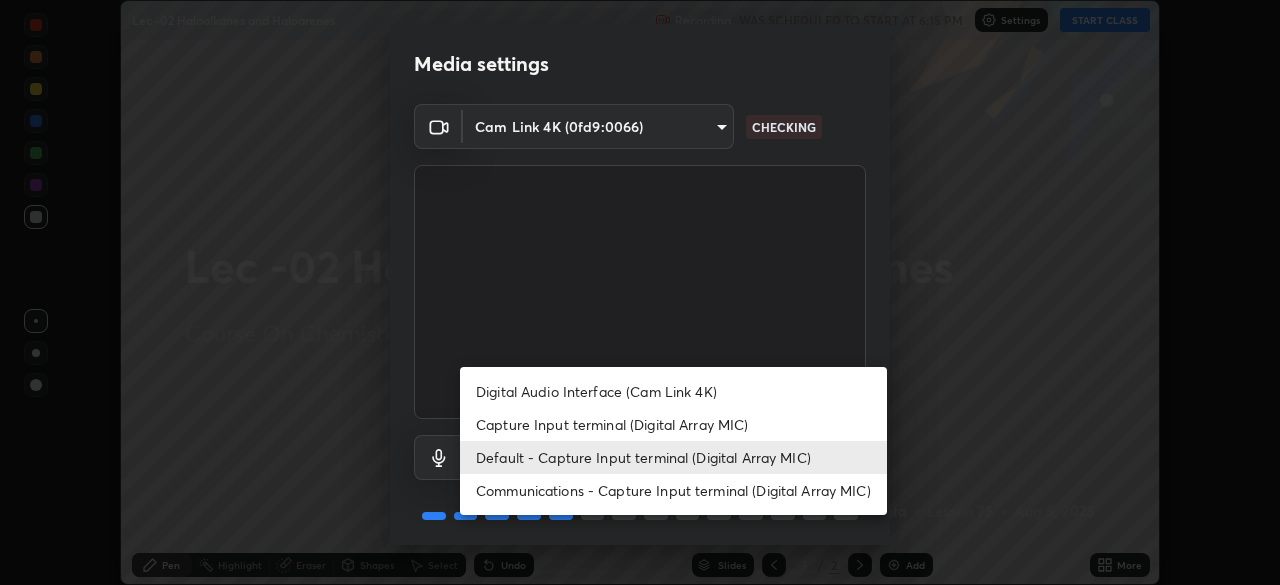 click on "Capture Input terminal (Digital Array MIC)" at bounding box center (673, 424) 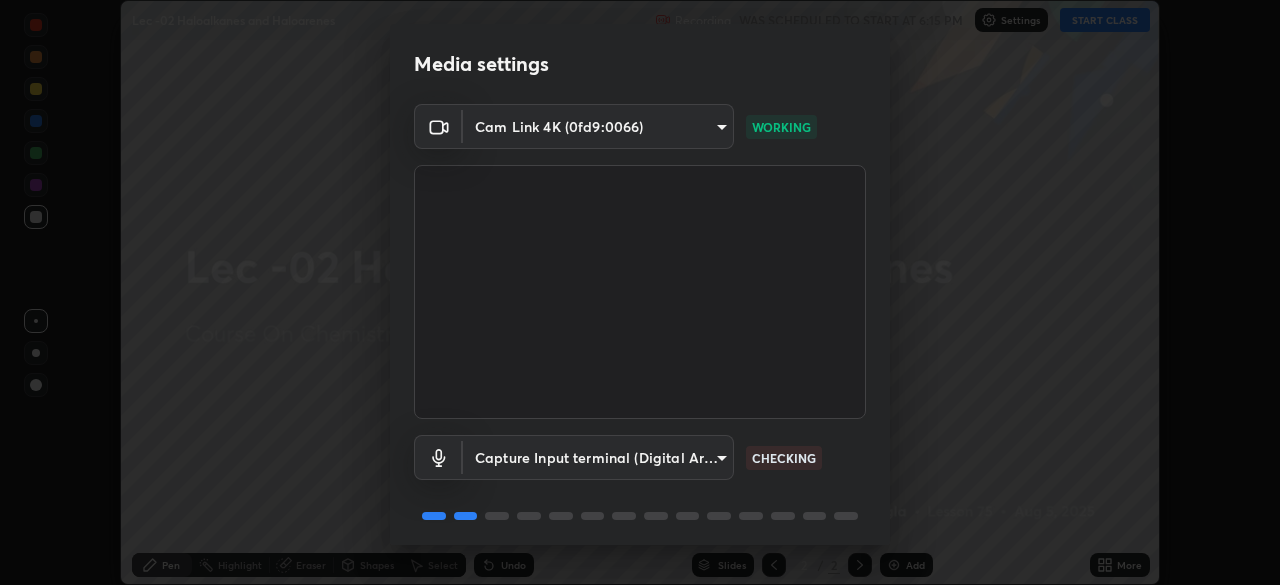 scroll, scrollTop: 71, scrollLeft: 0, axis: vertical 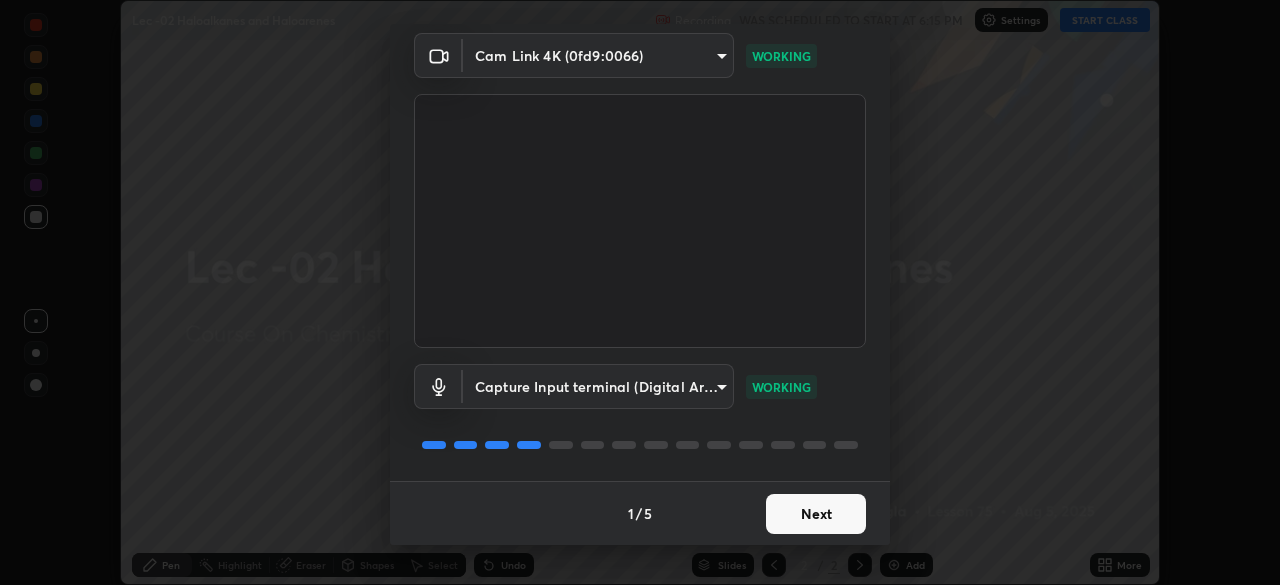 click on "Next" at bounding box center [816, 514] 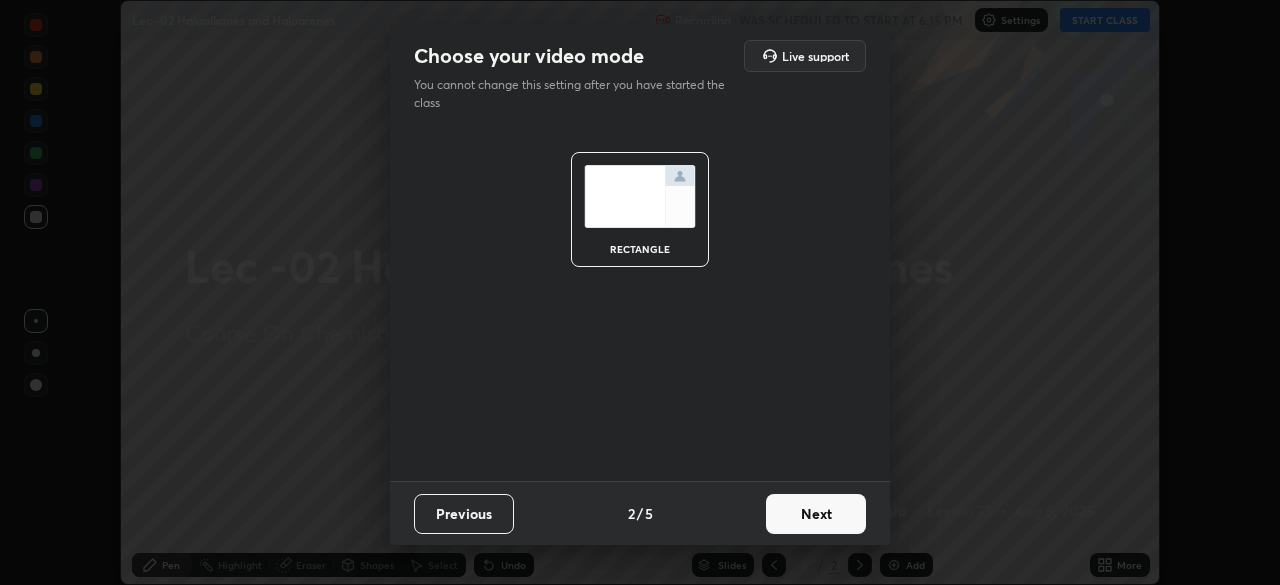 click on "Next" at bounding box center [816, 514] 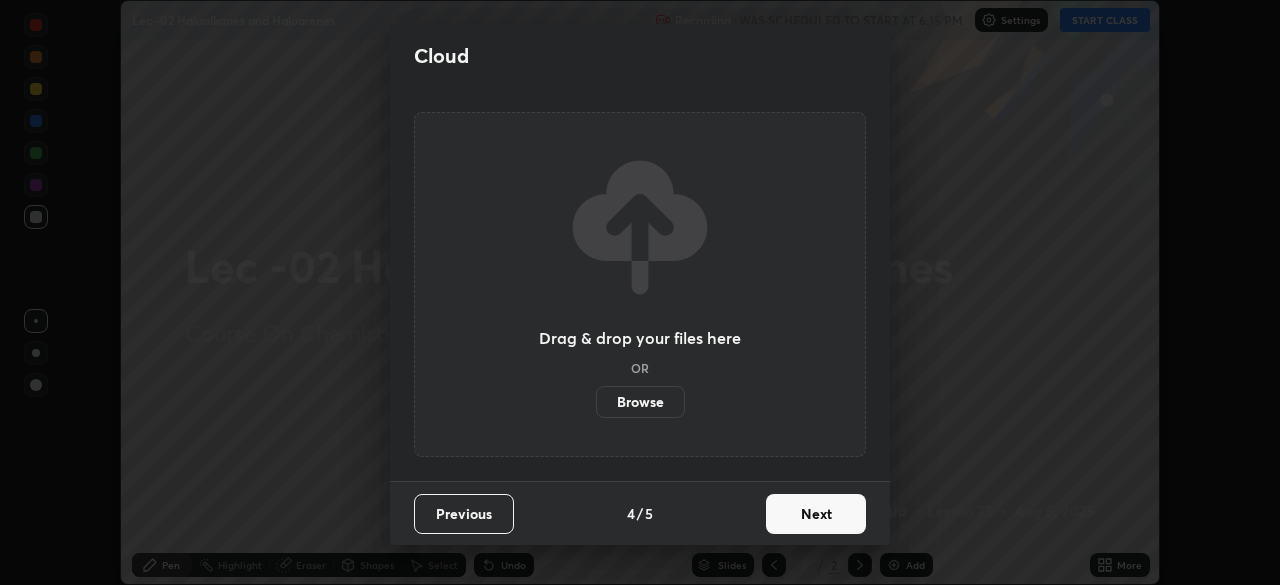 click on "Next" at bounding box center (816, 514) 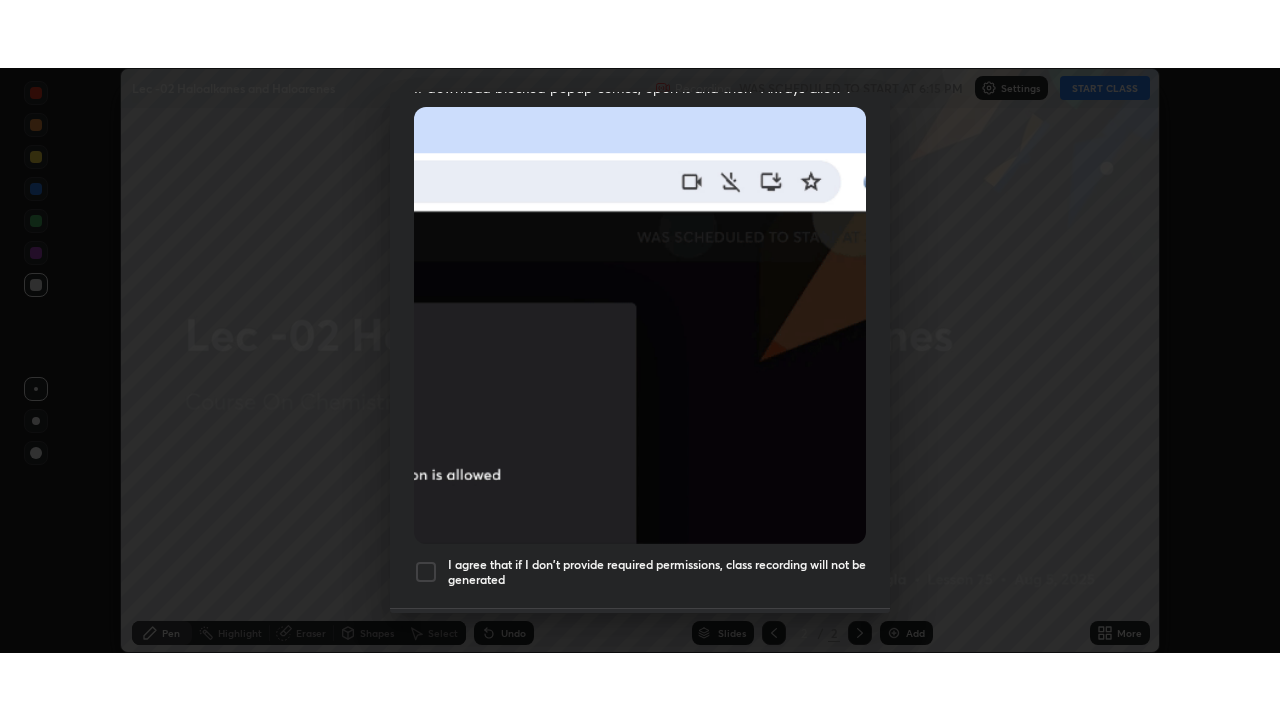 scroll, scrollTop: 479, scrollLeft: 0, axis: vertical 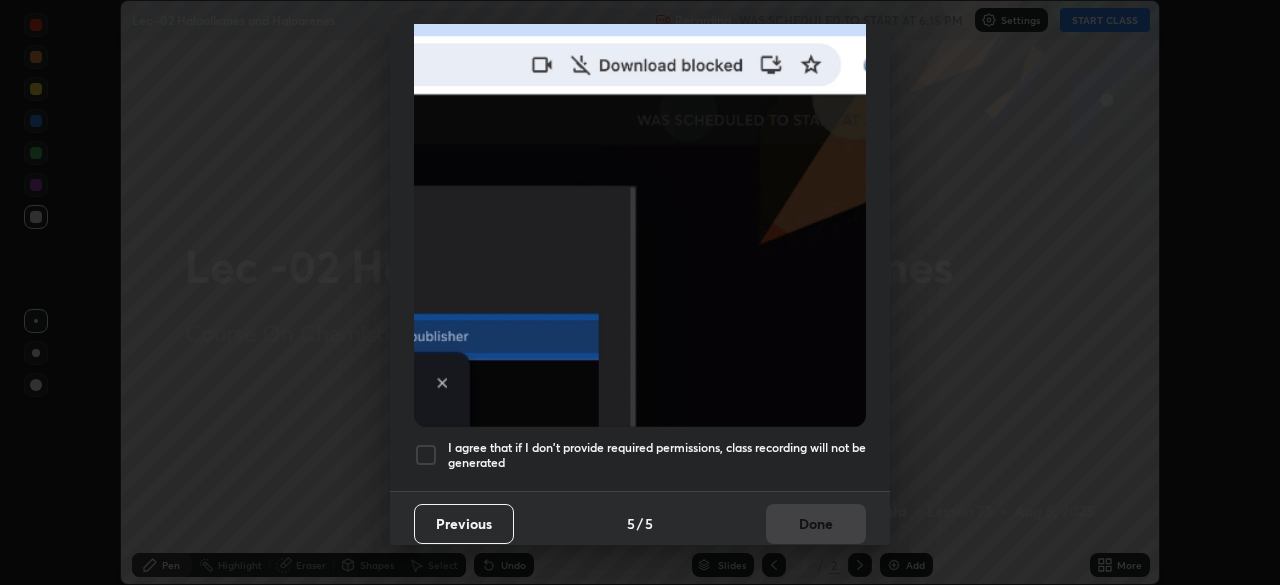 click at bounding box center (426, 455) 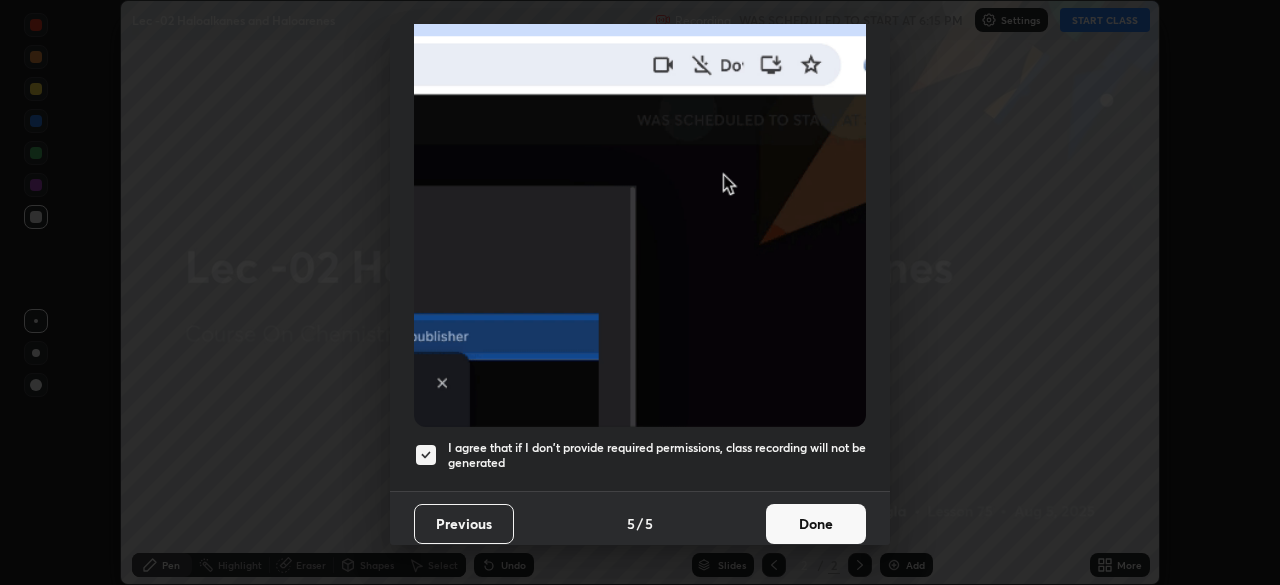 click on "Done" at bounding box center (816, 524) 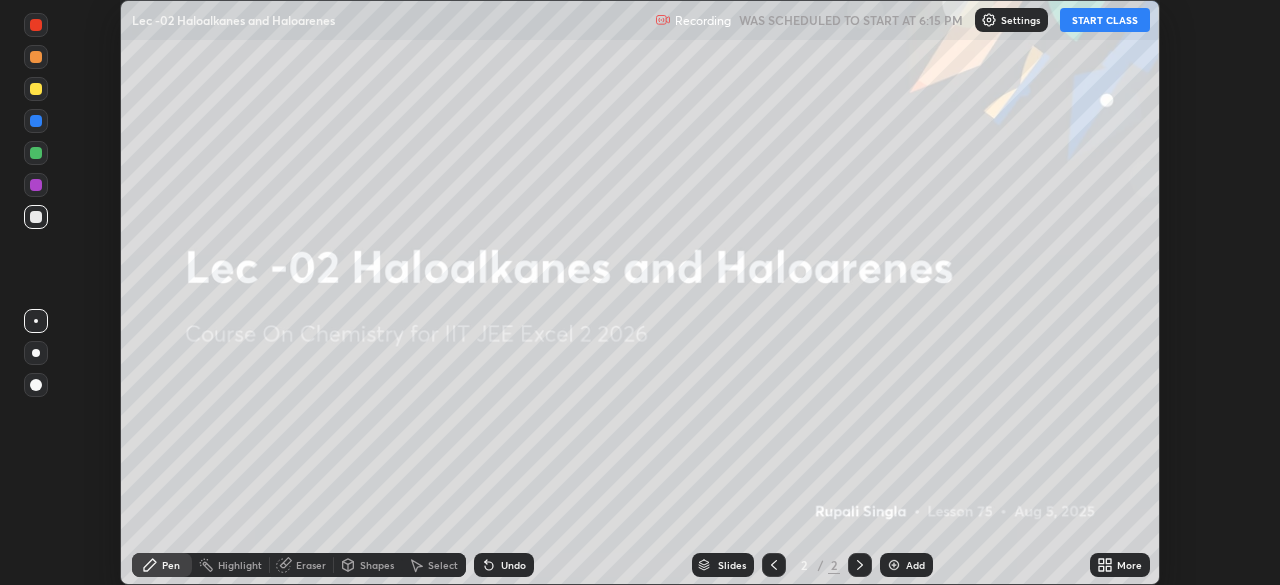 click on "START CLASS" at bounding box center (1105, 20) 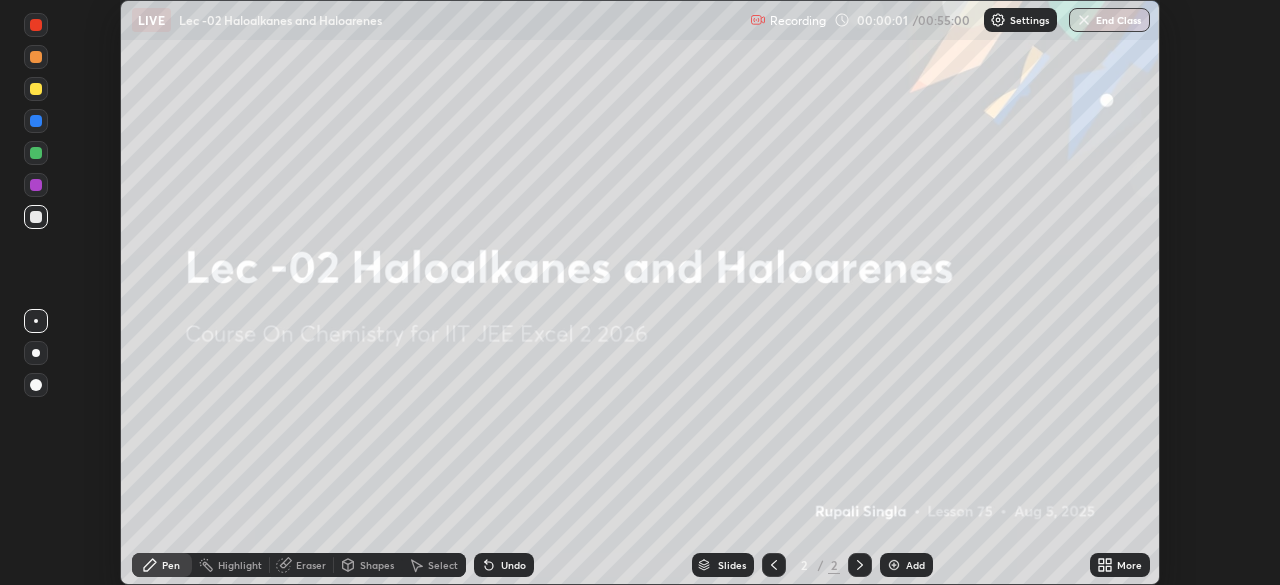 click on "More" at bounding box center (1129, 565) 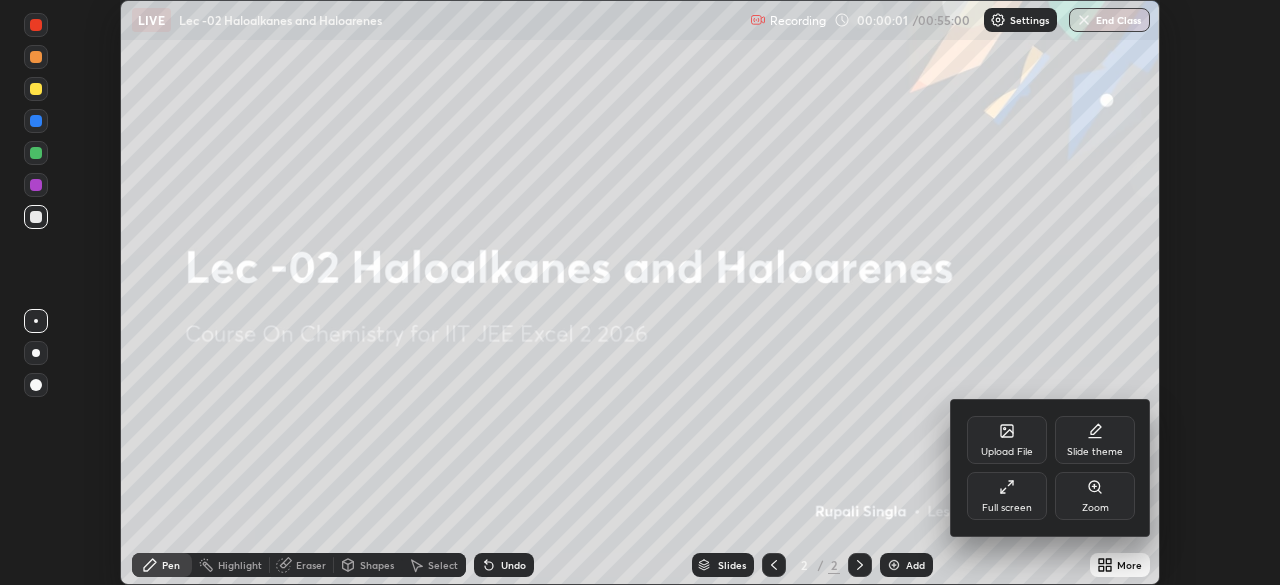 click on "Full screen" at bounding box center (1007, 496) 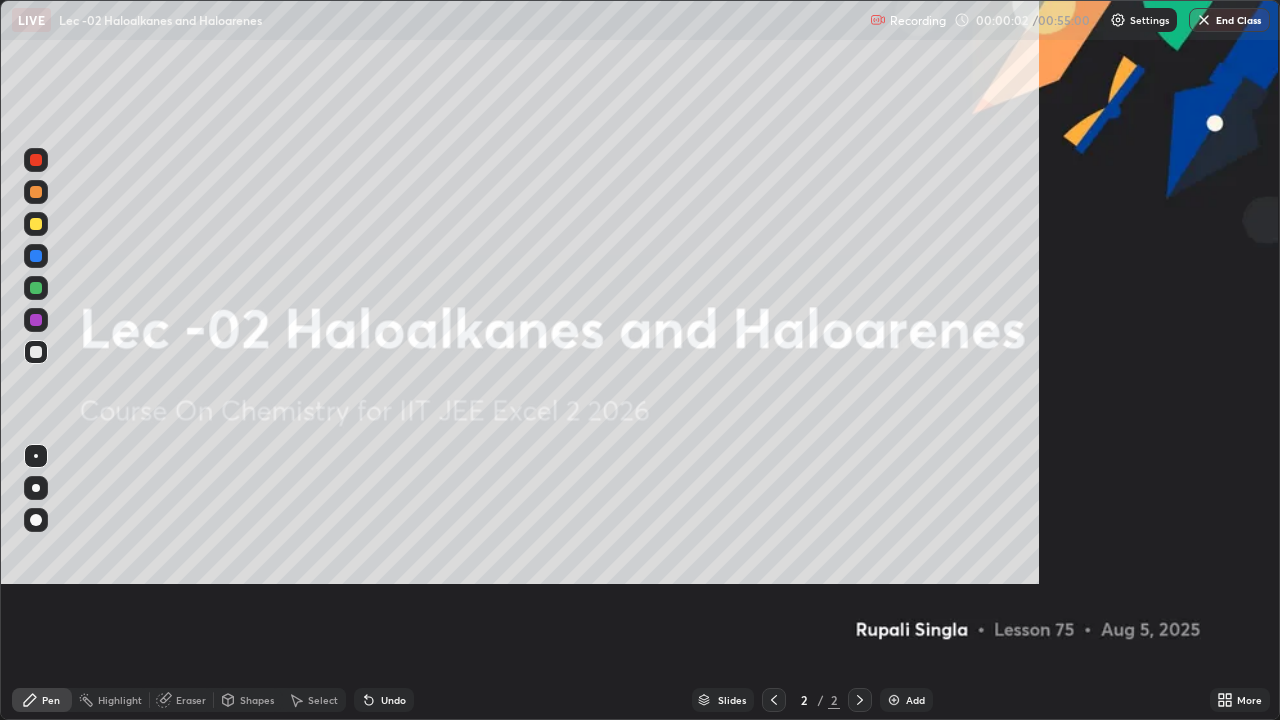 scroll, scrollTop: 99280, scrollLeft: 98720, axis: both 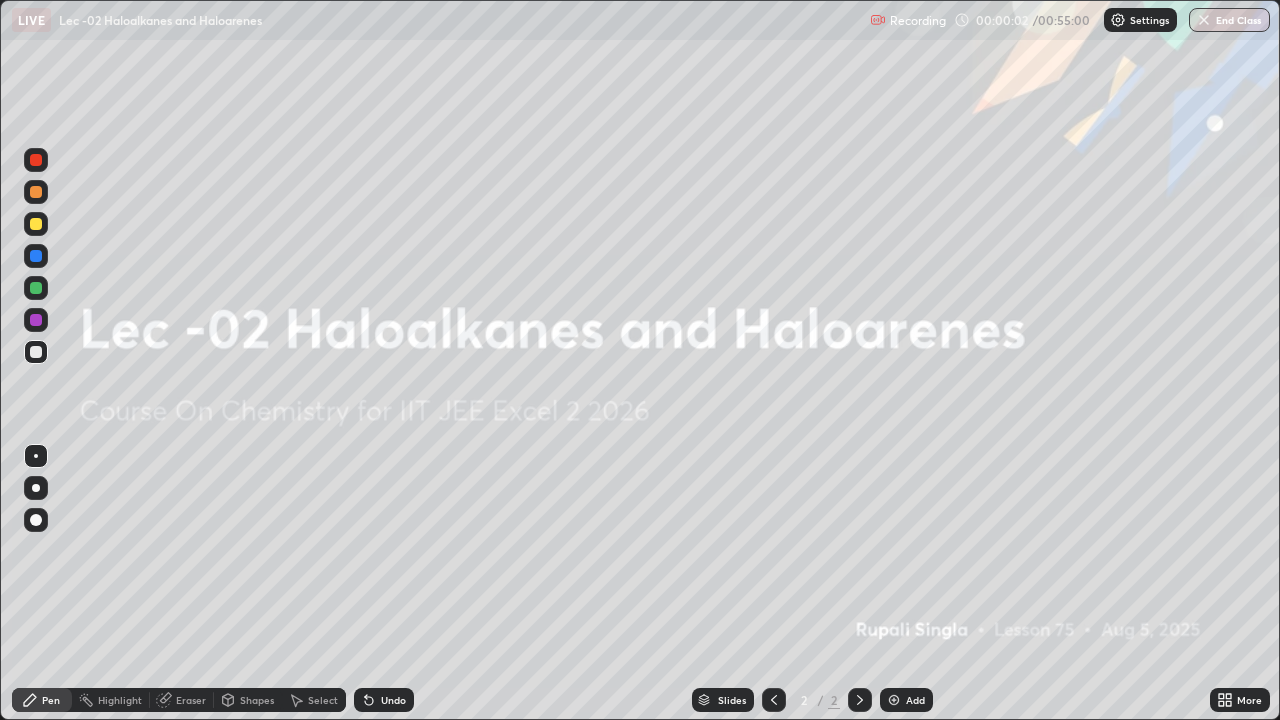 click on "Add" at bounding box center [906, 700] 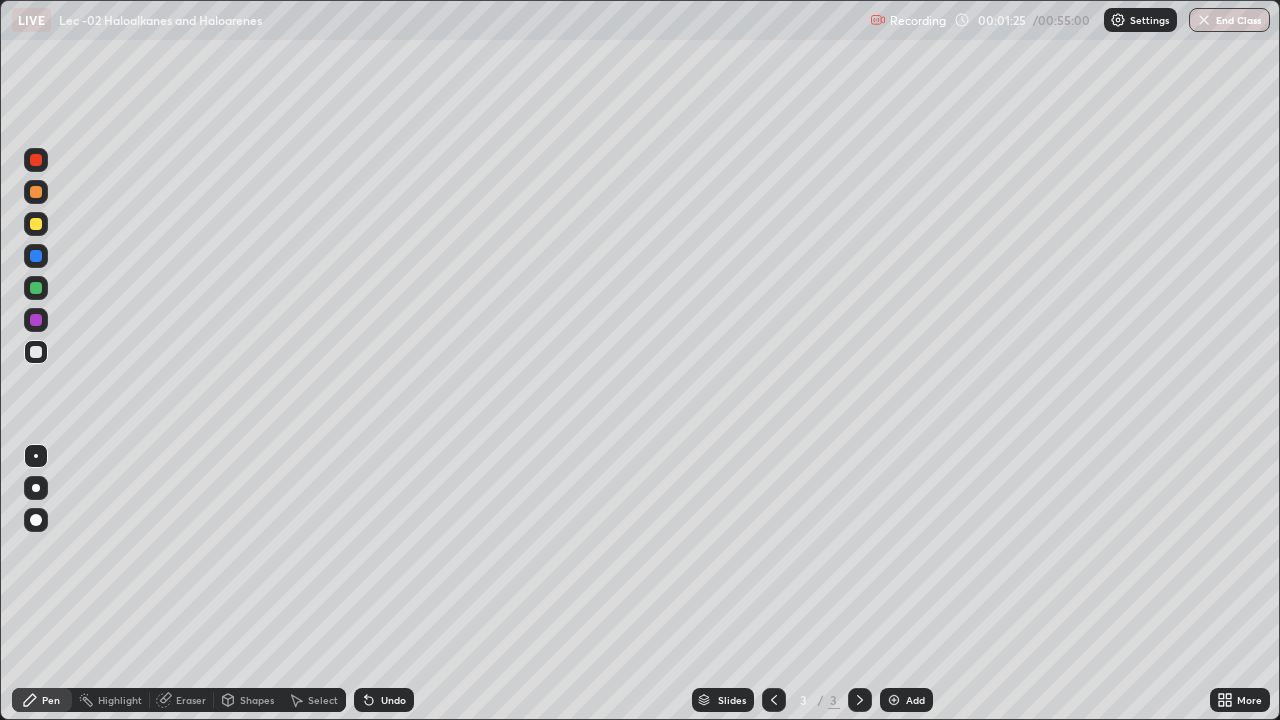 click on "More" at bounding box center [1249, 700] 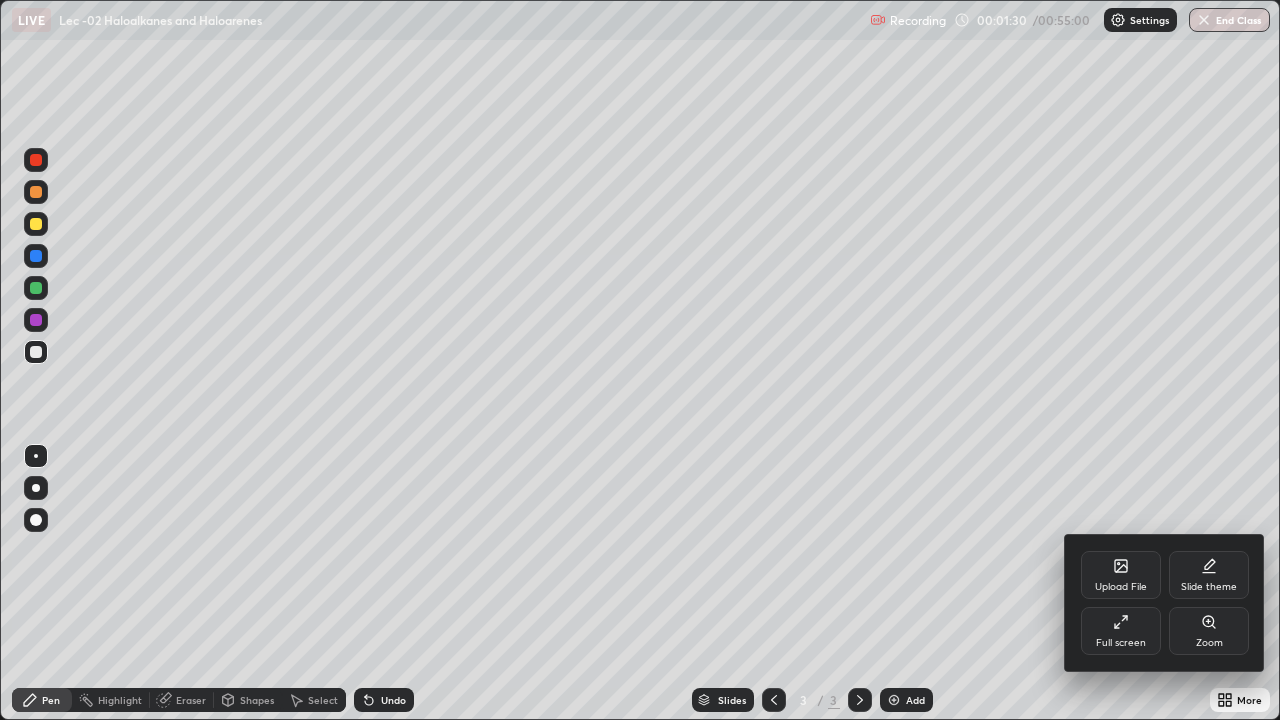 click on "Full screen" at bounding box center (1121, 631) 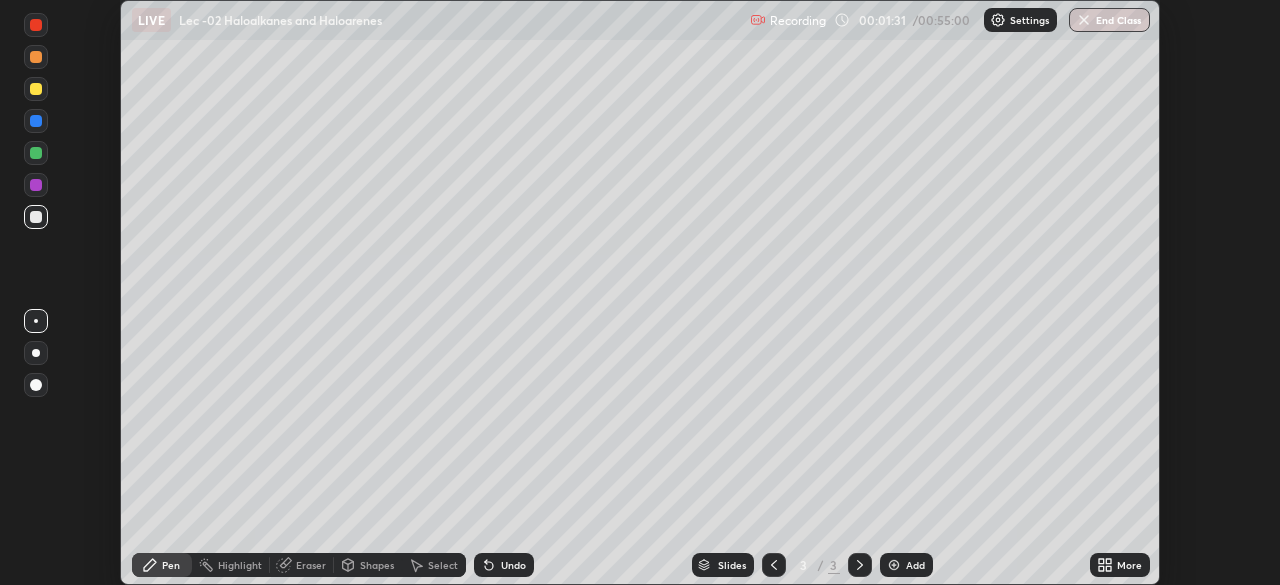 scroll, scrollTop: 585, scrollLeft: 1280, axis: both 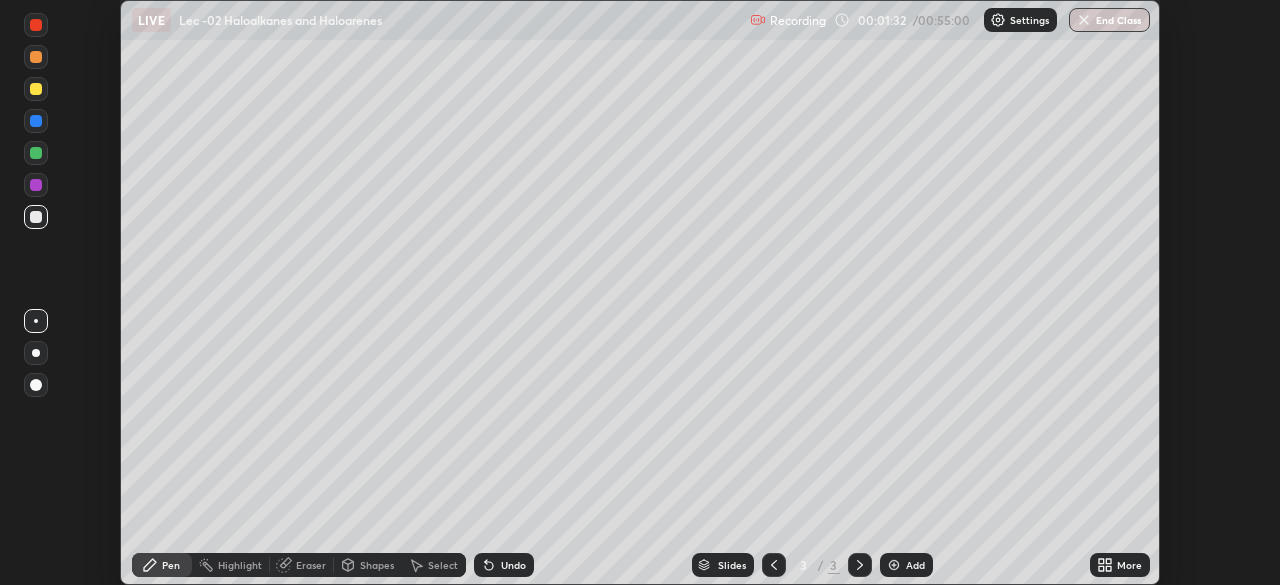 click 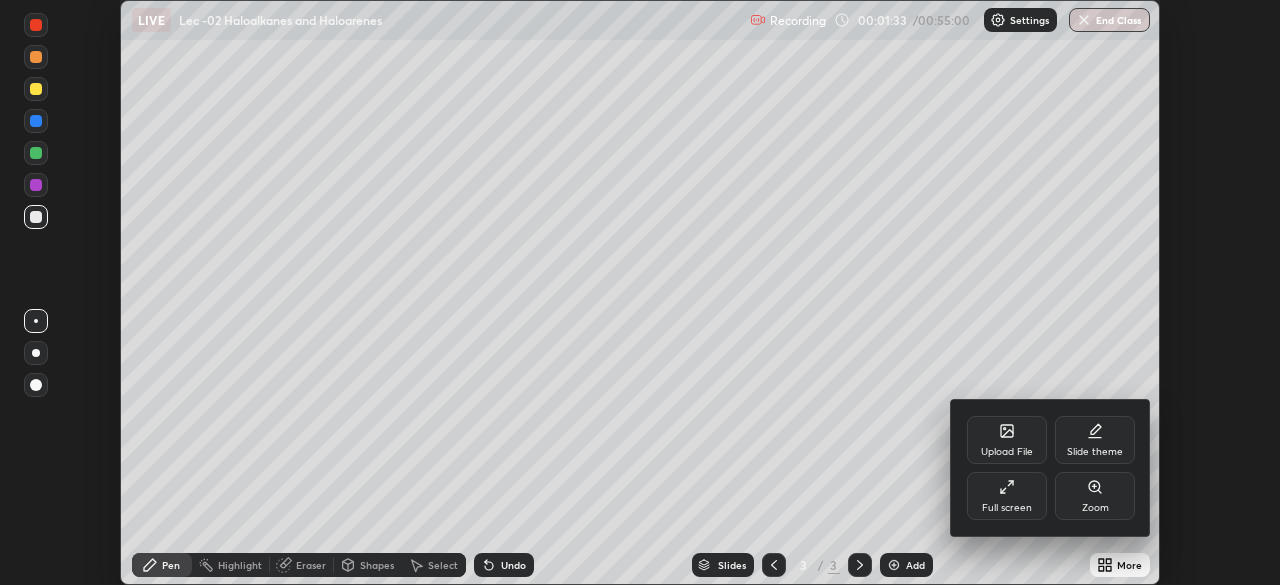 click on "Full screen" at bounding box center [1007, 508] 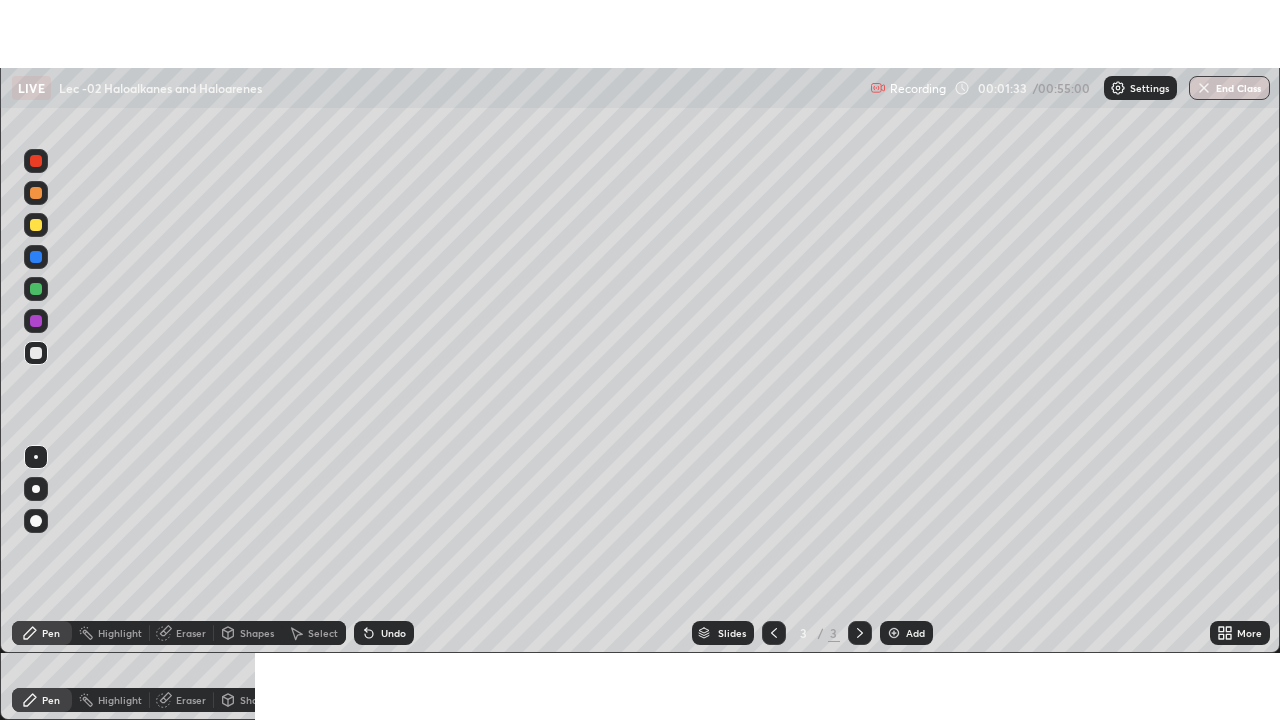 scroll, scrollTop: 99280, scrollLeft: 98720, axis: both 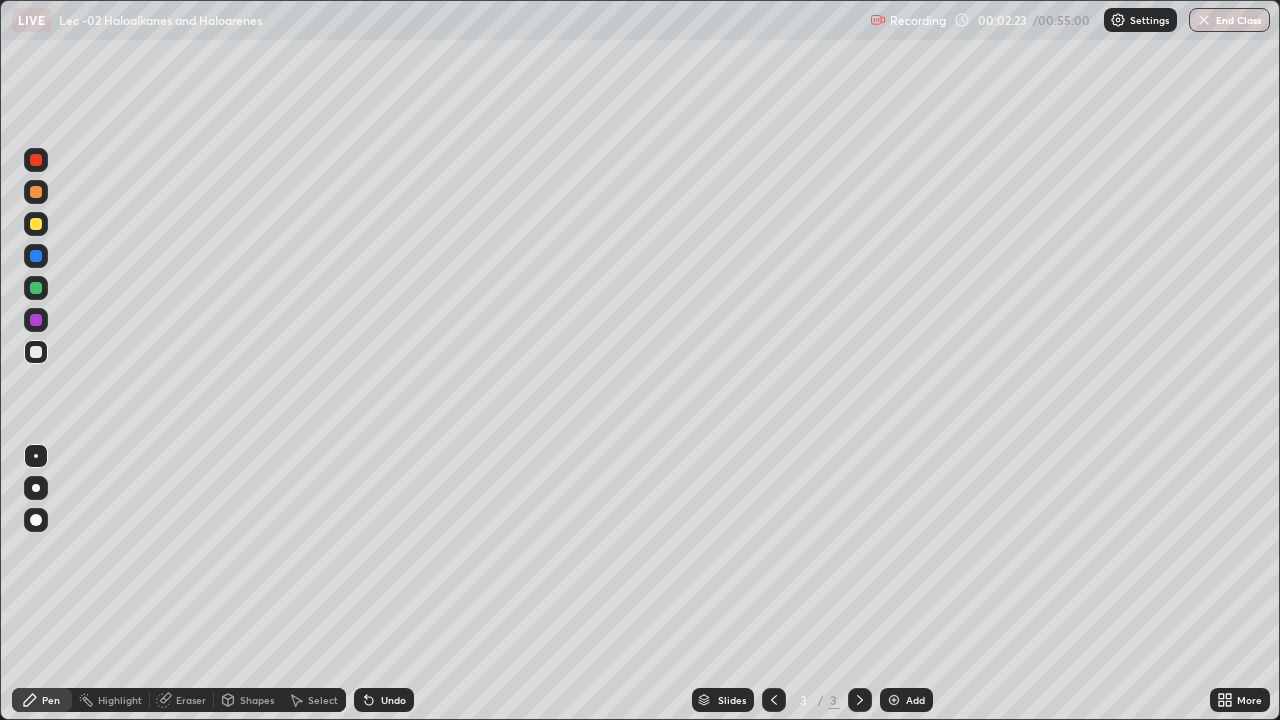 click at bounding box center (36, 288) 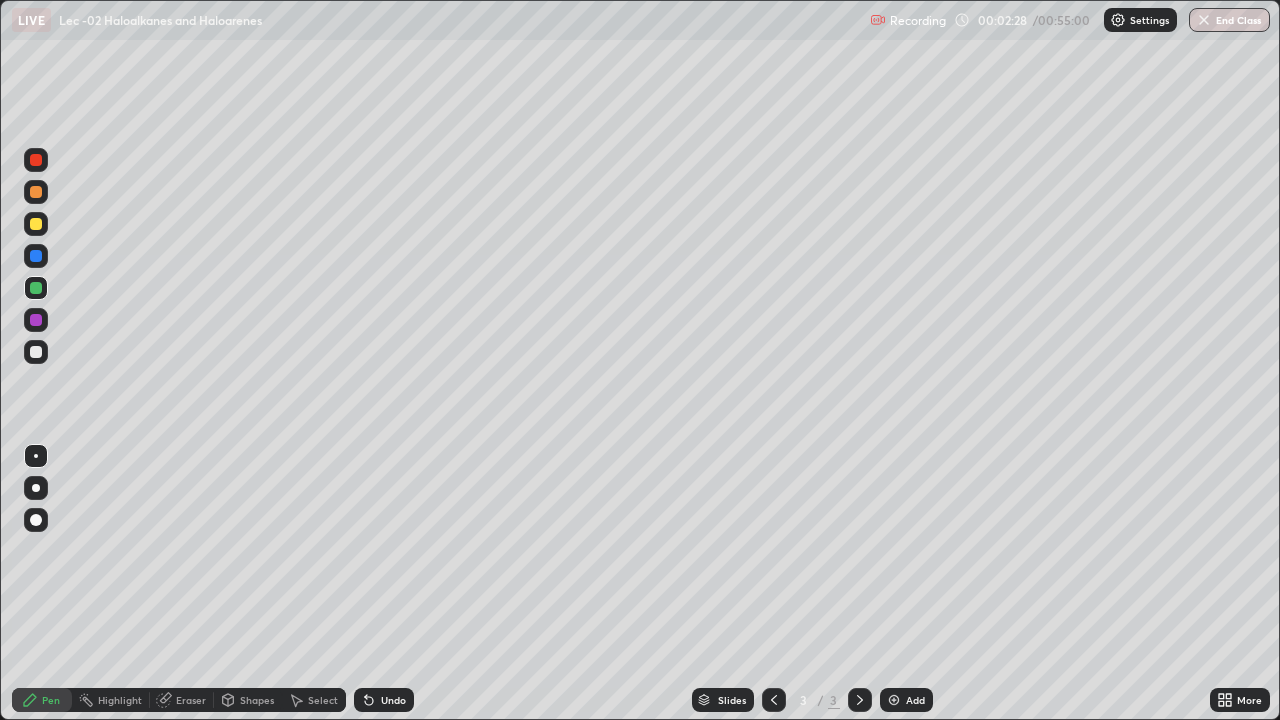 click on "Undo" at bounding box center (393, 700) 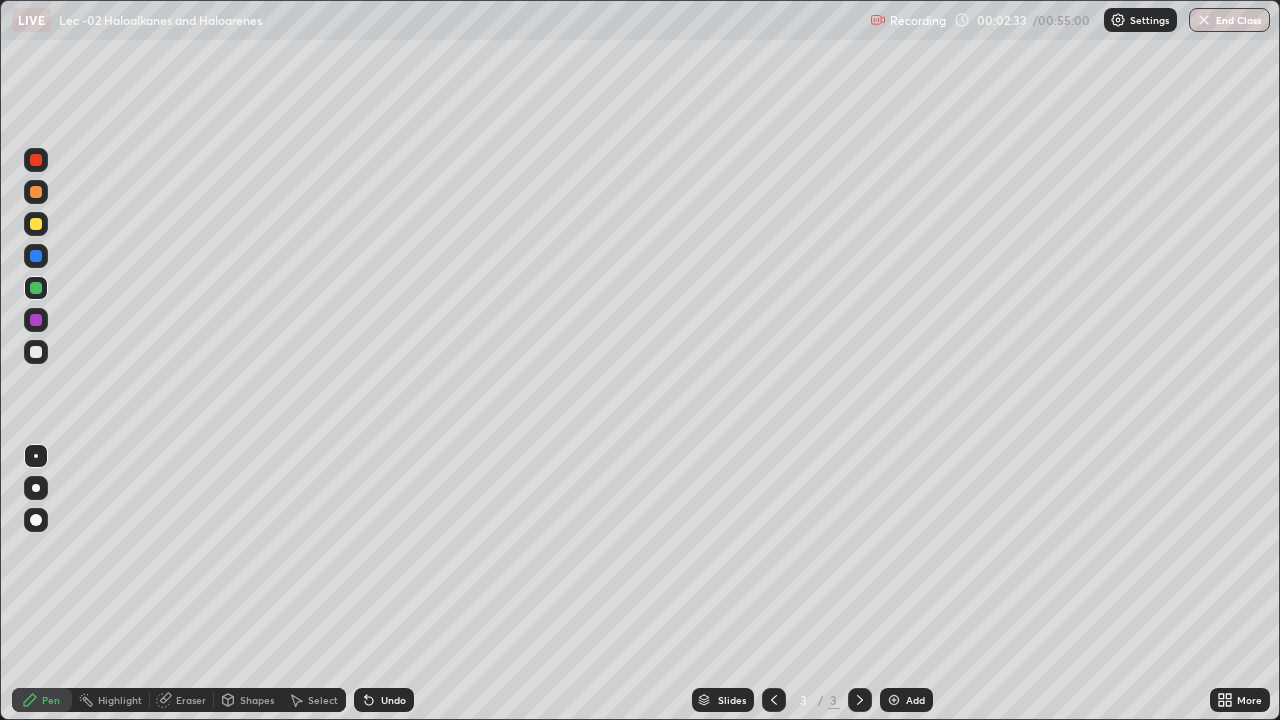 click 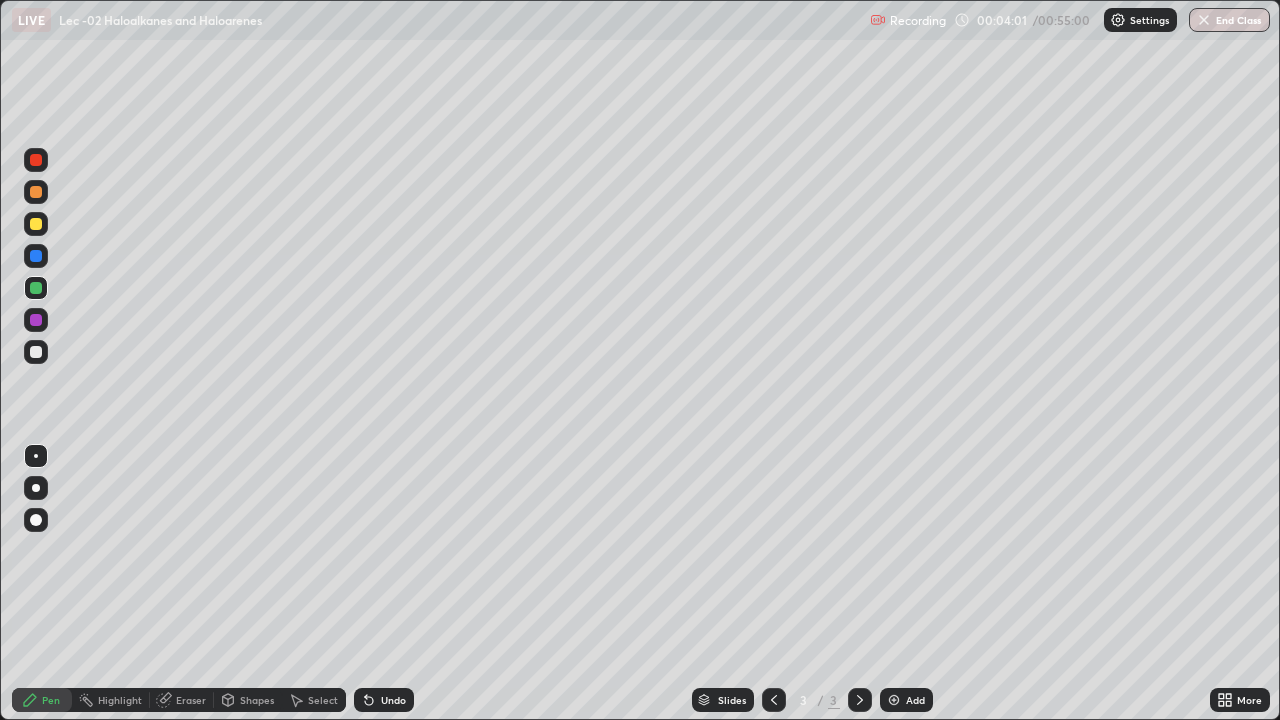 click on "Add" at bounding box center (906, 700) 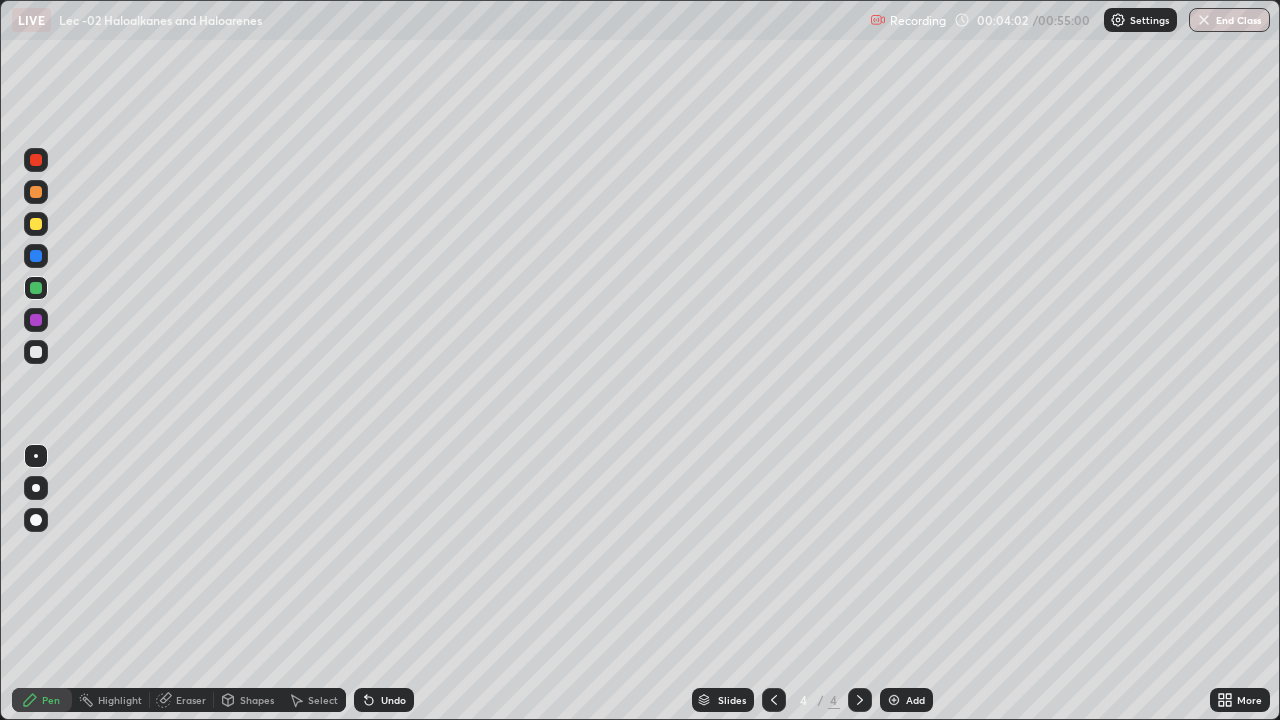 click at bounding box center [36, 224] 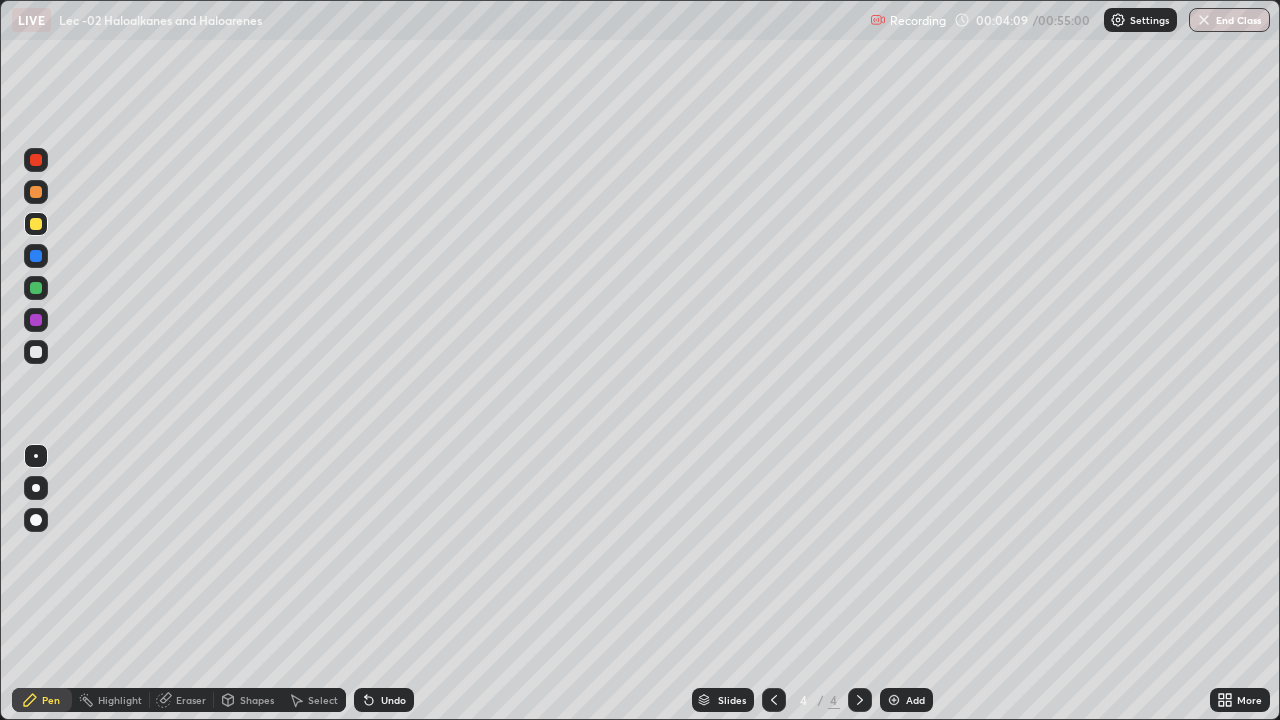 click at bounding box center [36, 352] 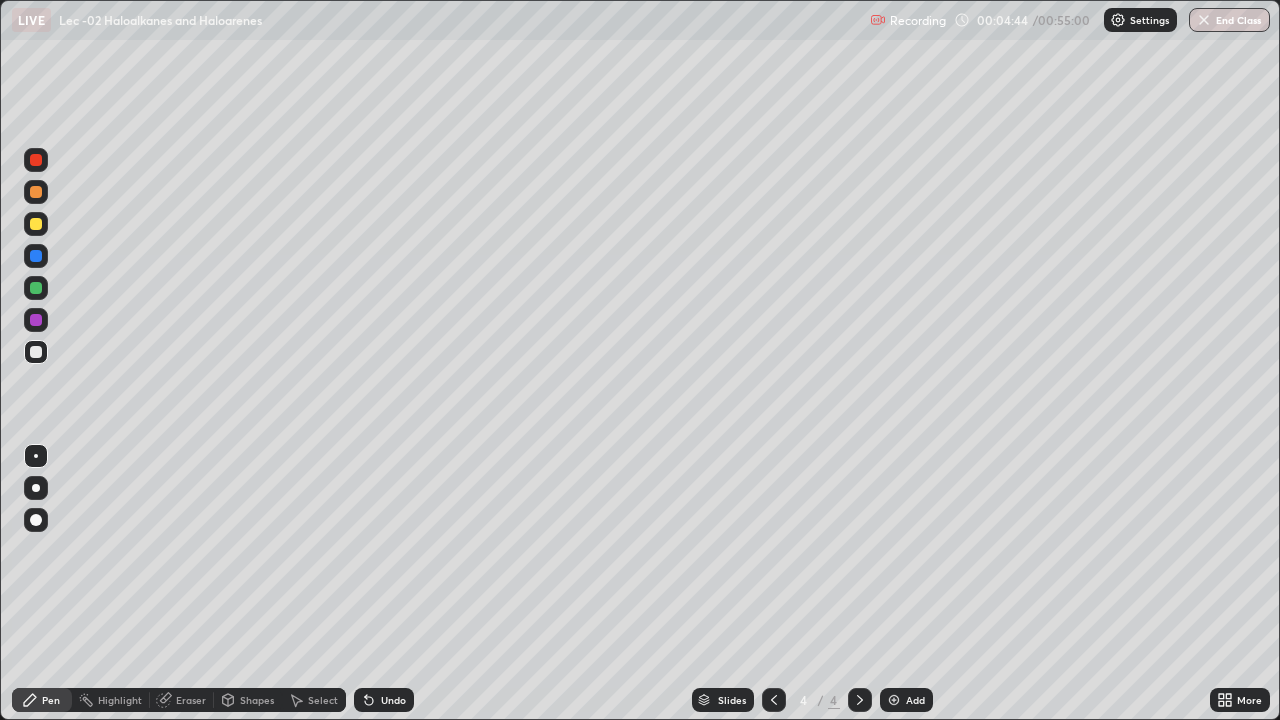 click at bounding box center [36, 288] 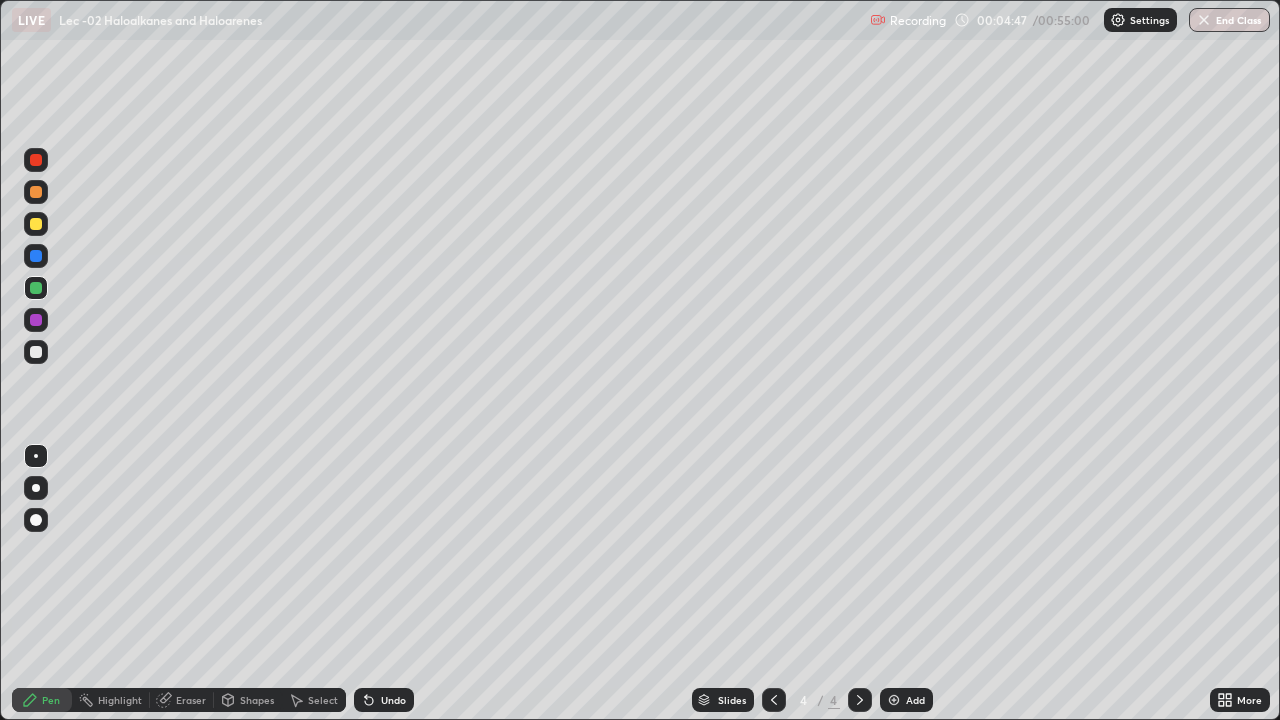 click on "Undo" at bounding box center (393, 700) 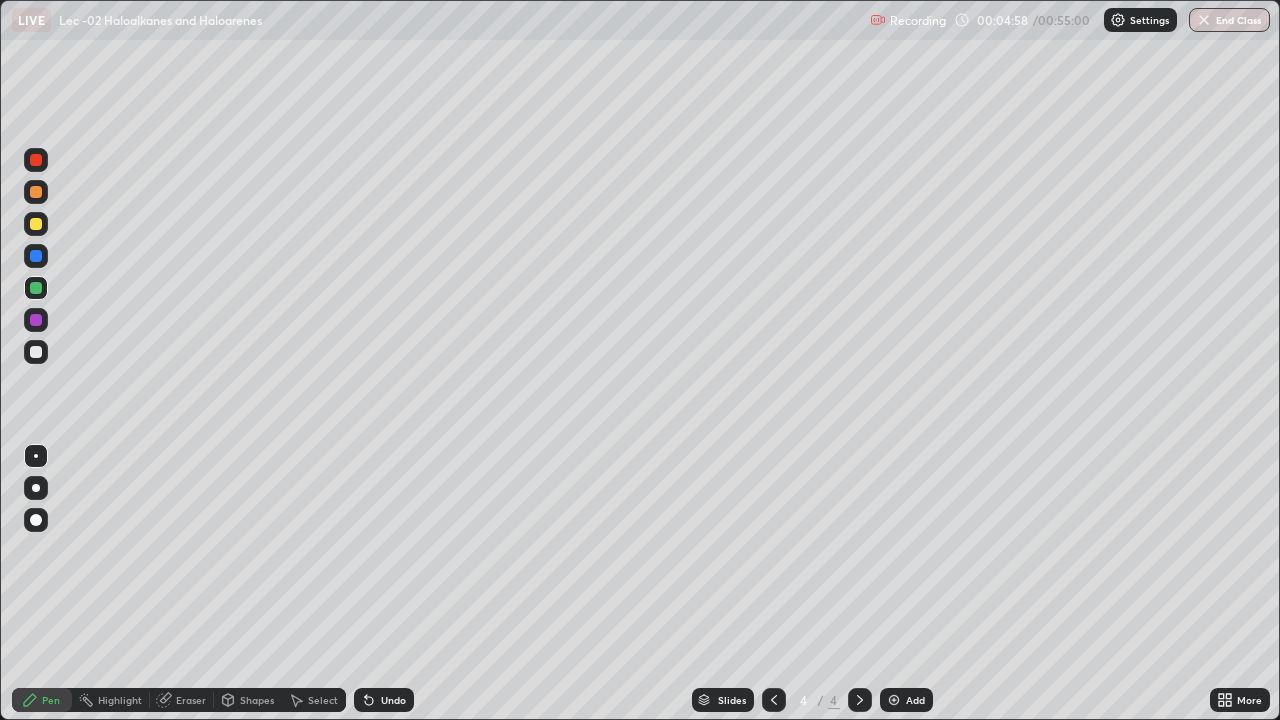 click 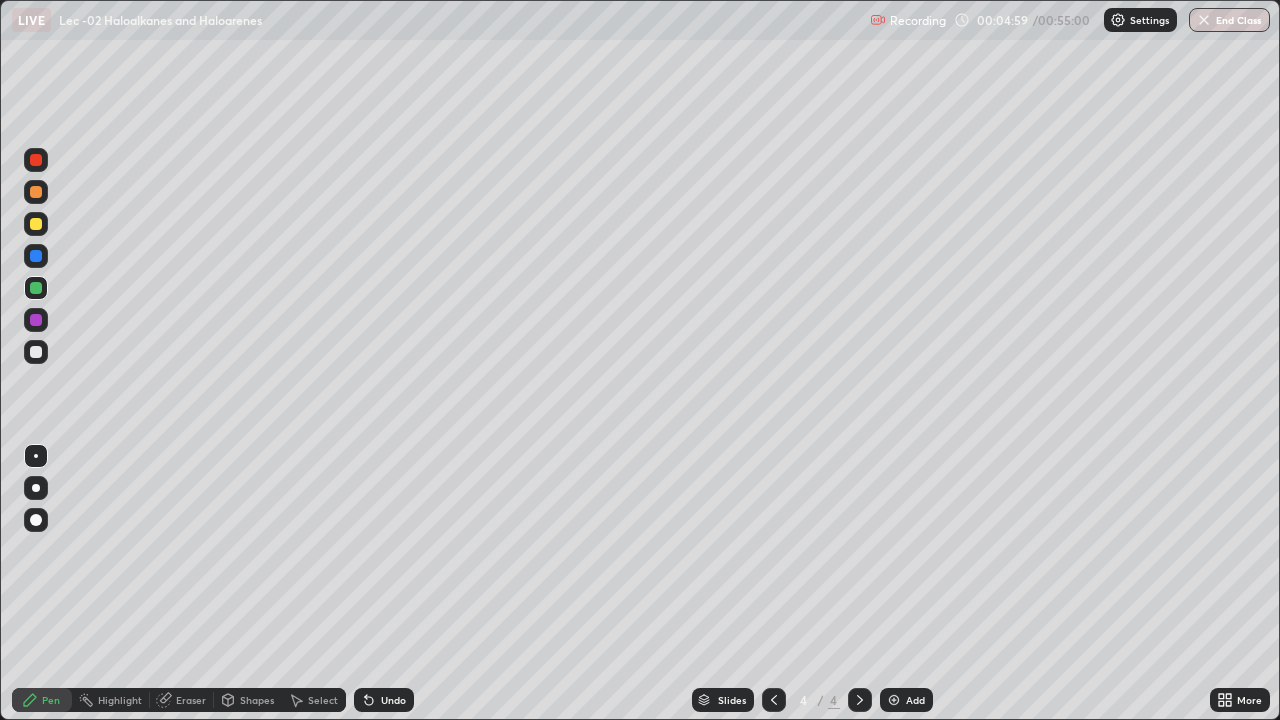 click on "Undo" at bounding box center [393, 700] 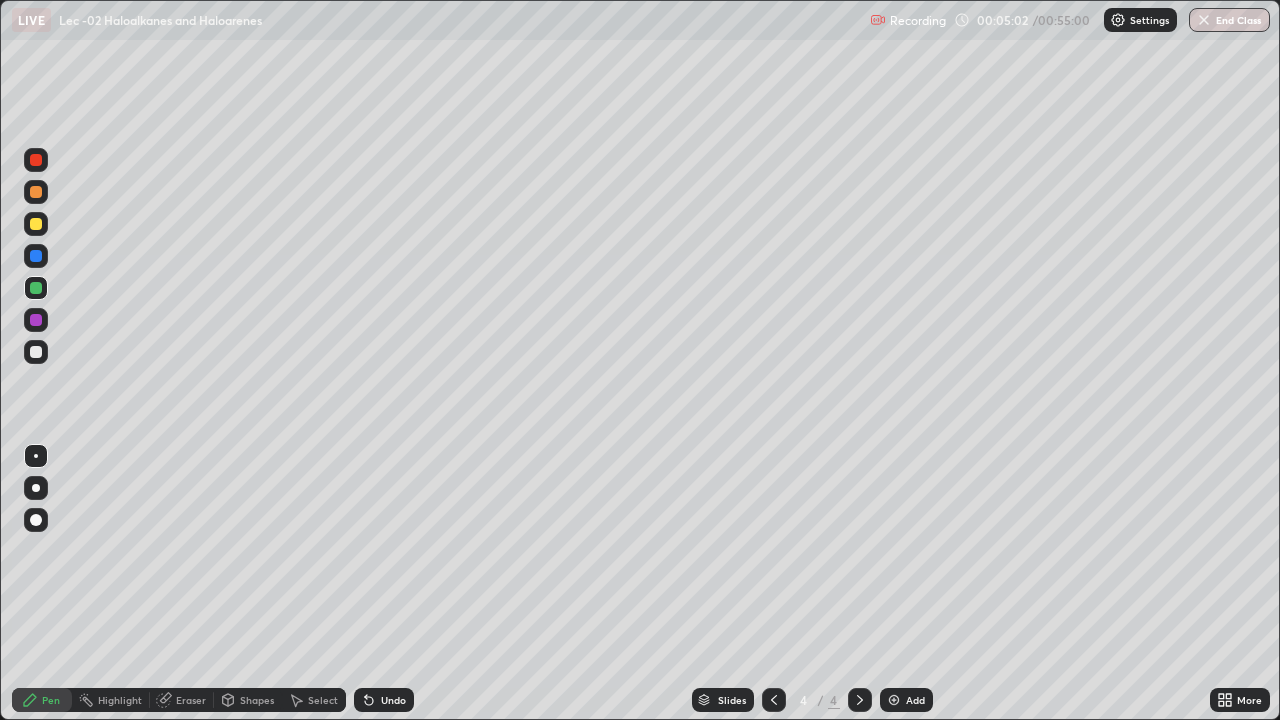 click at bounding box center [36, 352] 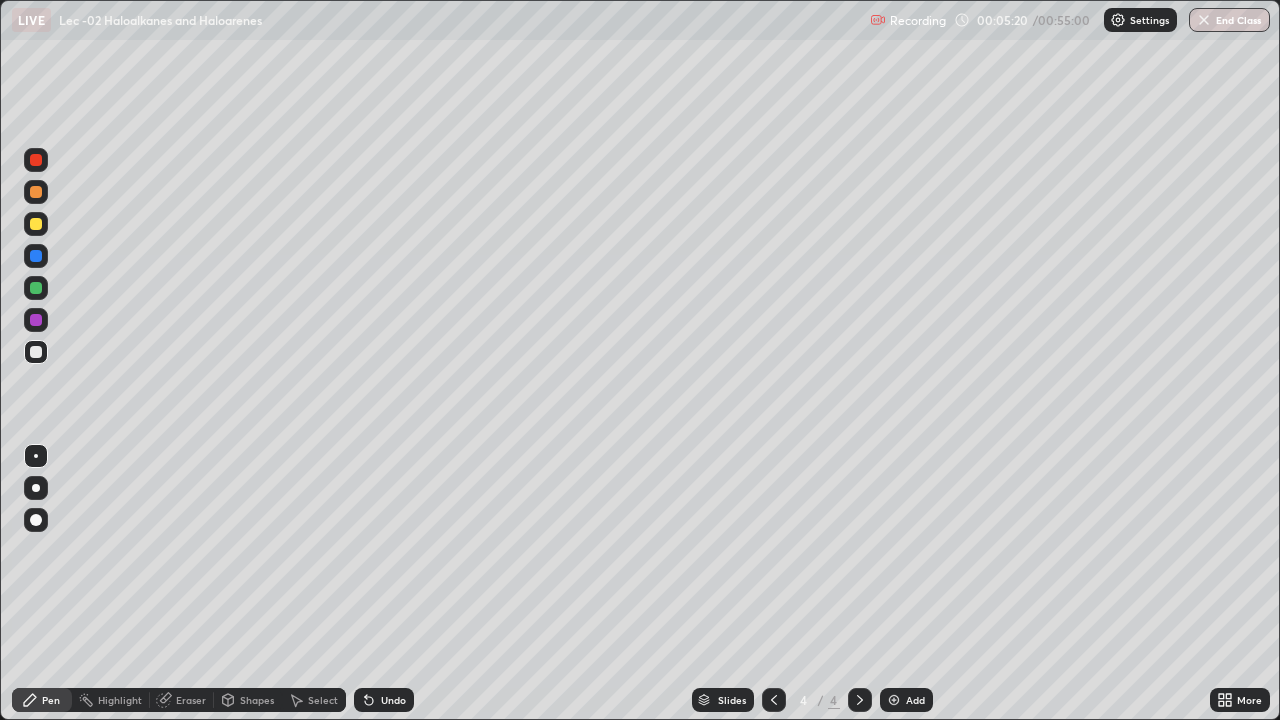 click on "Select" at bounding box center [323, 700] 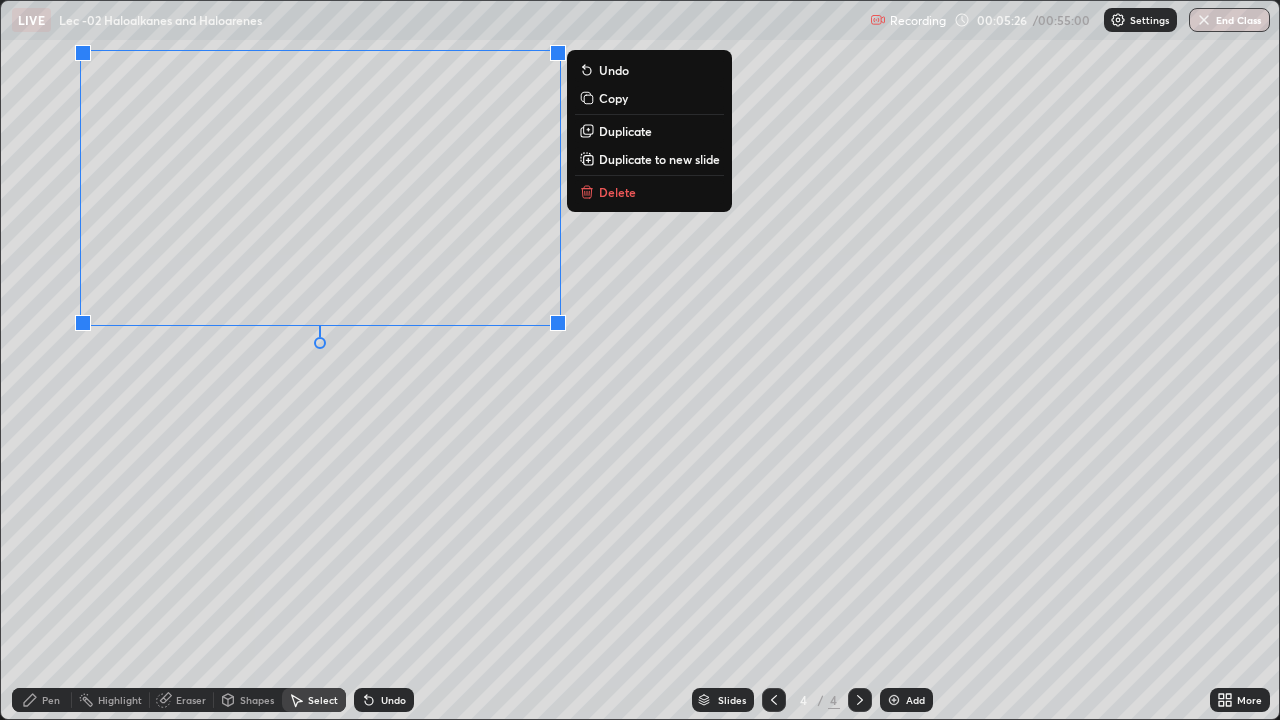 click on "0 ° Undo Copy Duplicate Duplicate to new slide Delete" at bounding box center [640, 360] 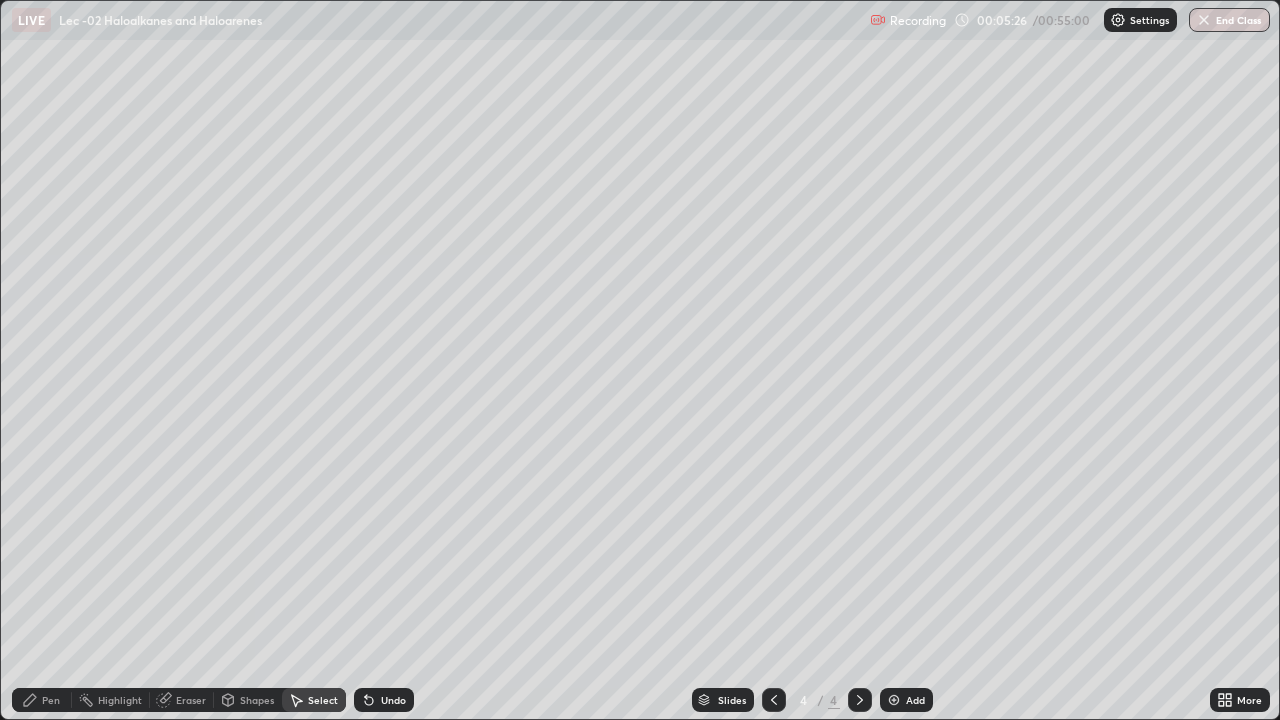 click on "Pen" at bounding box center (42, 700) 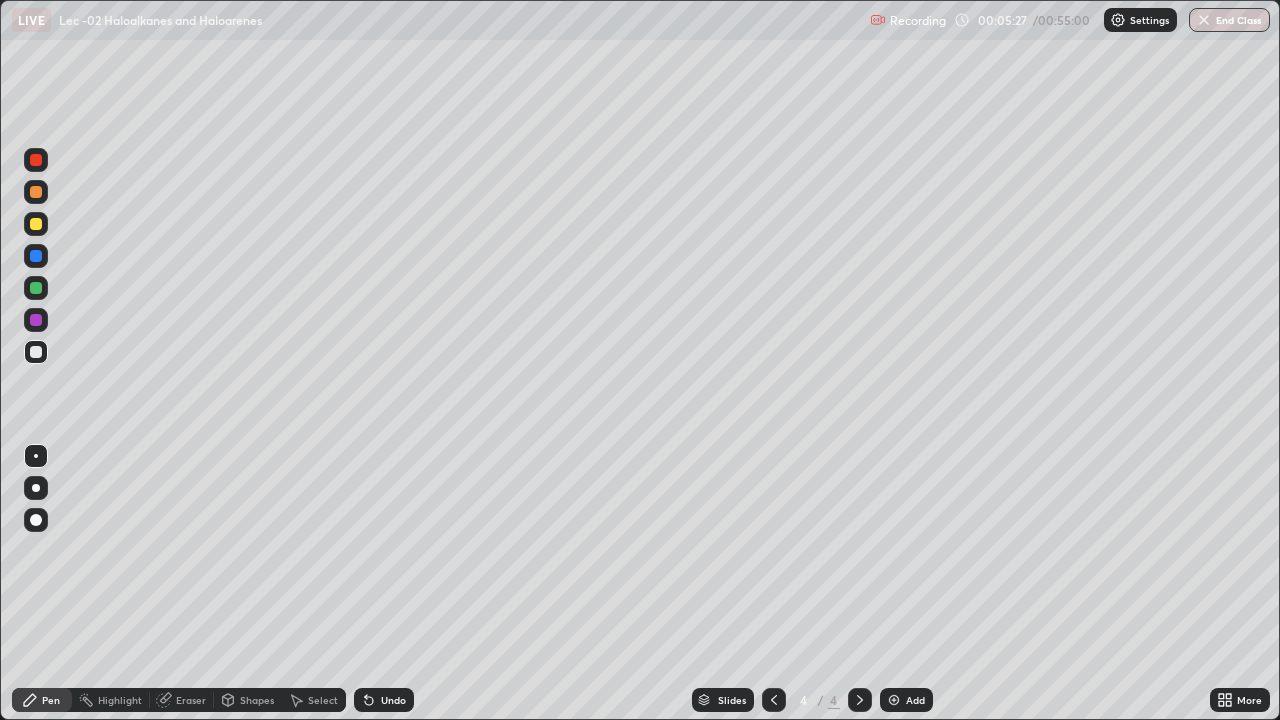 click at bounding box center (36, 288) 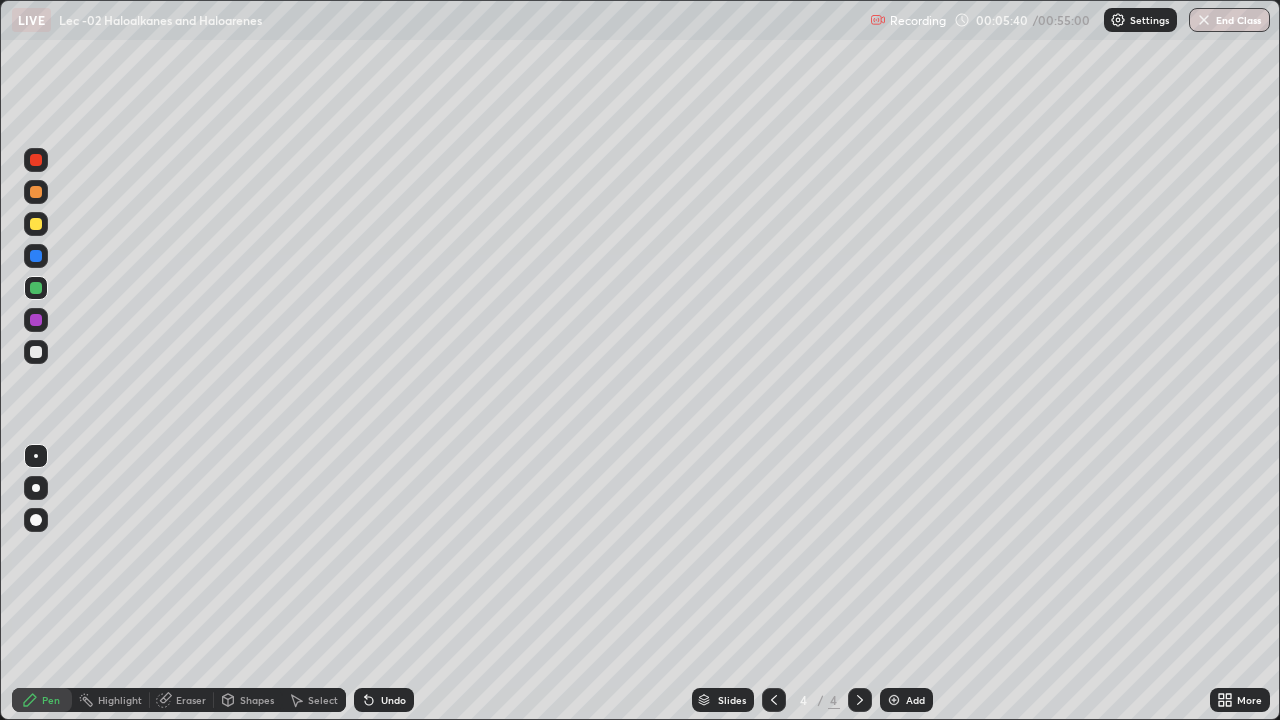 click at bounding box center (36, 320) 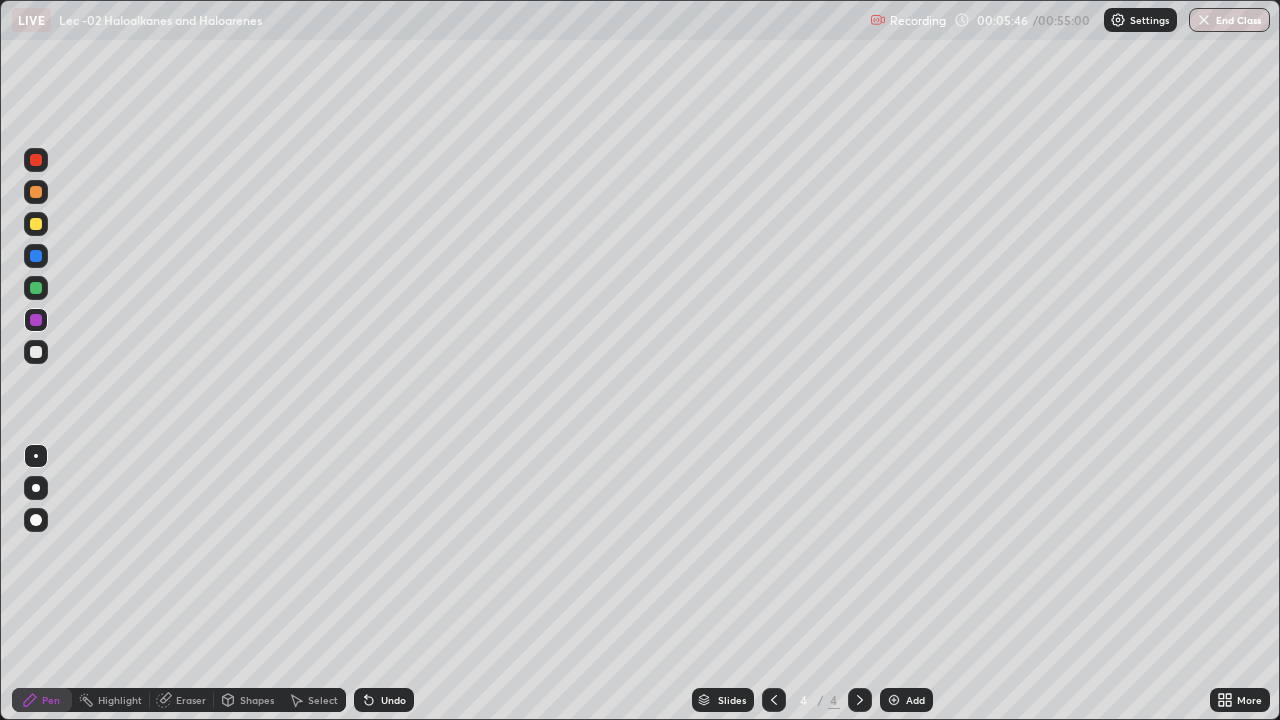 click at bounding box center [36, 352] 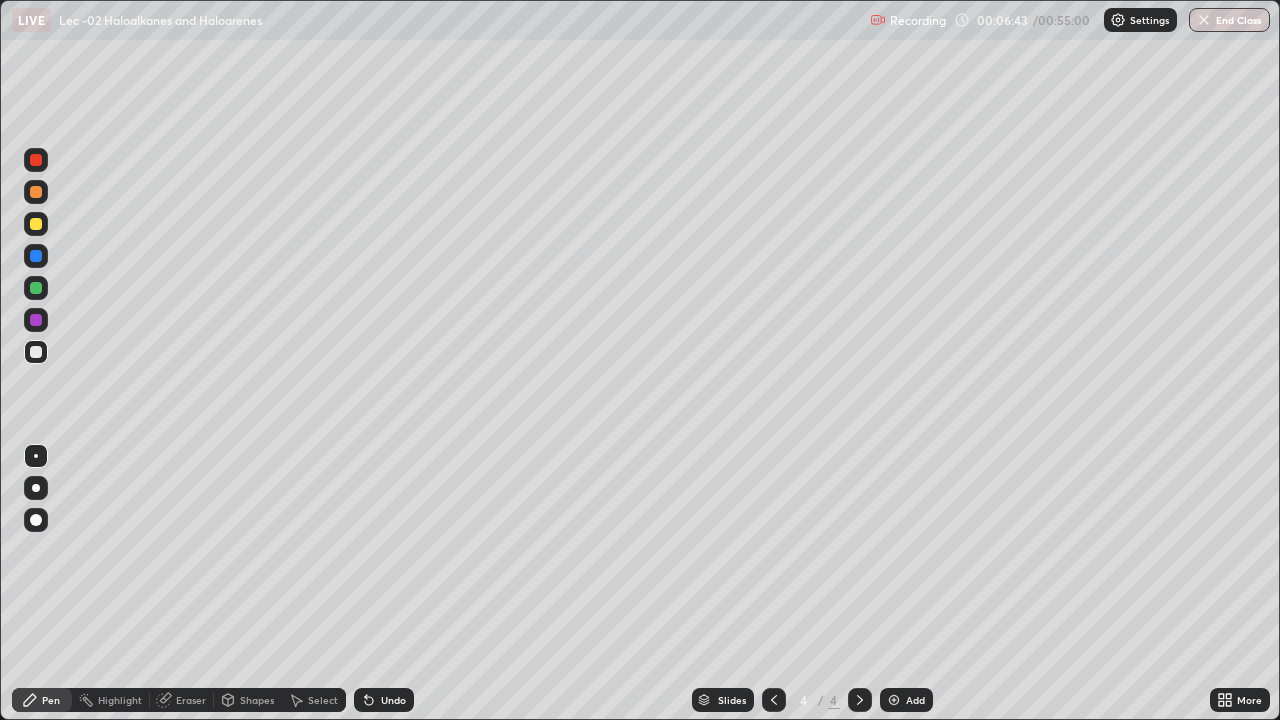 click at bounding box center (36, 224) 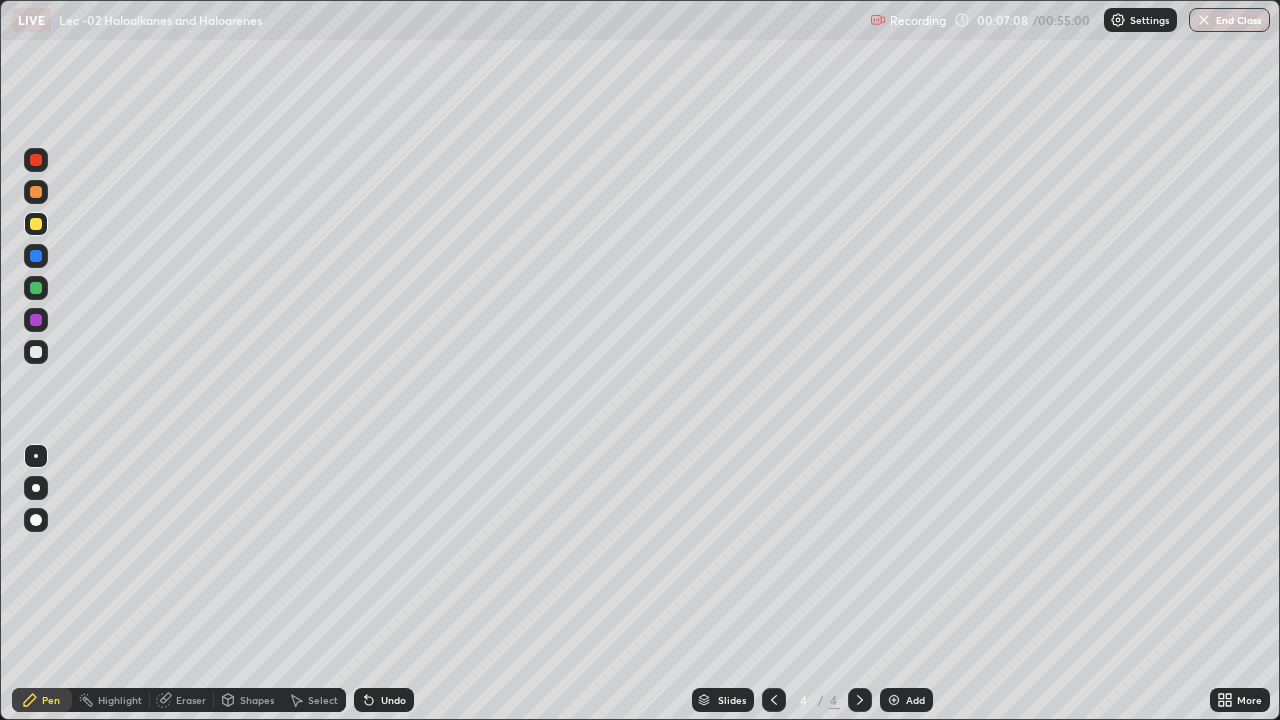 click on "Slides 4 / 4 Add" at bounding box center (812, 700) 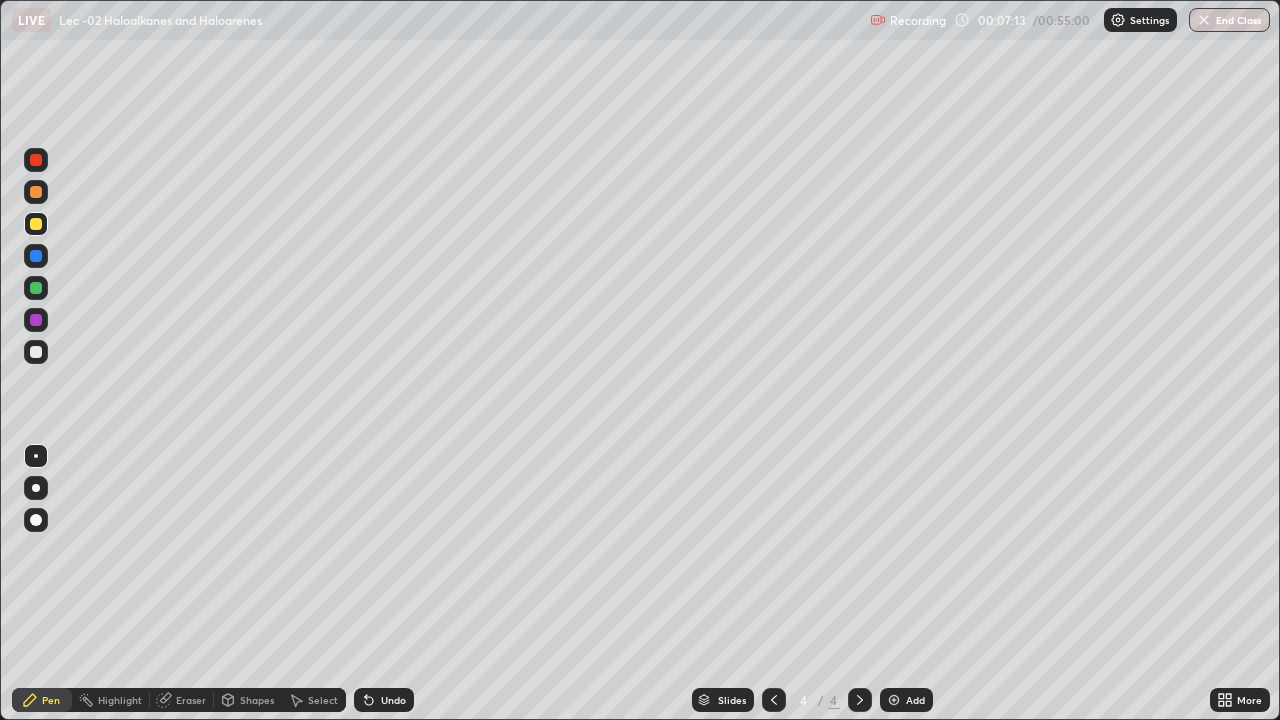 click on "Undo" at bounding box center [393, 700] 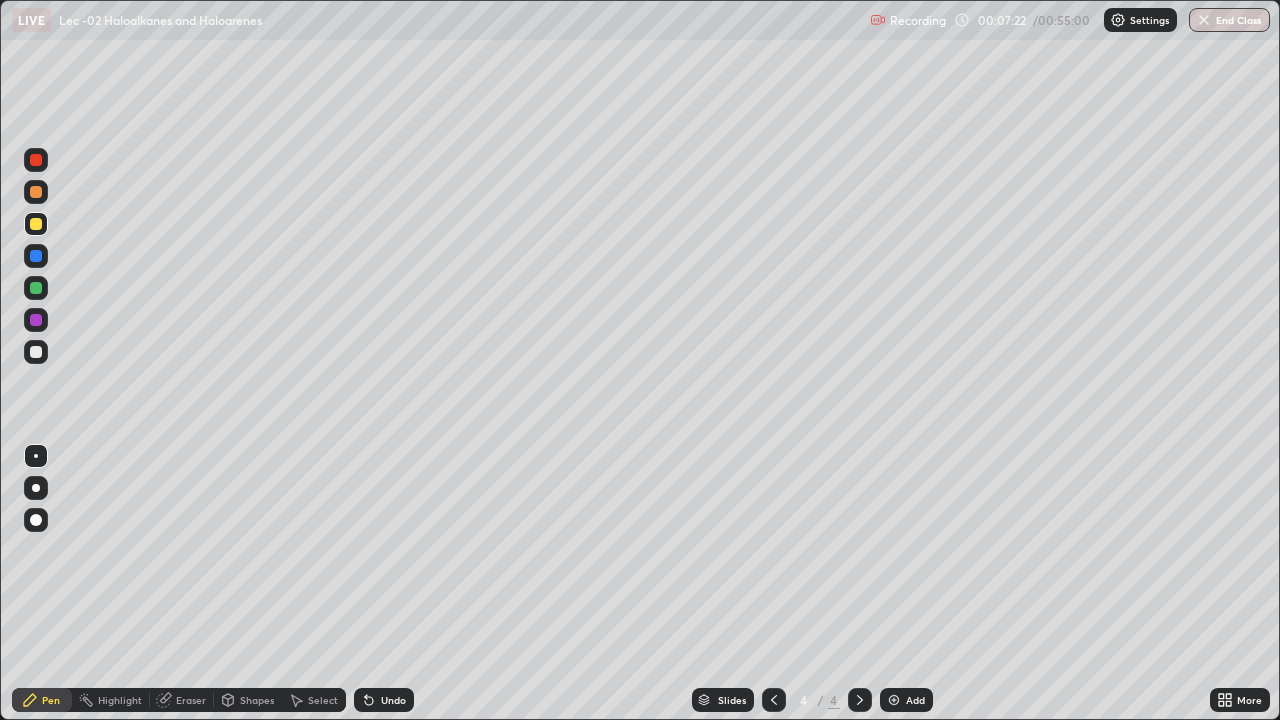 click on "Undo" at bounding box center (393, 700) 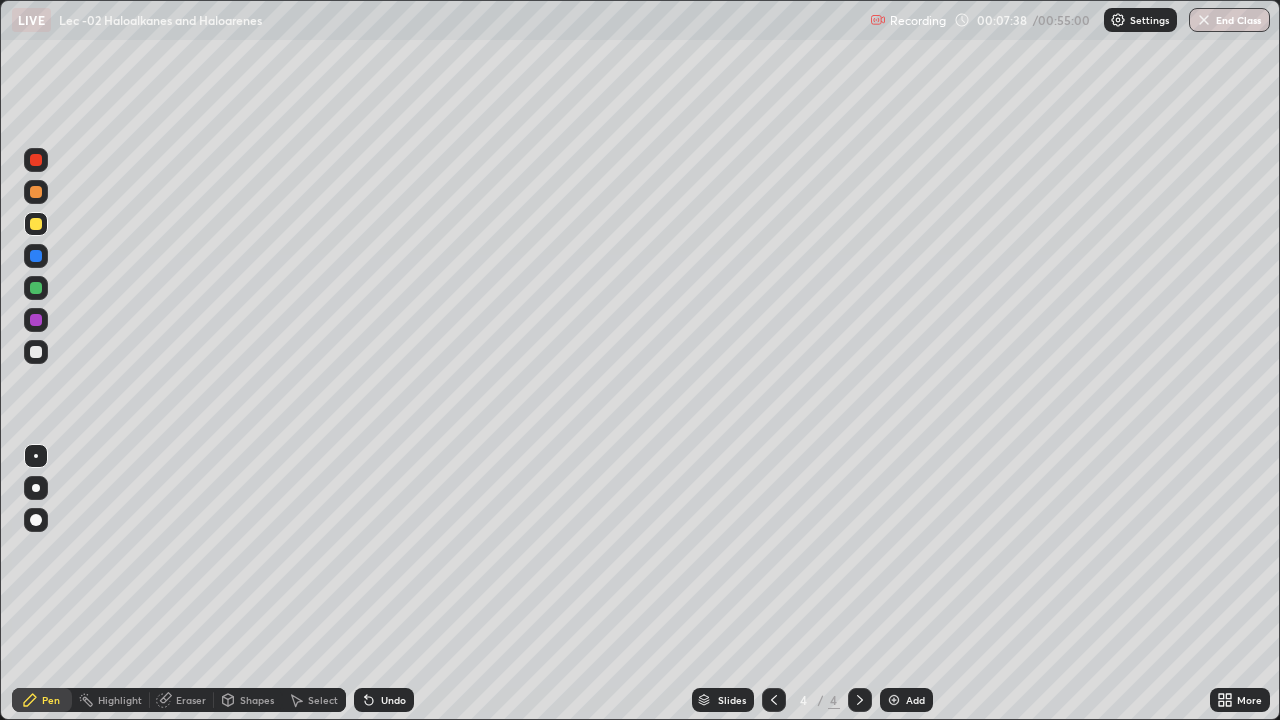 click at bounding box center (36, 288) 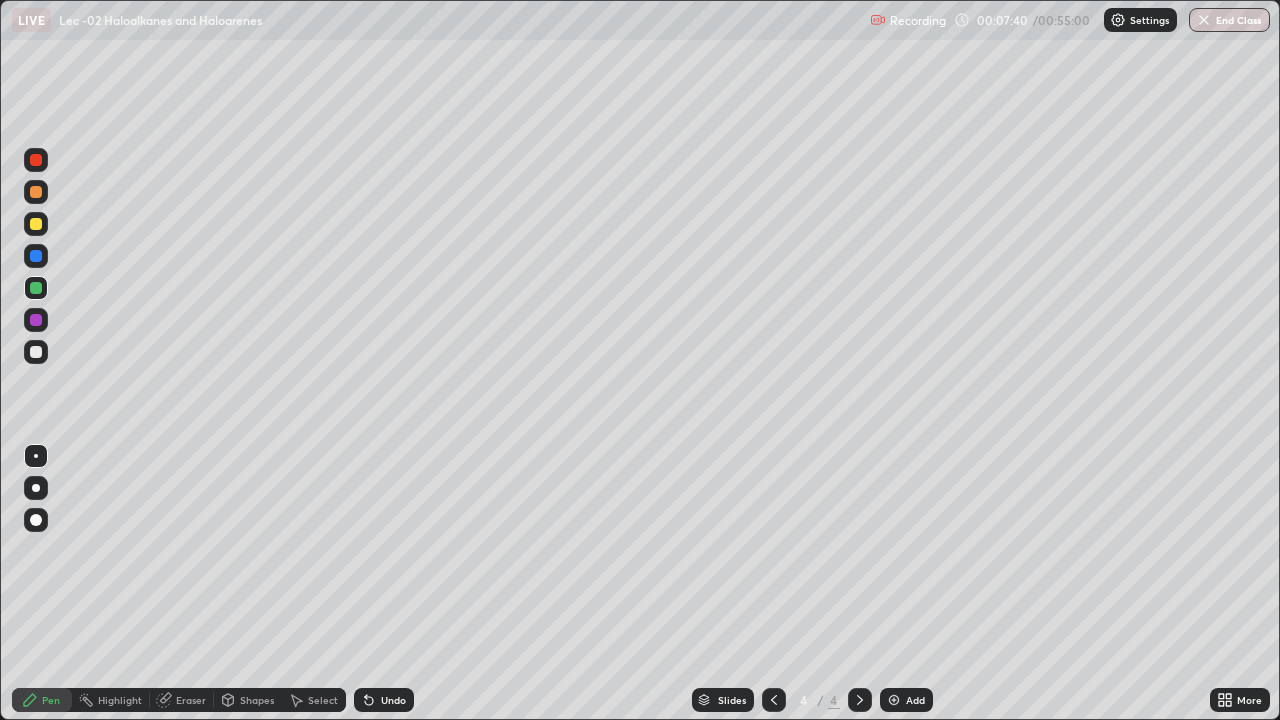 click on "Undo" at bounding box center [393, 700] 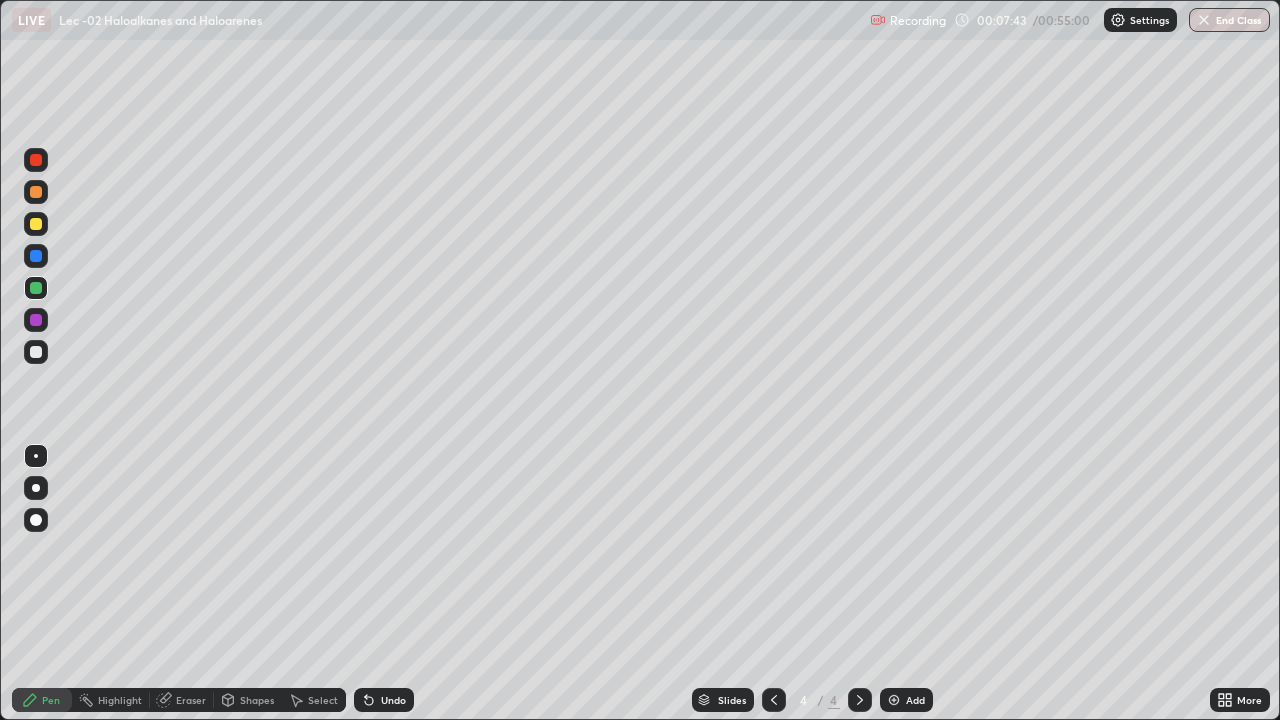 click at bounding box center [36, 224] 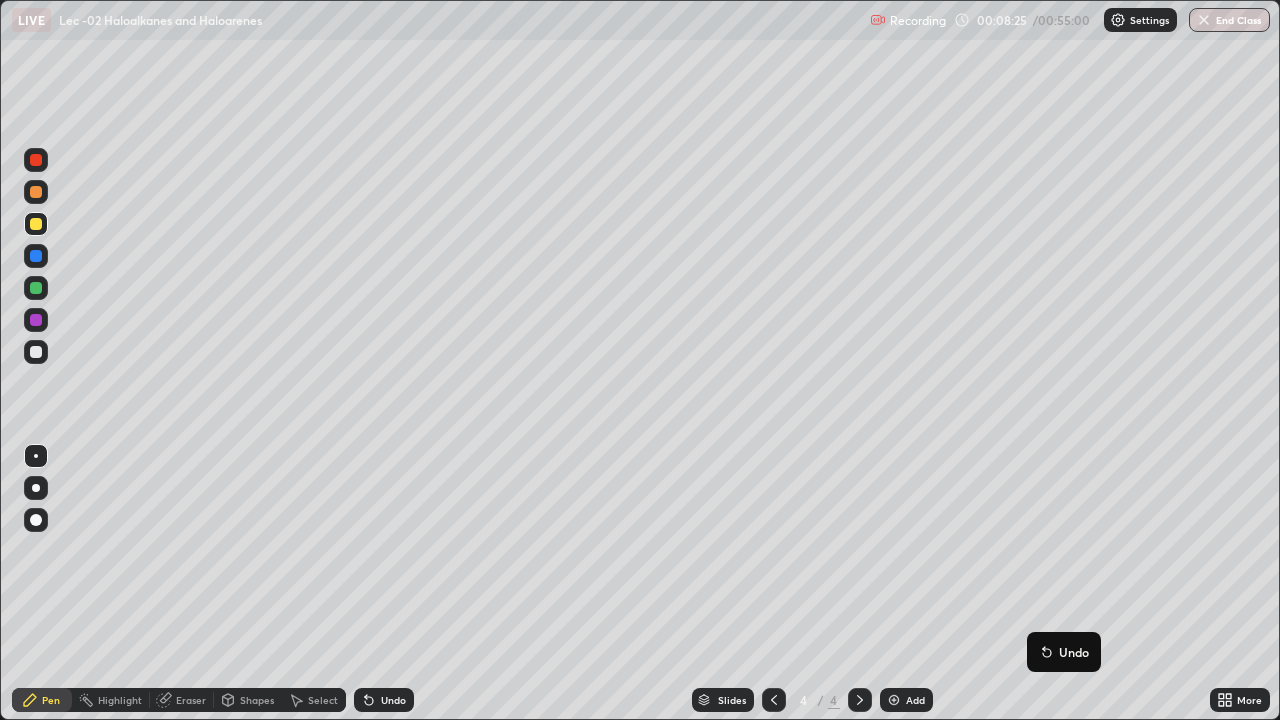 click at bounding box center [36, 160] 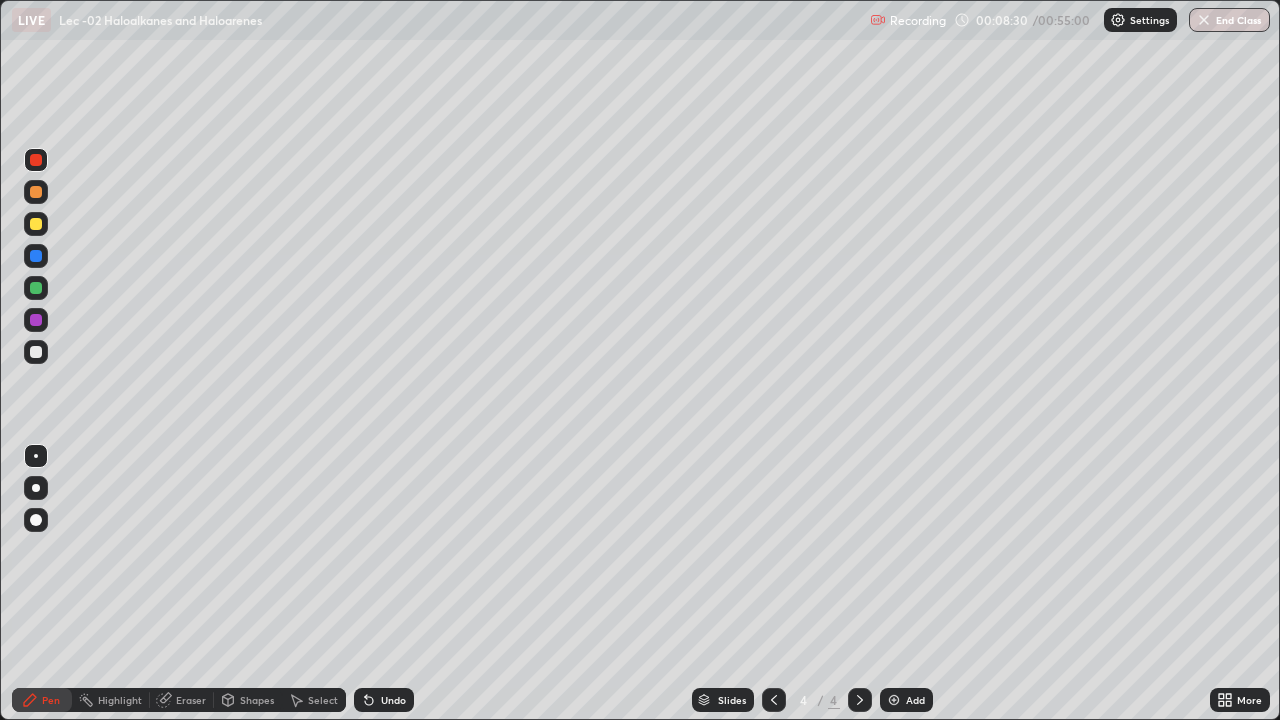 click on "Undo" at bounding box center (380, 700) 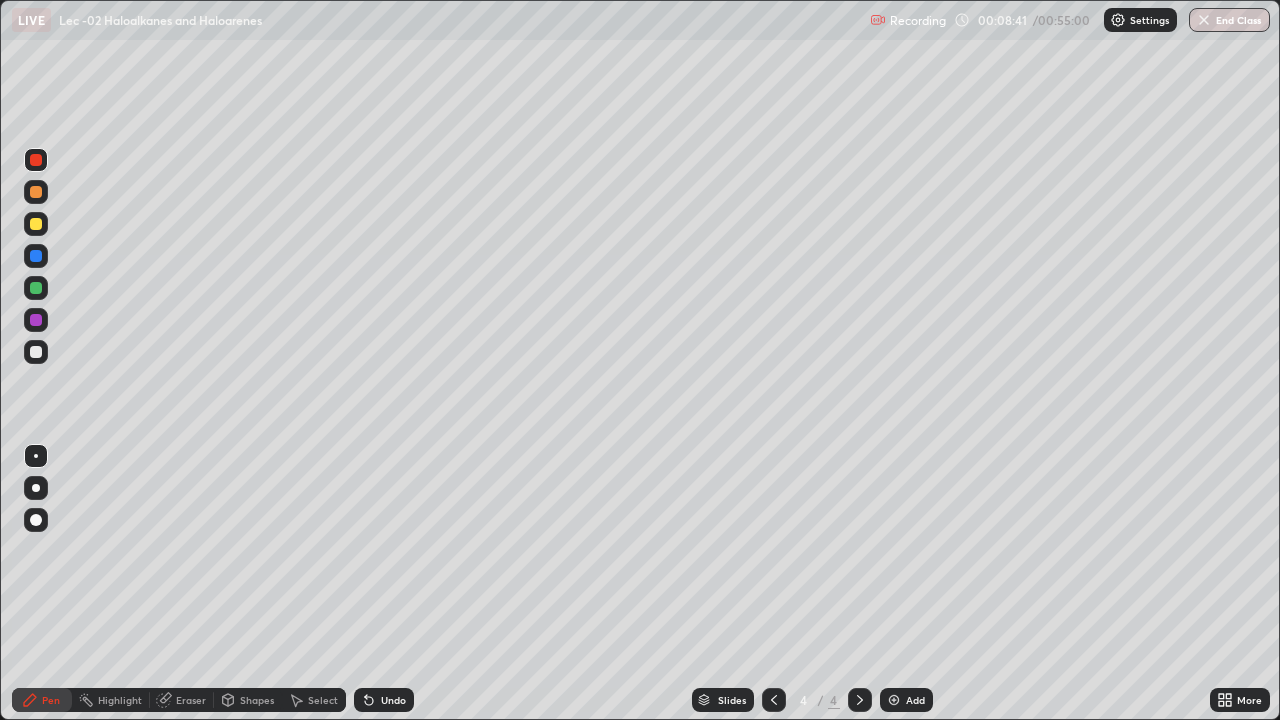 click on "Eraser" at bounding box center [182, 700] 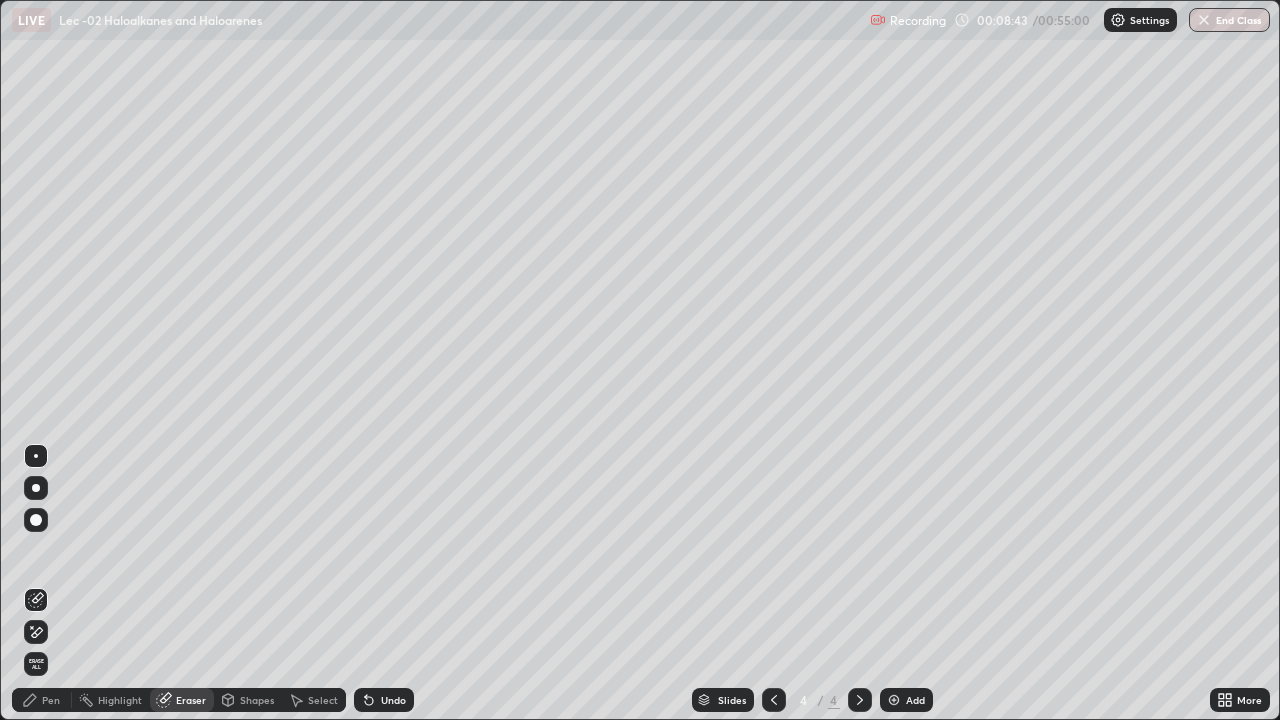 click 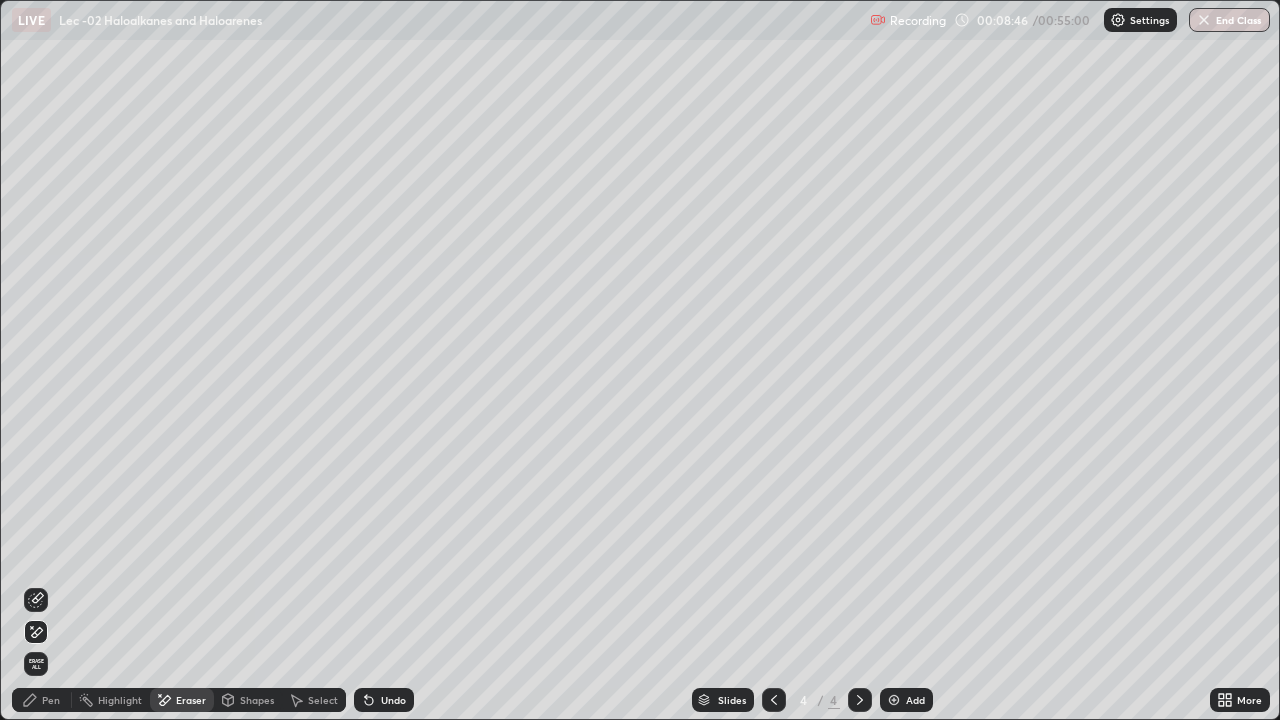 click on "Pen" at bounding box center [42, 700] 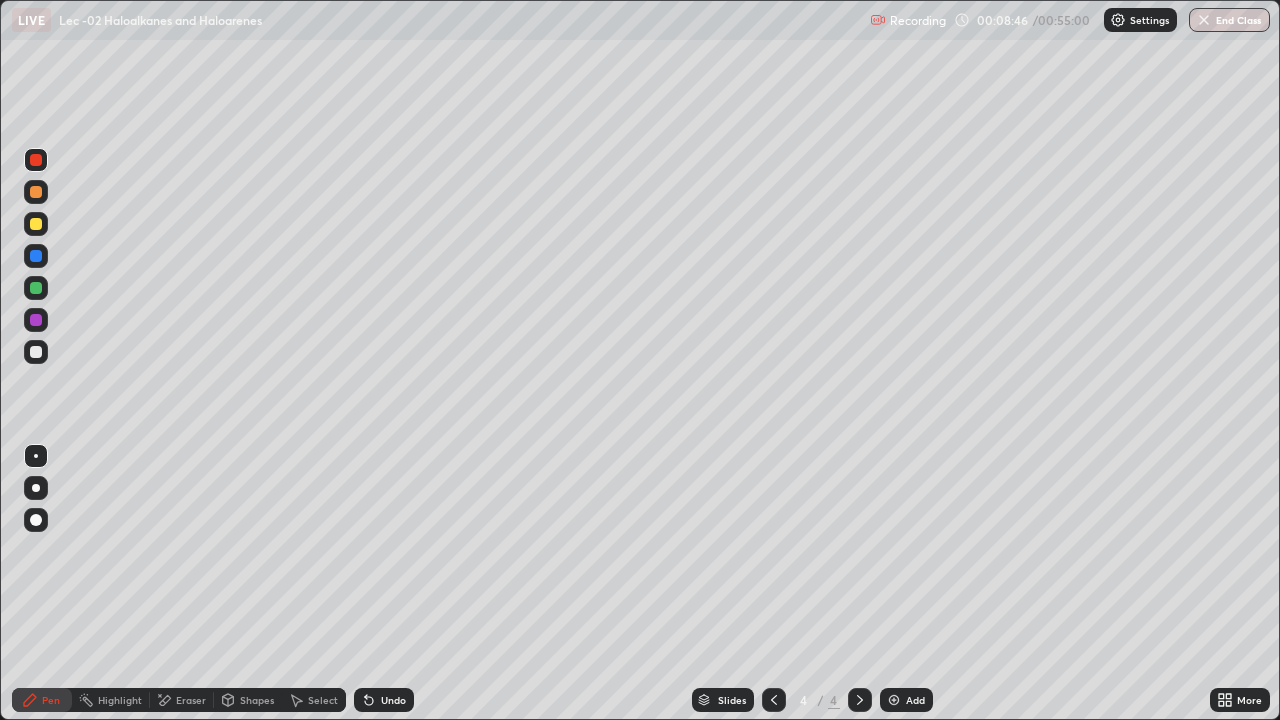 click at bounding box center [36, 256] 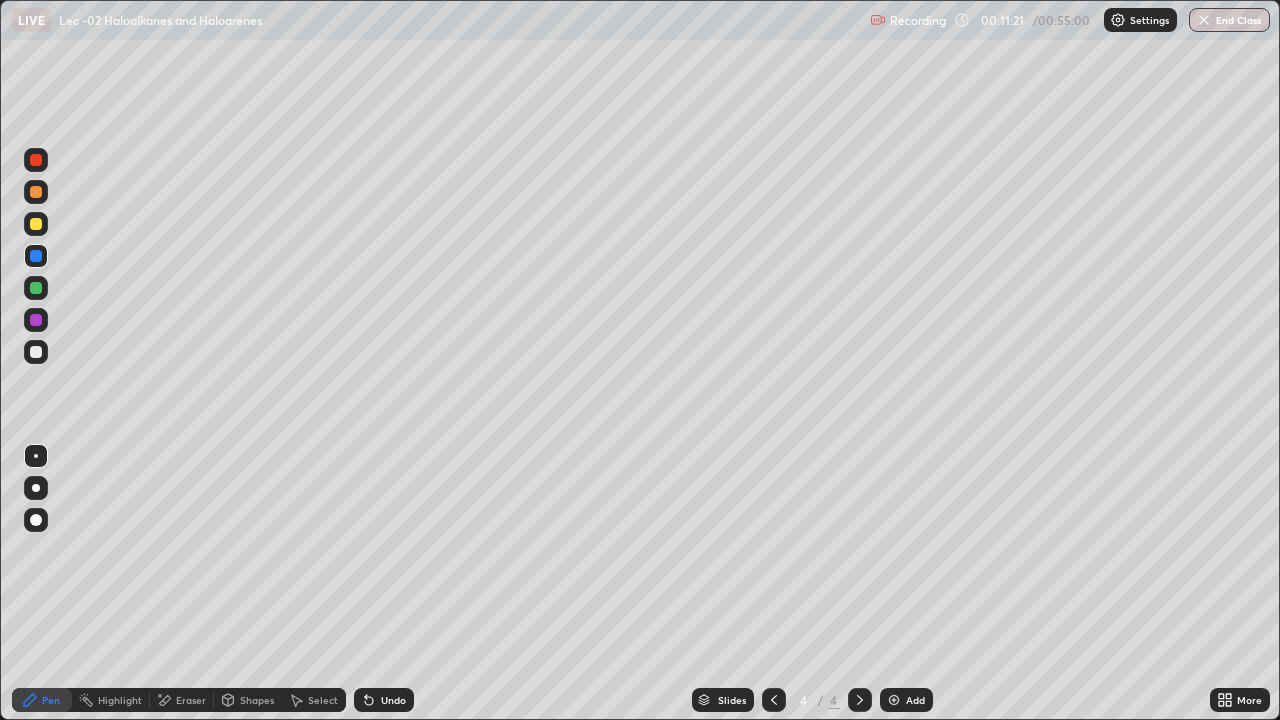 click at bounding box center (36, 224) 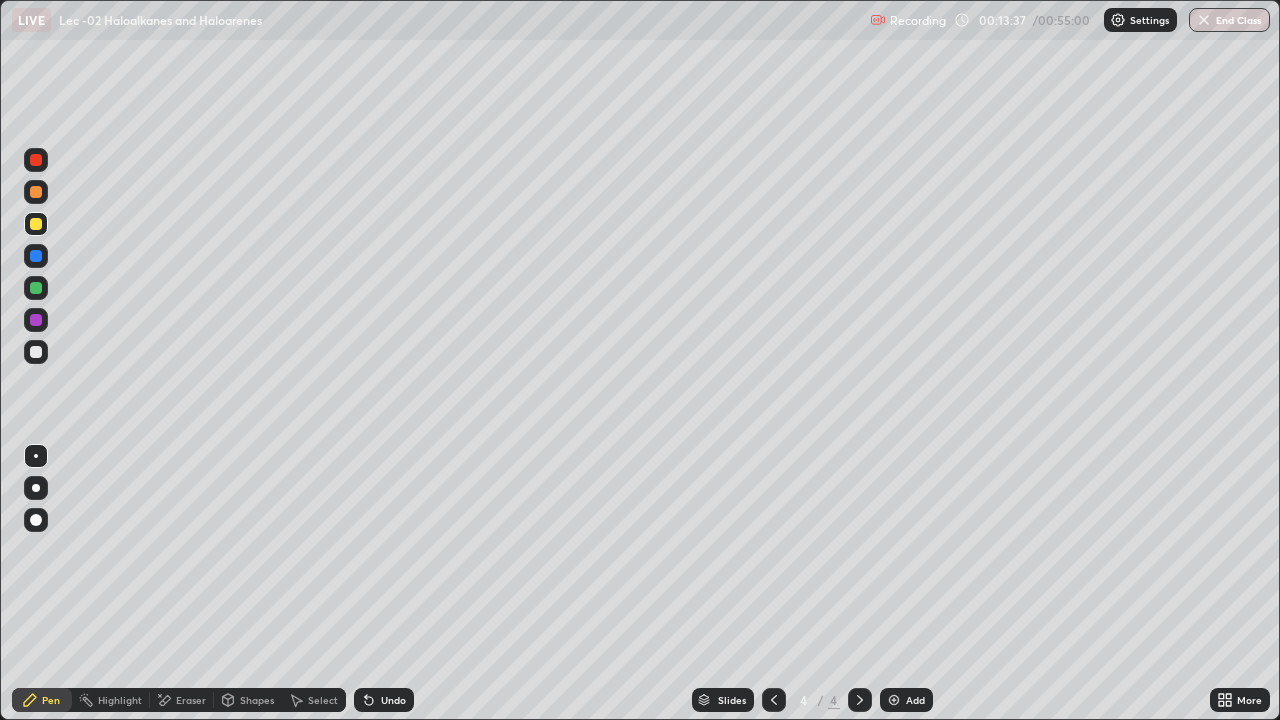 click at bounding box center (36, 320) 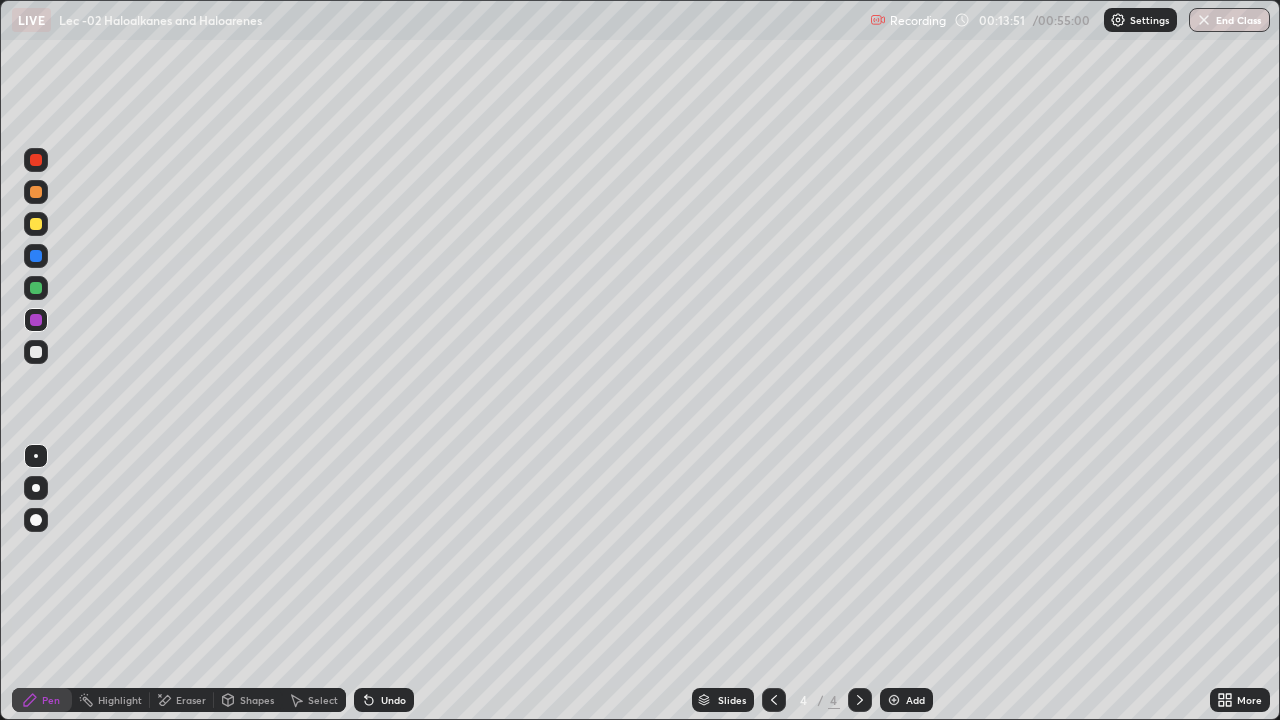 click on "Undo" at bounding box center (393, 700) 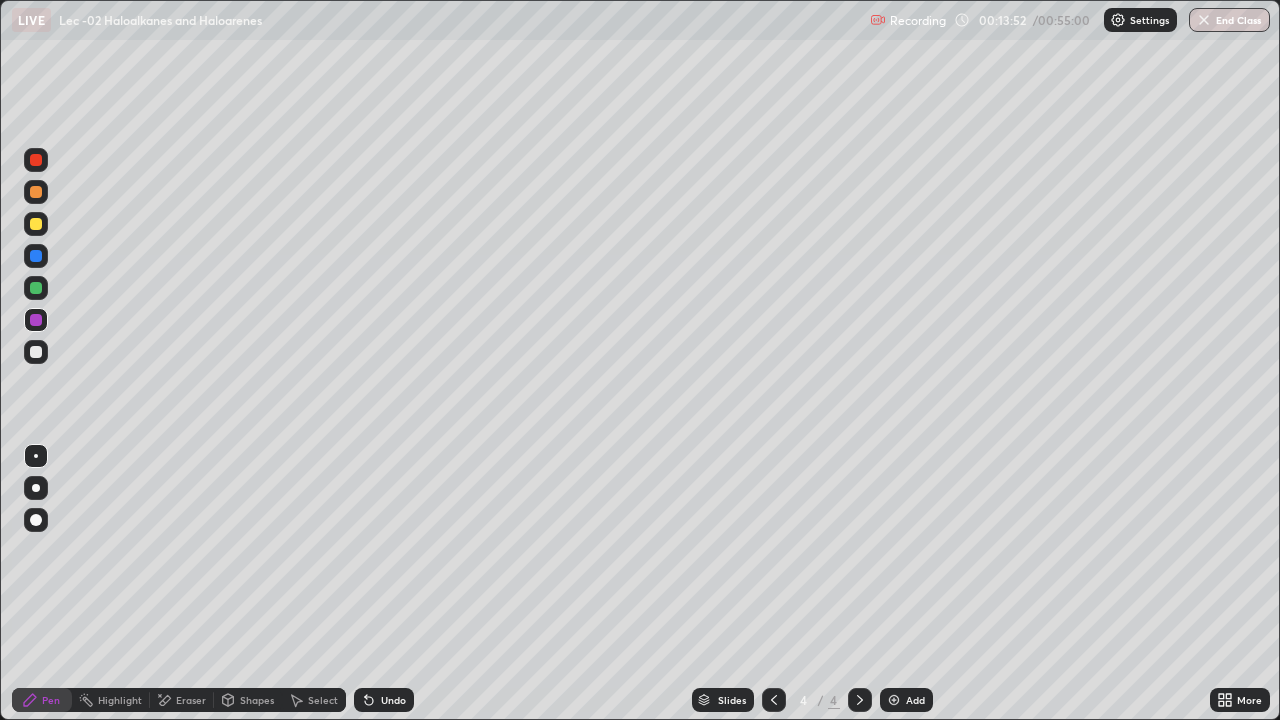 click on "Undo" at bounding box center [384, 700] 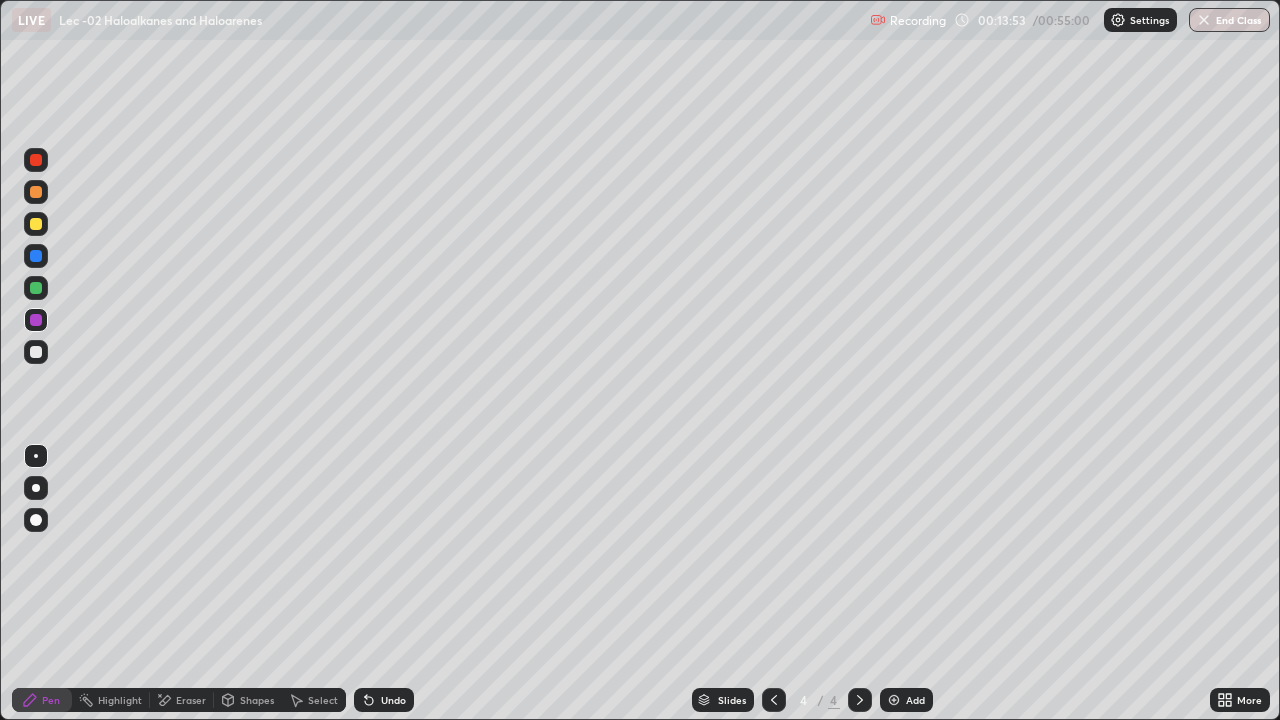 click on "Undo" at bounding box center [393, 700] 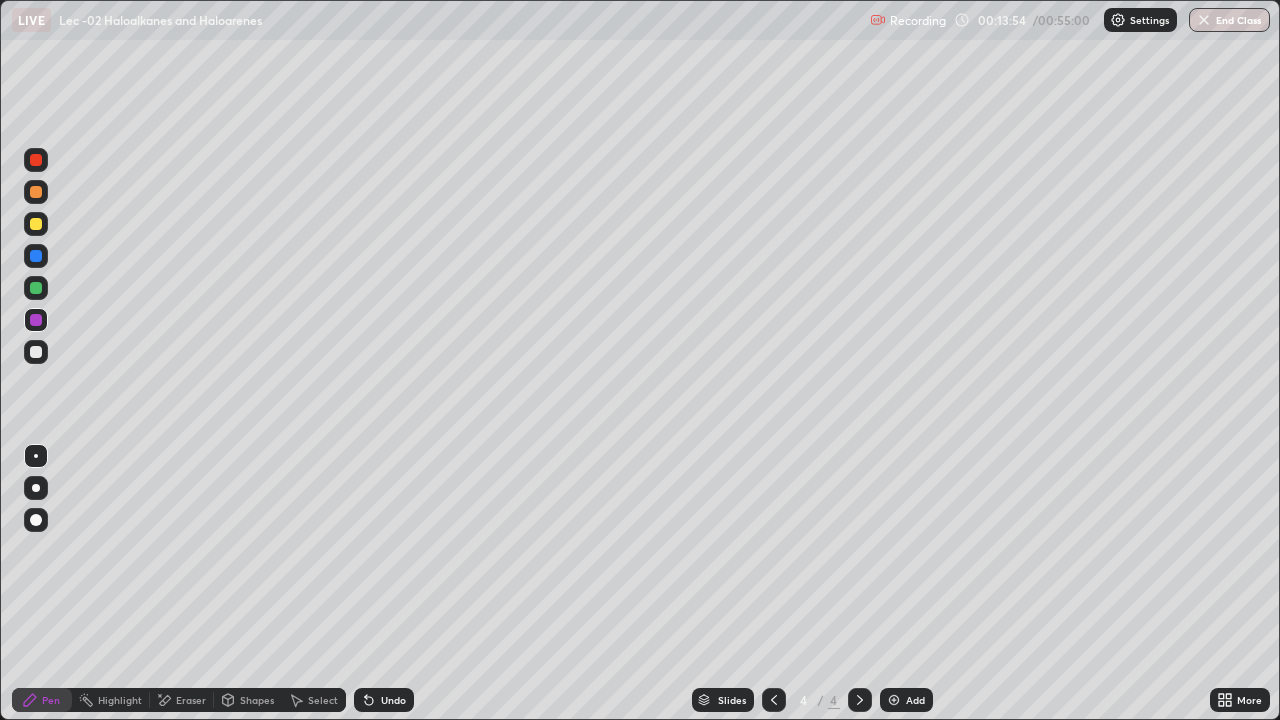 click on "Undo" at bounding box center (393, 700) 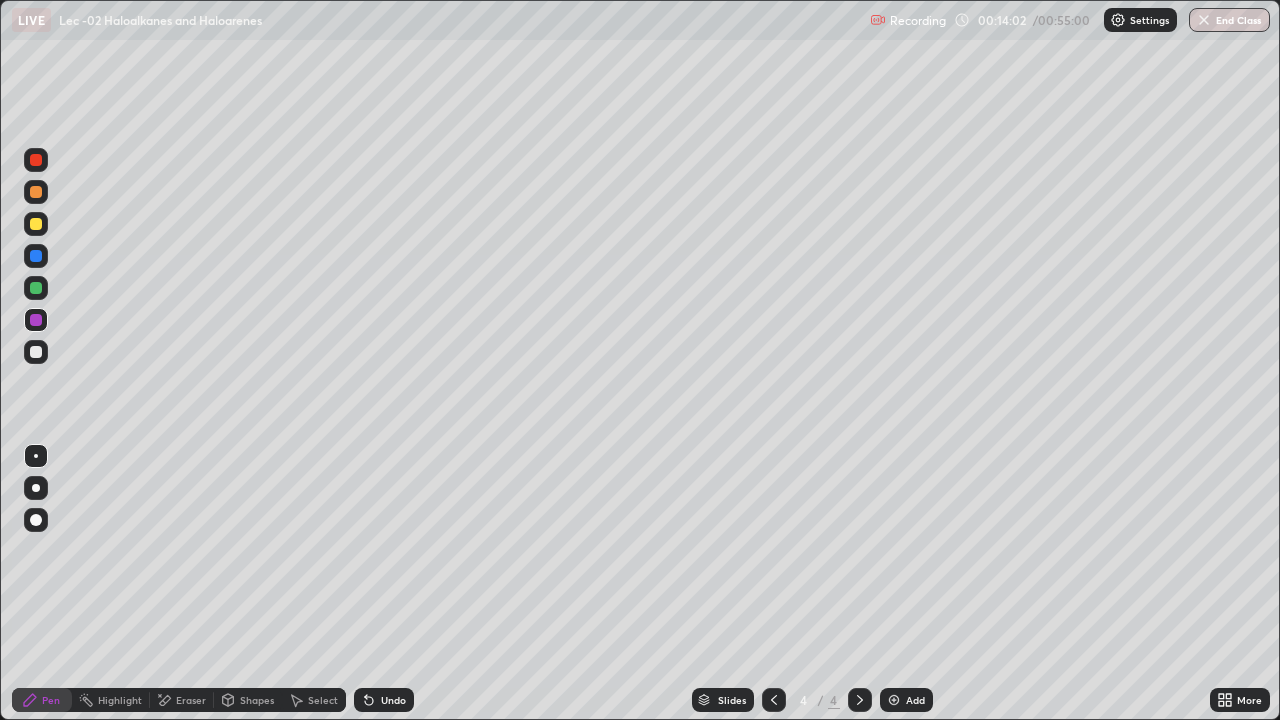 click at bounding box center (36, 256) 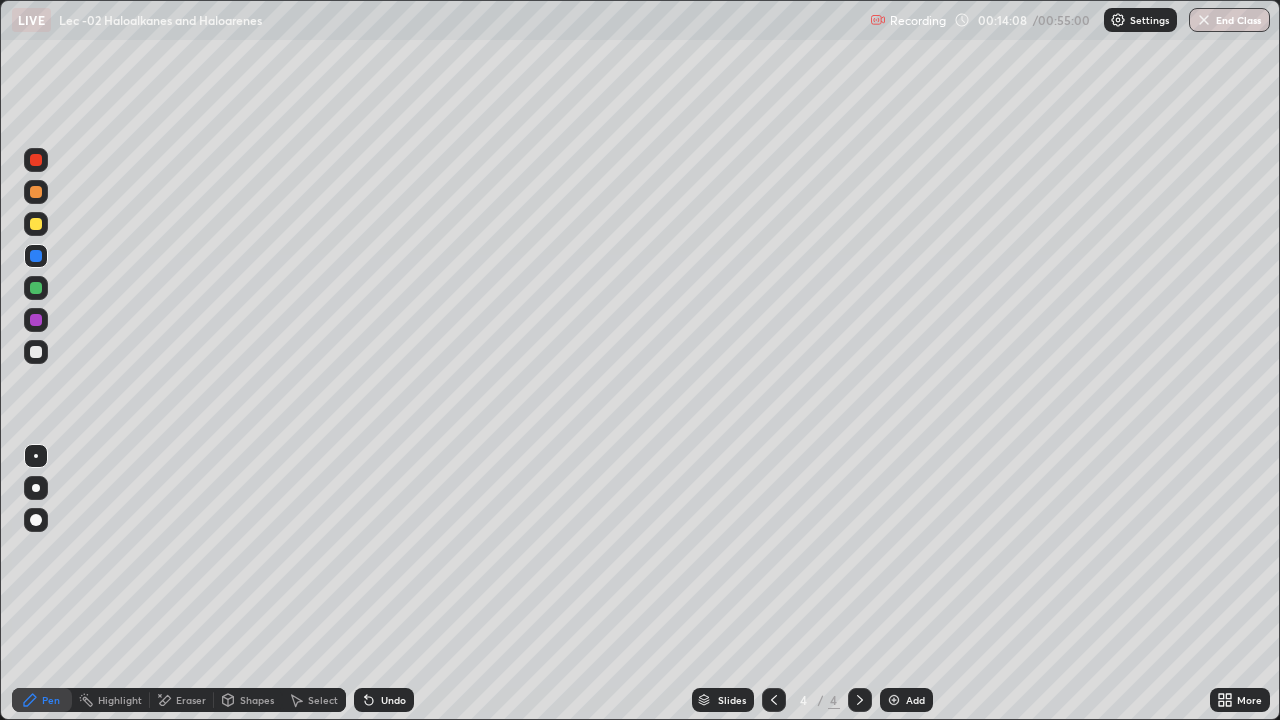 click on "Undo" at bounding box center (384, 700) 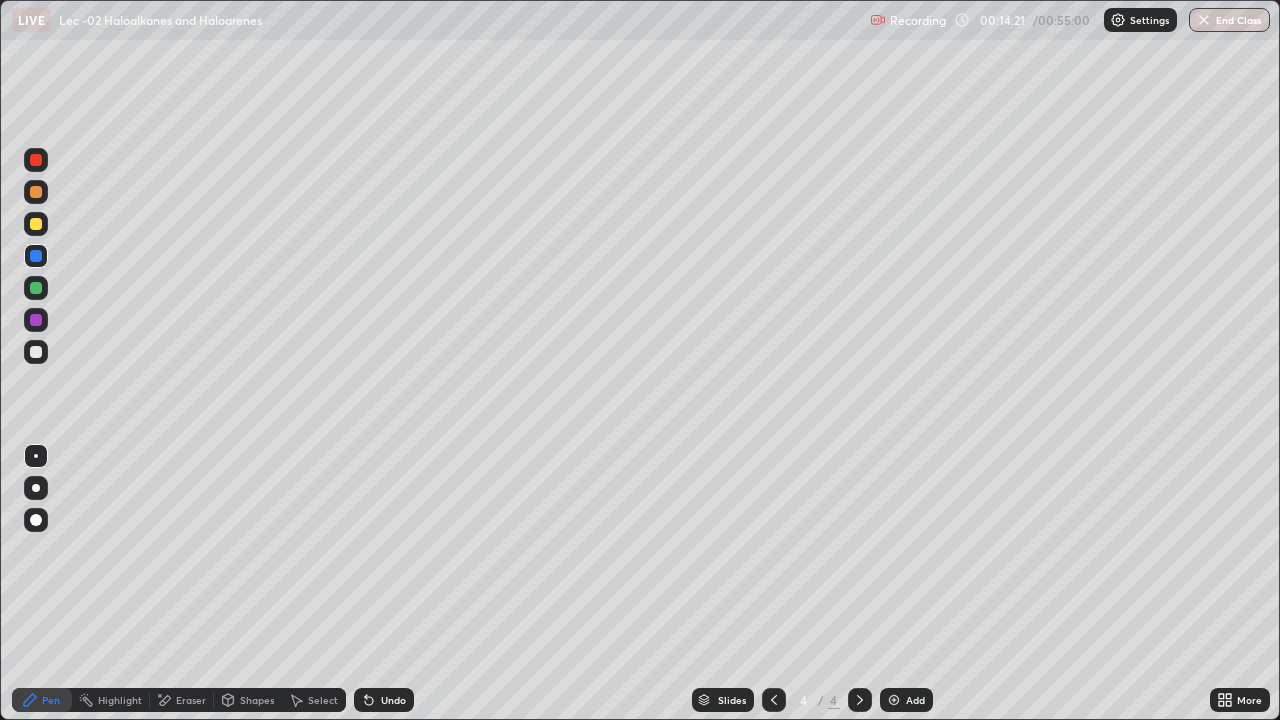 click on "Add" at bounding box center (915, 700) 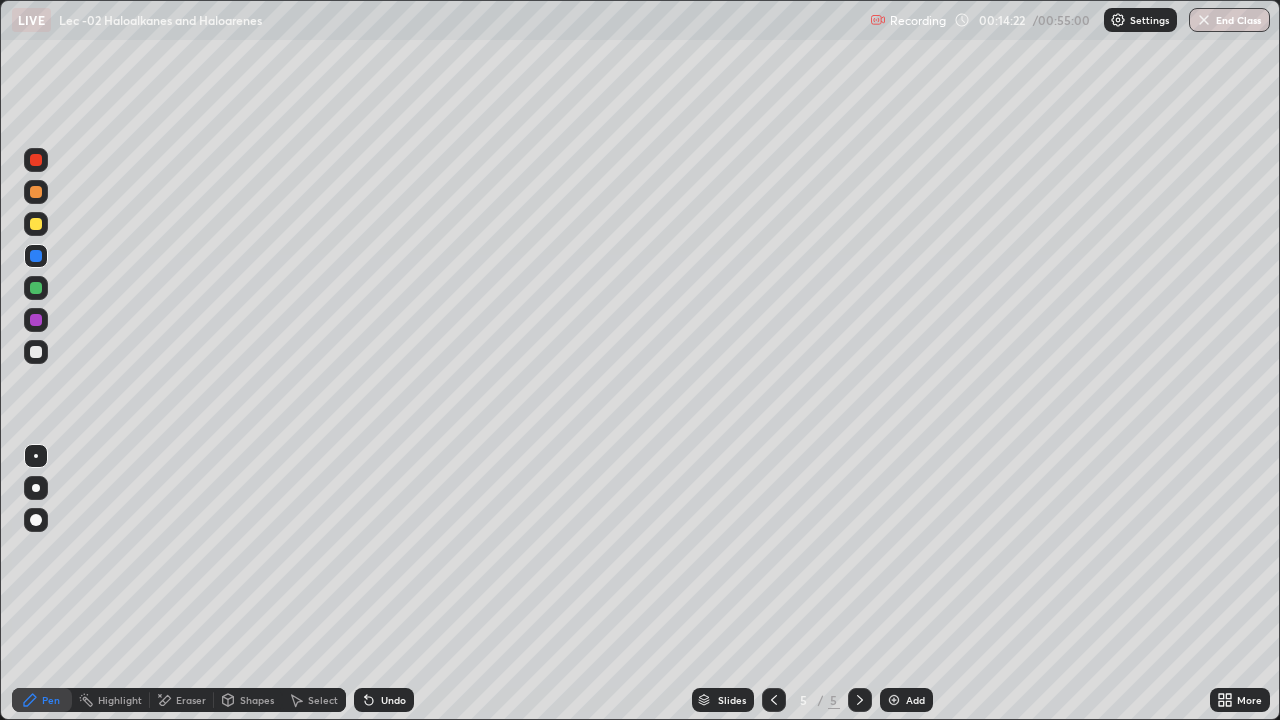 click at bounding box center (36, 352) 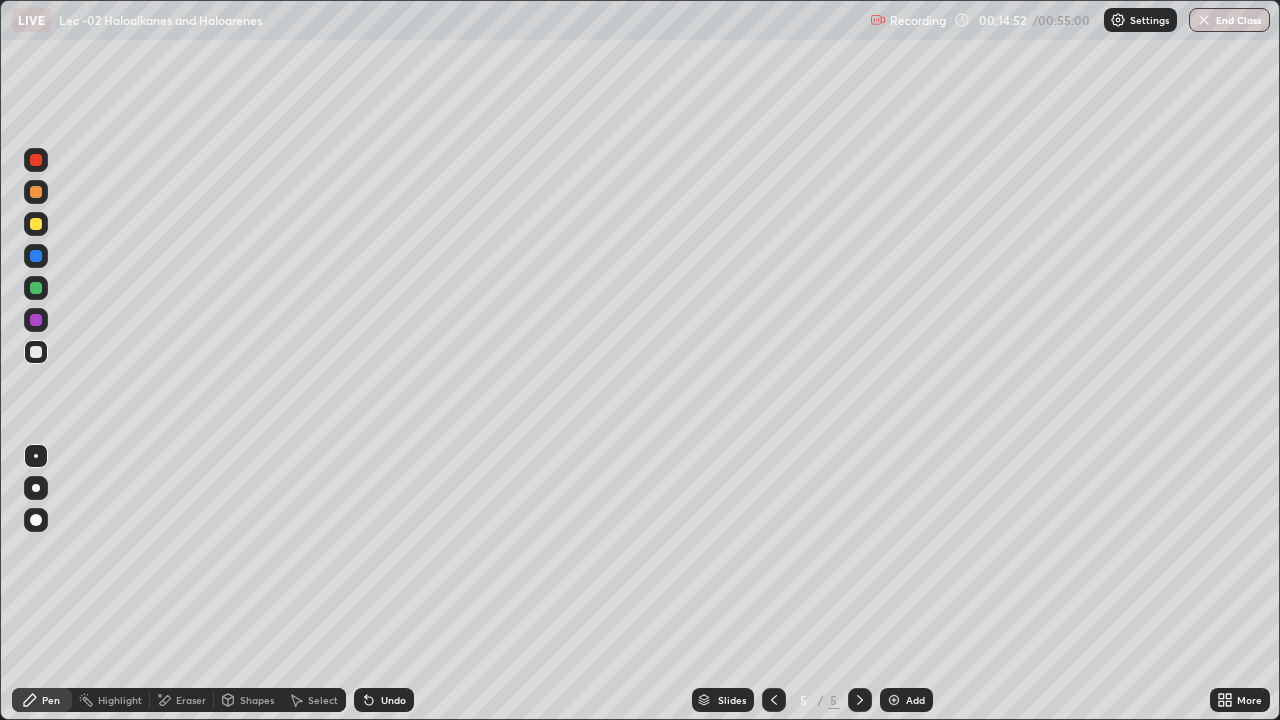 click 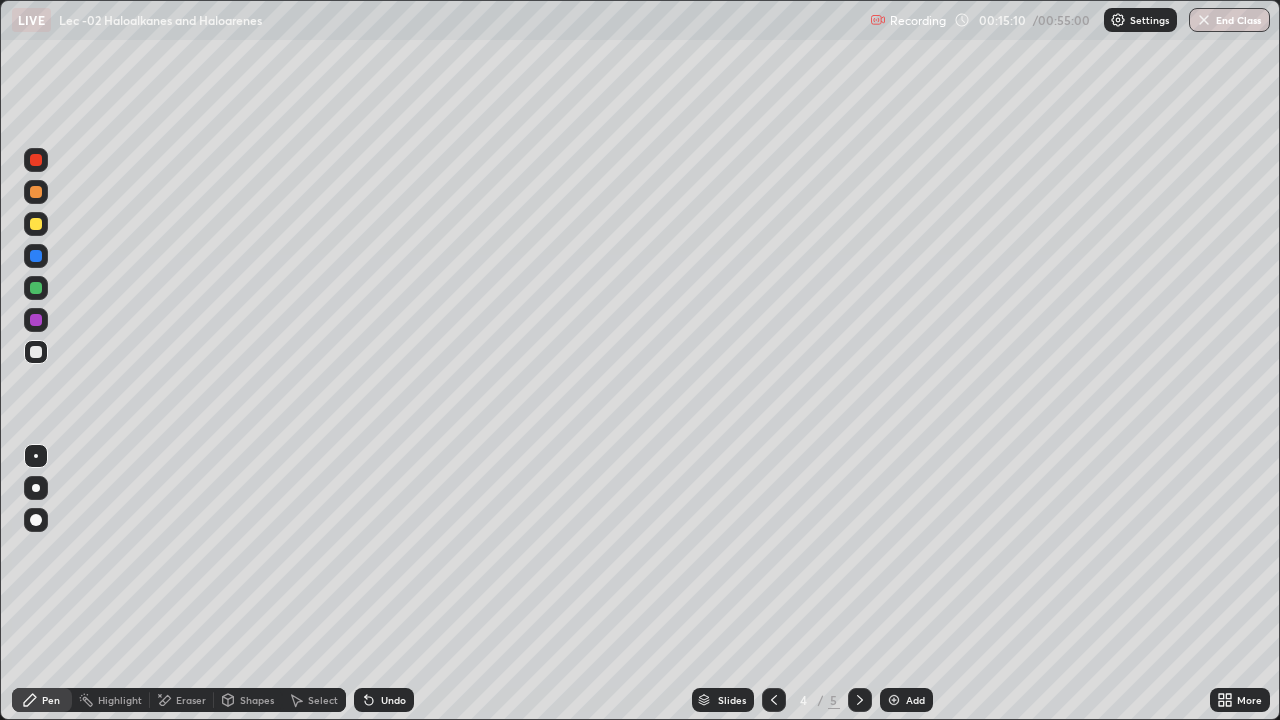 click 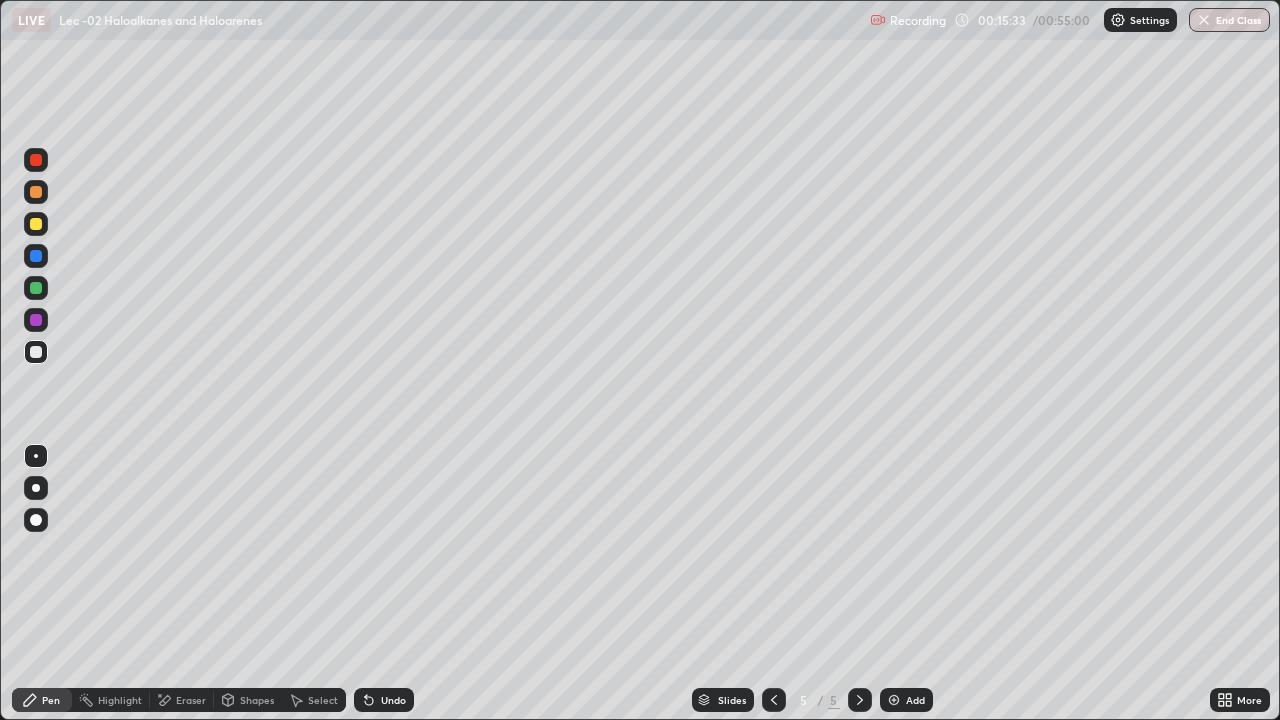 click at bounding box center [36, 224] 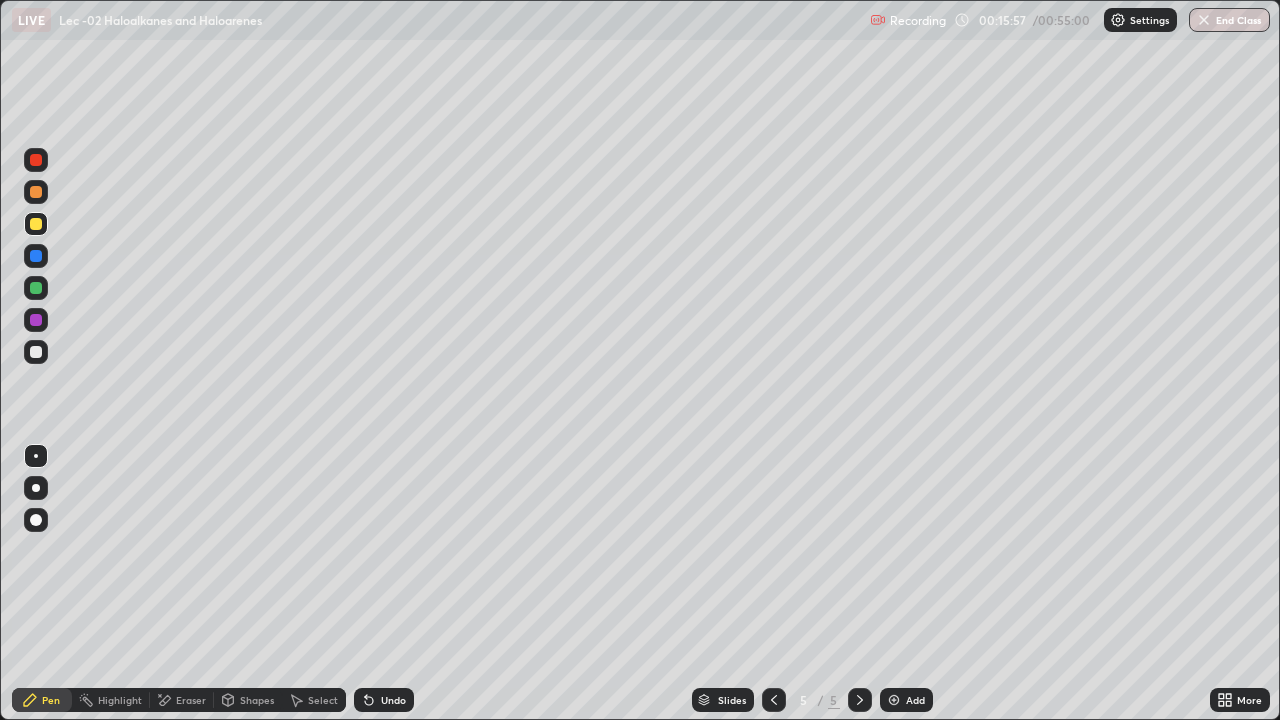 click at bounding box center (36, 352) 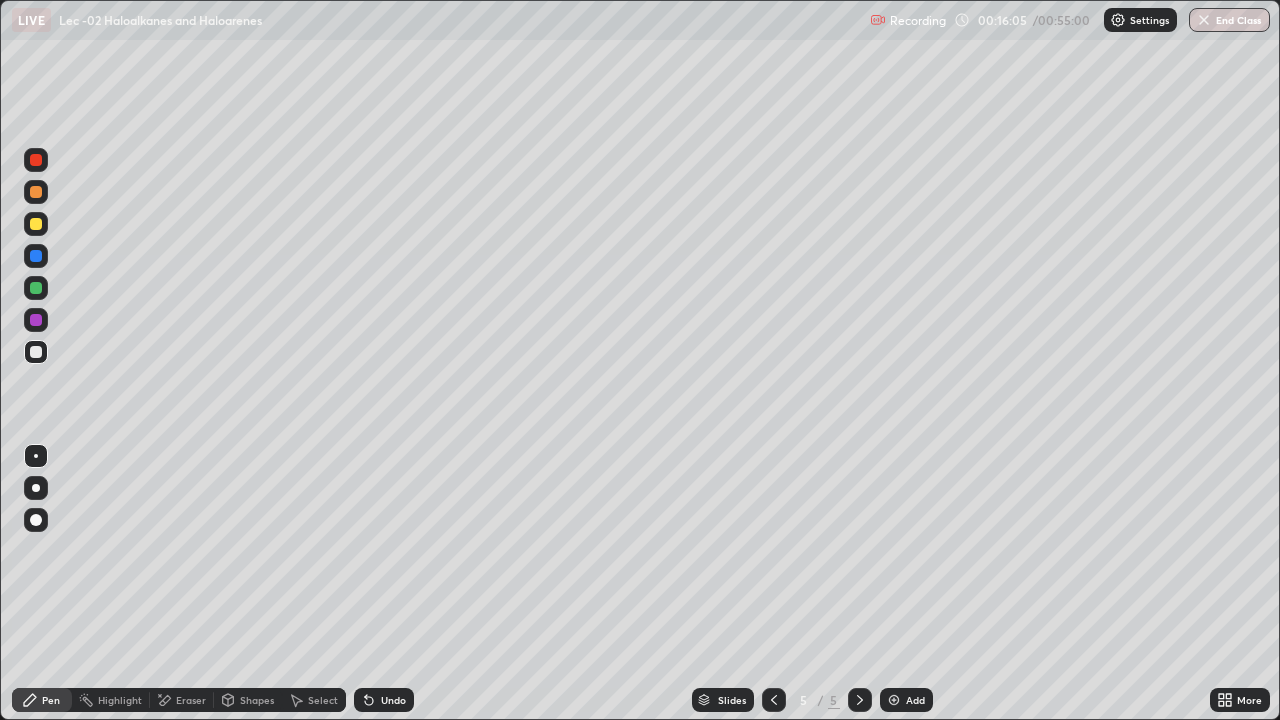 click at bounding box center (774, 700) 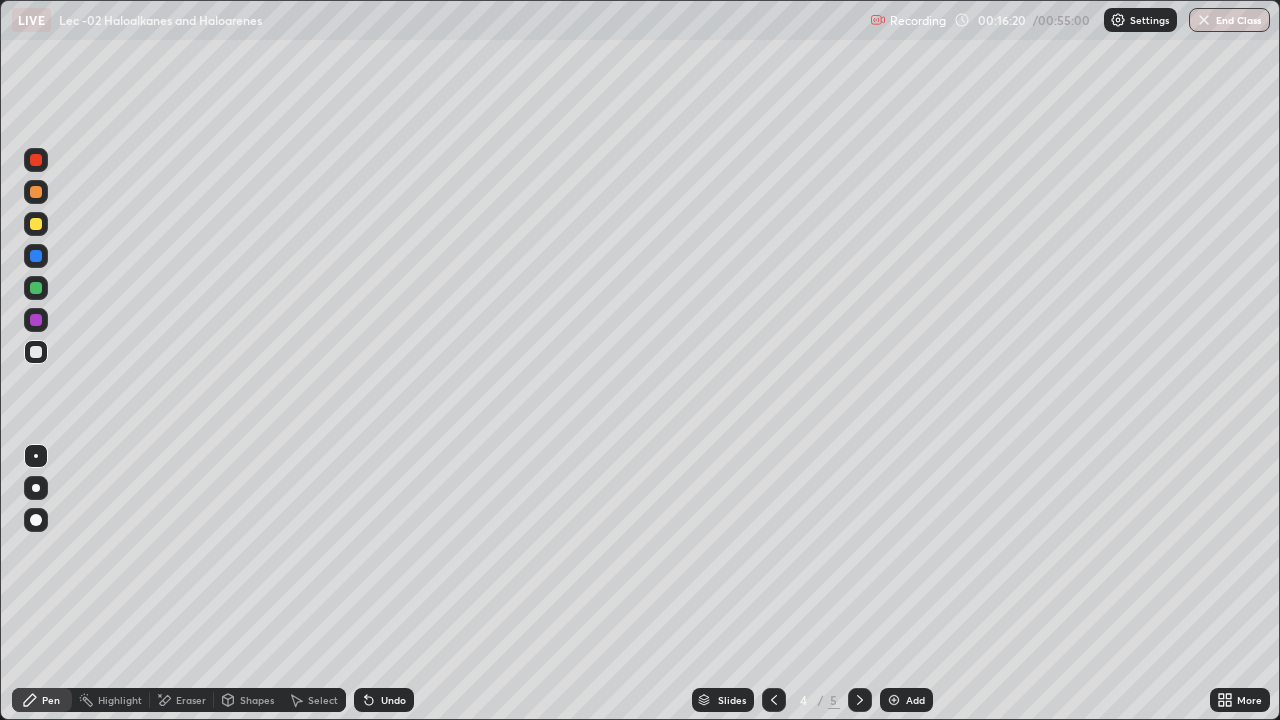 click at bounding box center (860, 700) 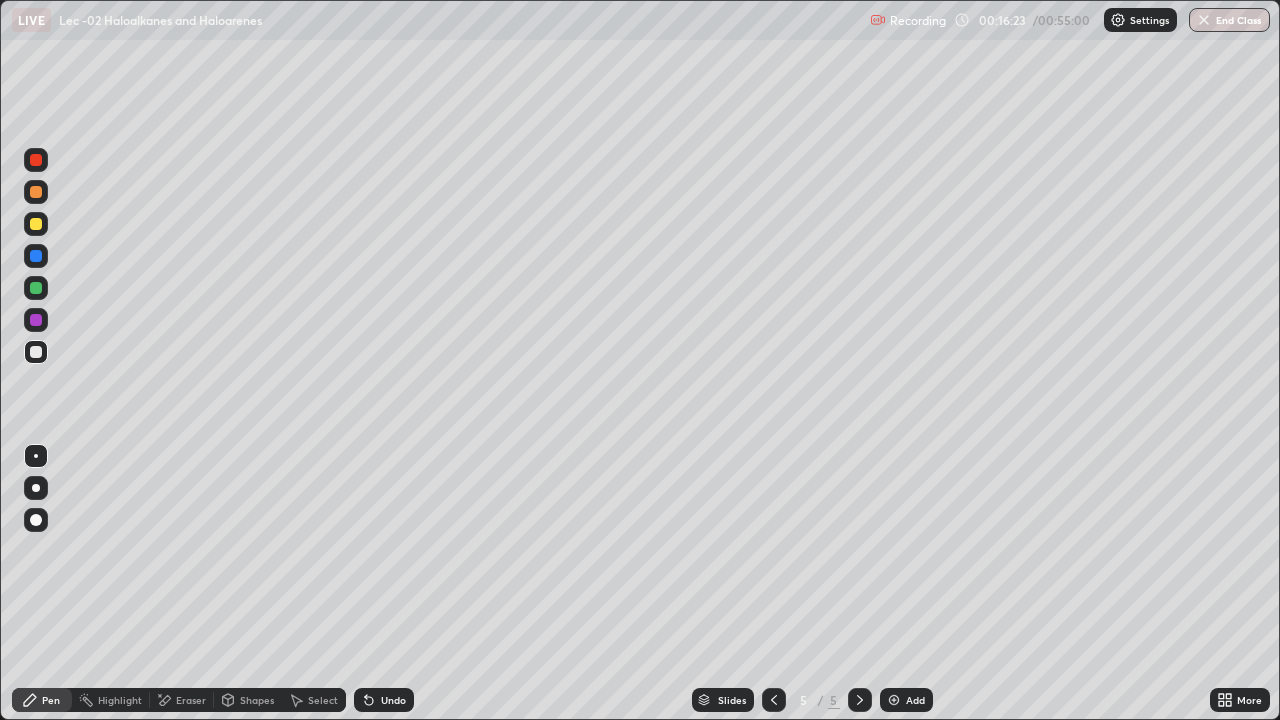click on "Undo" at bounding box center (384, 700) 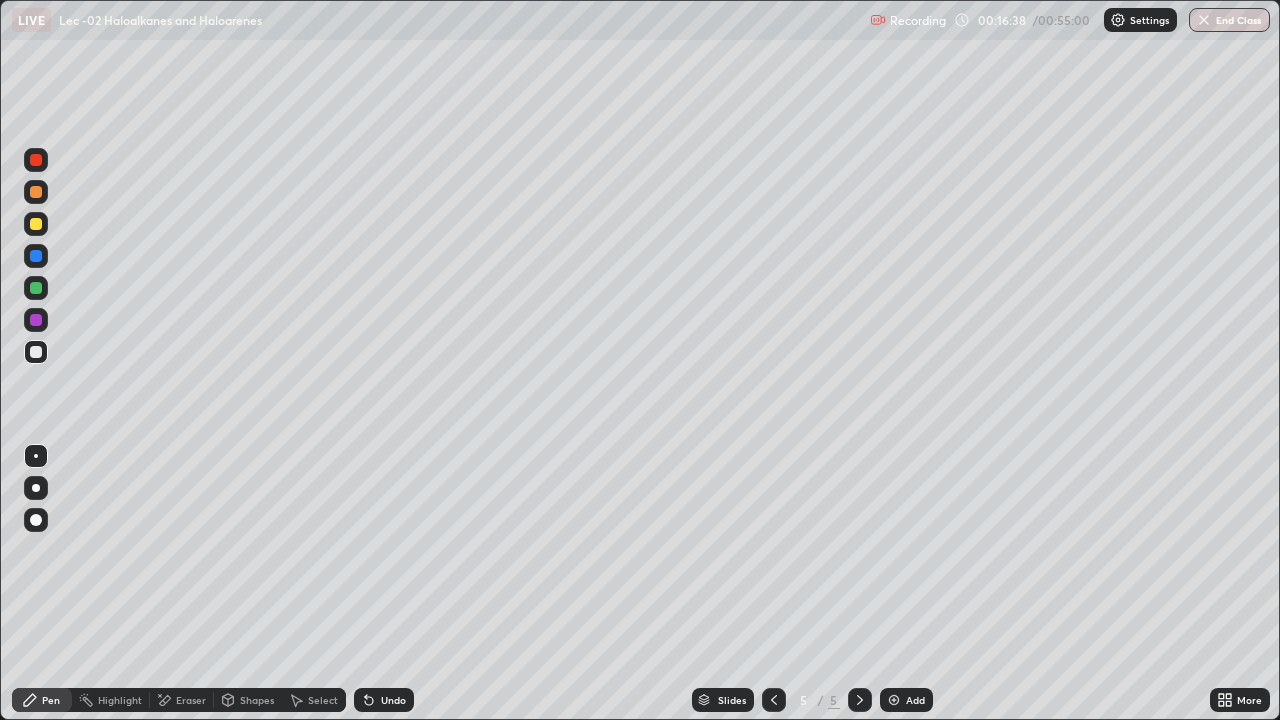 click at bounding box center [36, 288] 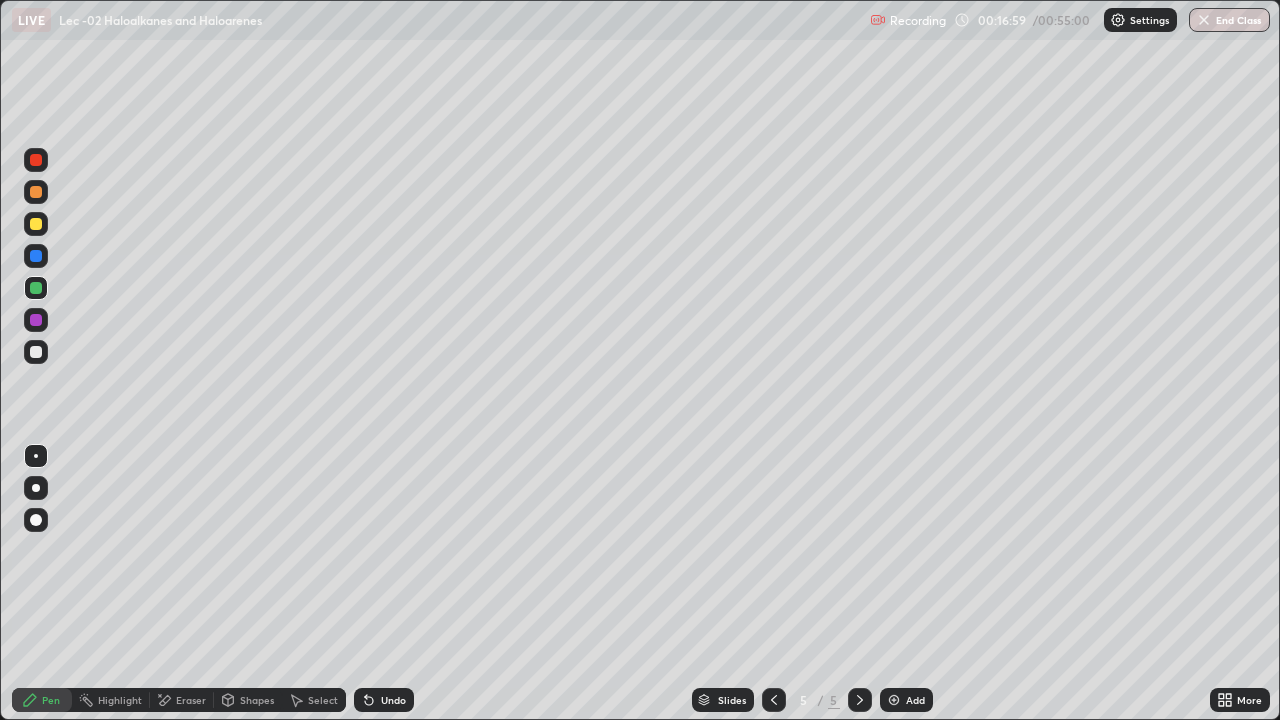 click at bounding box center [774, 700] 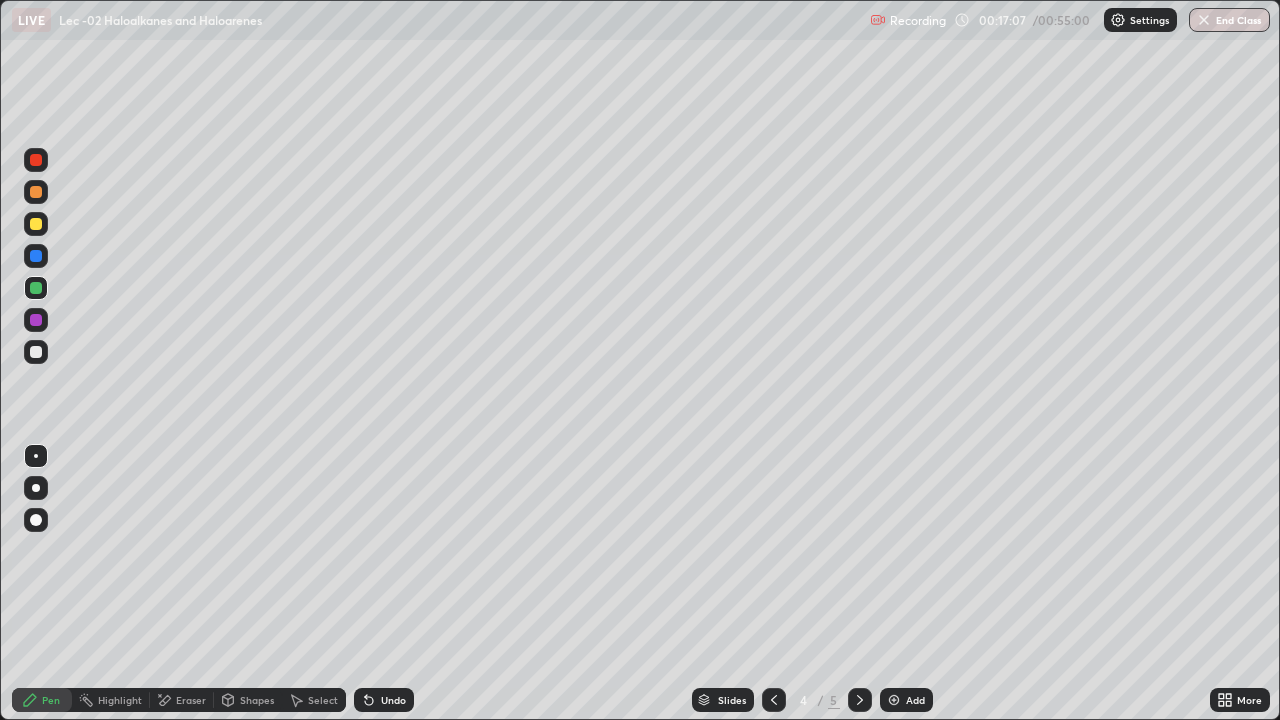 click at bounding box center [860, 700] 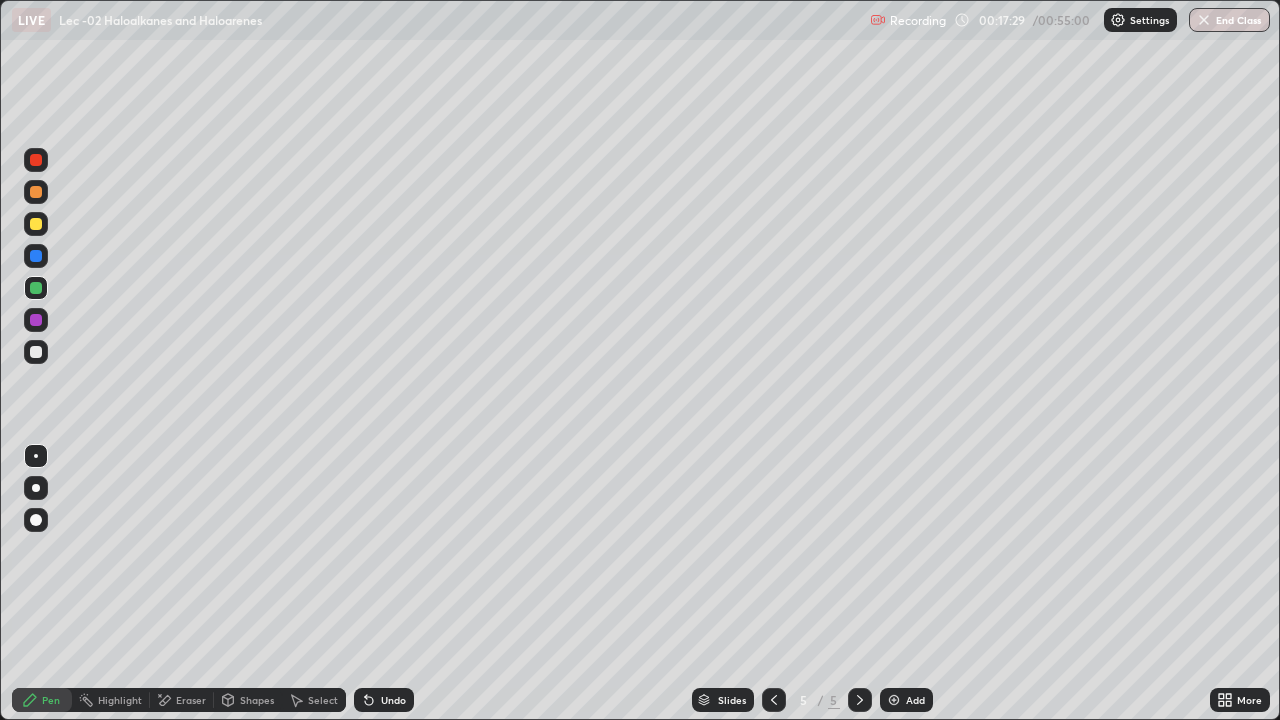 click 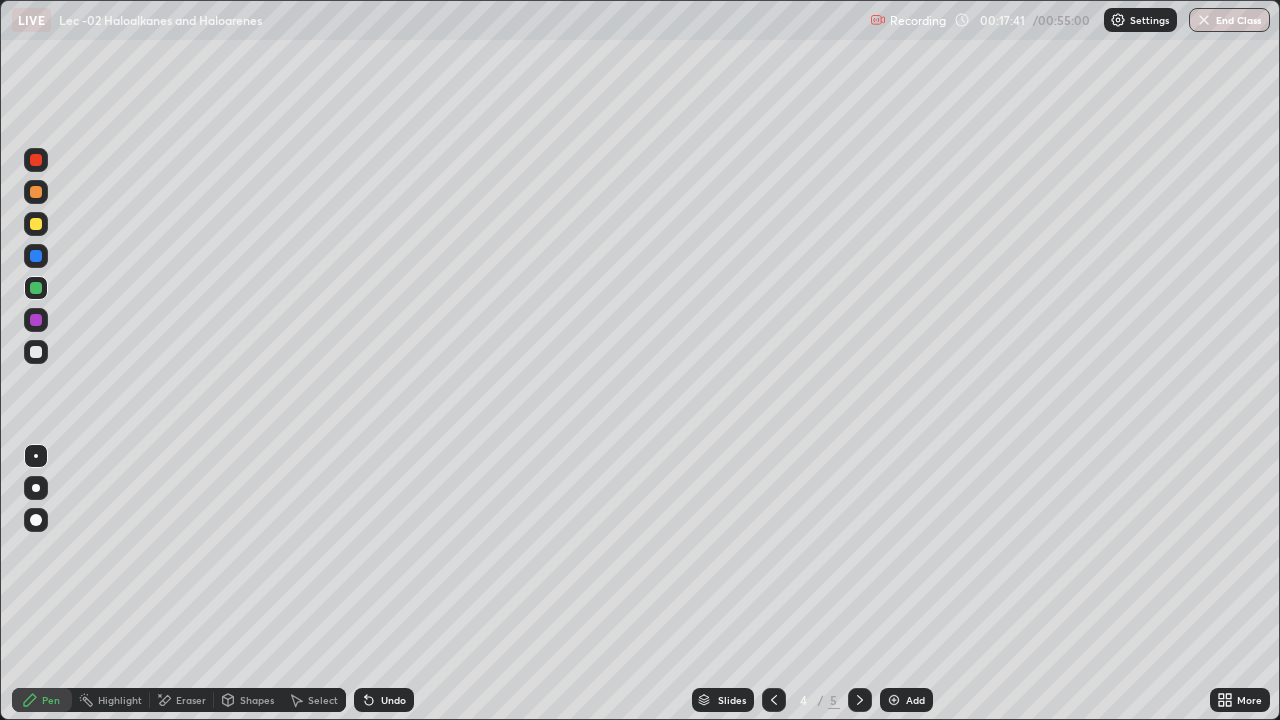 click at bounding box center [860, 700] 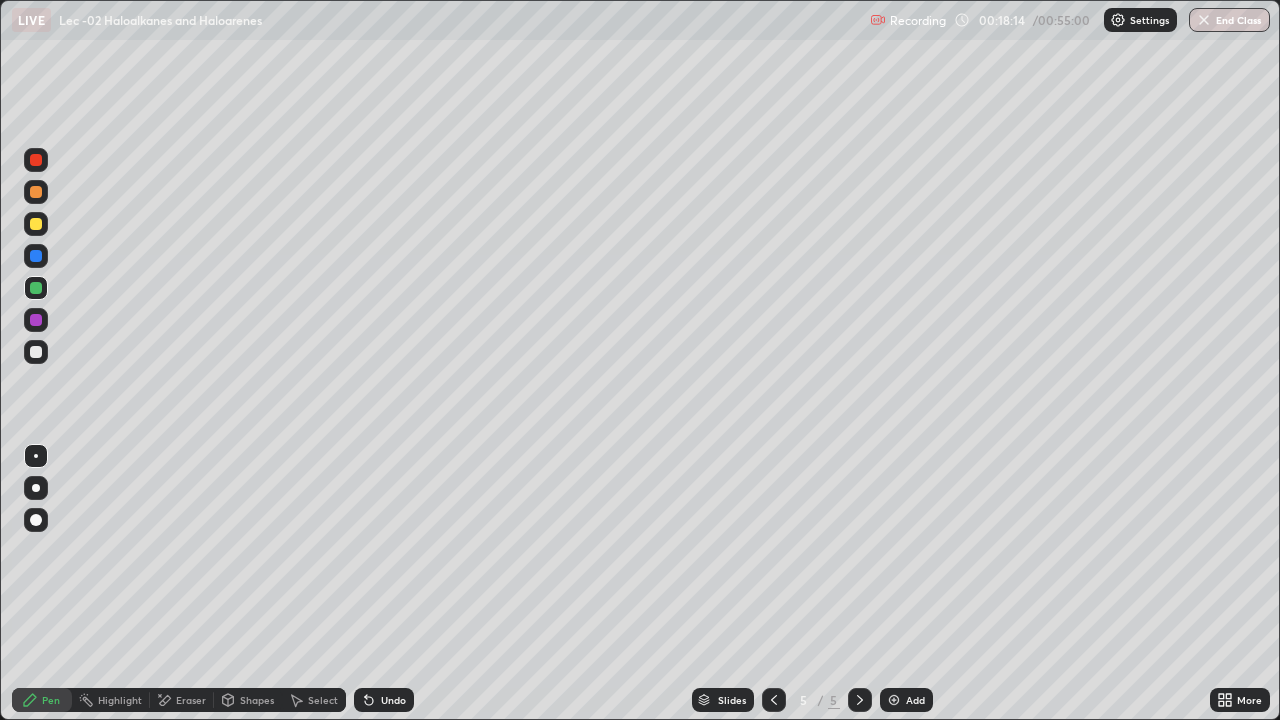 click on "Undo" at bounding box center [384, 700] 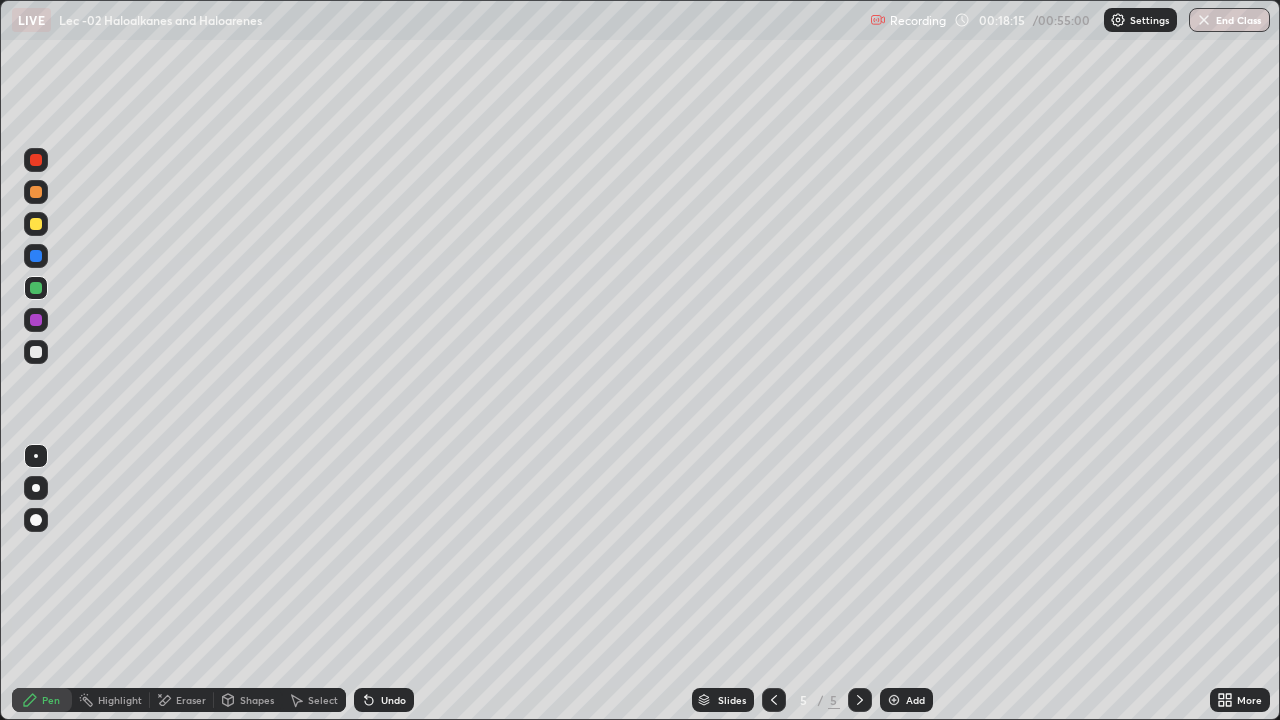 click at bounding box center (36, 320) 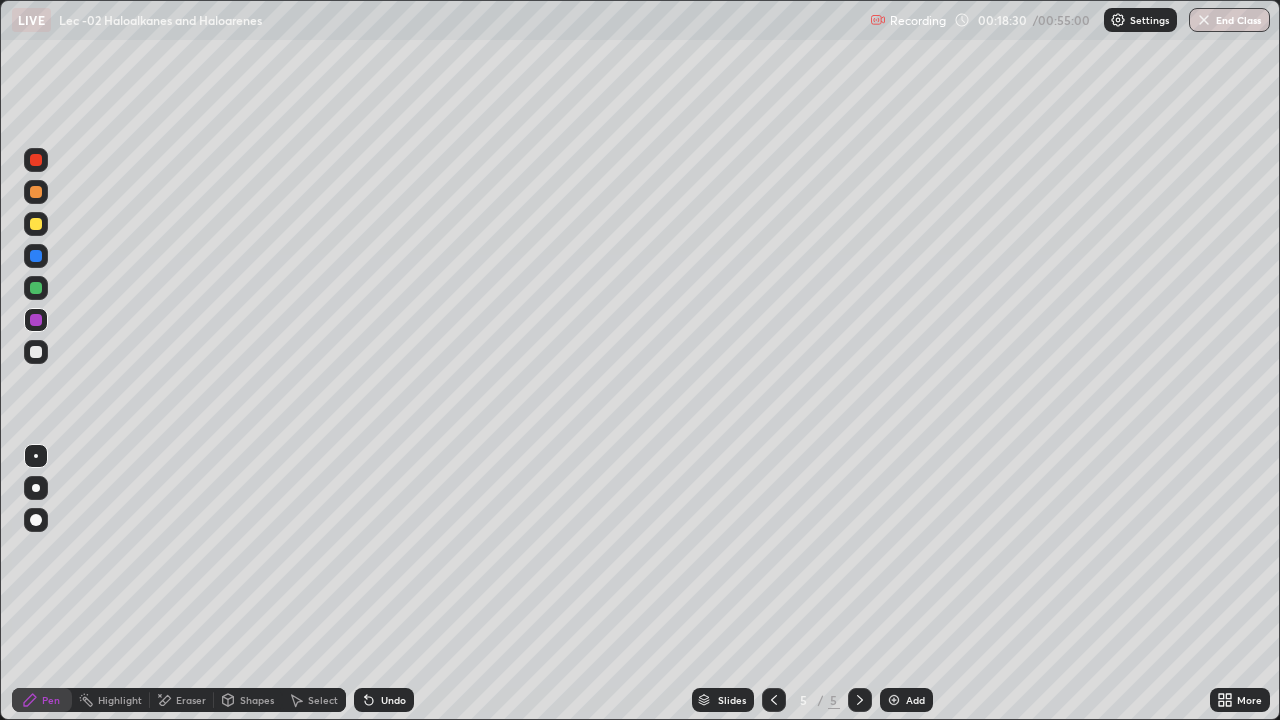 click on "Eraser" at bounding box center [191, 700] 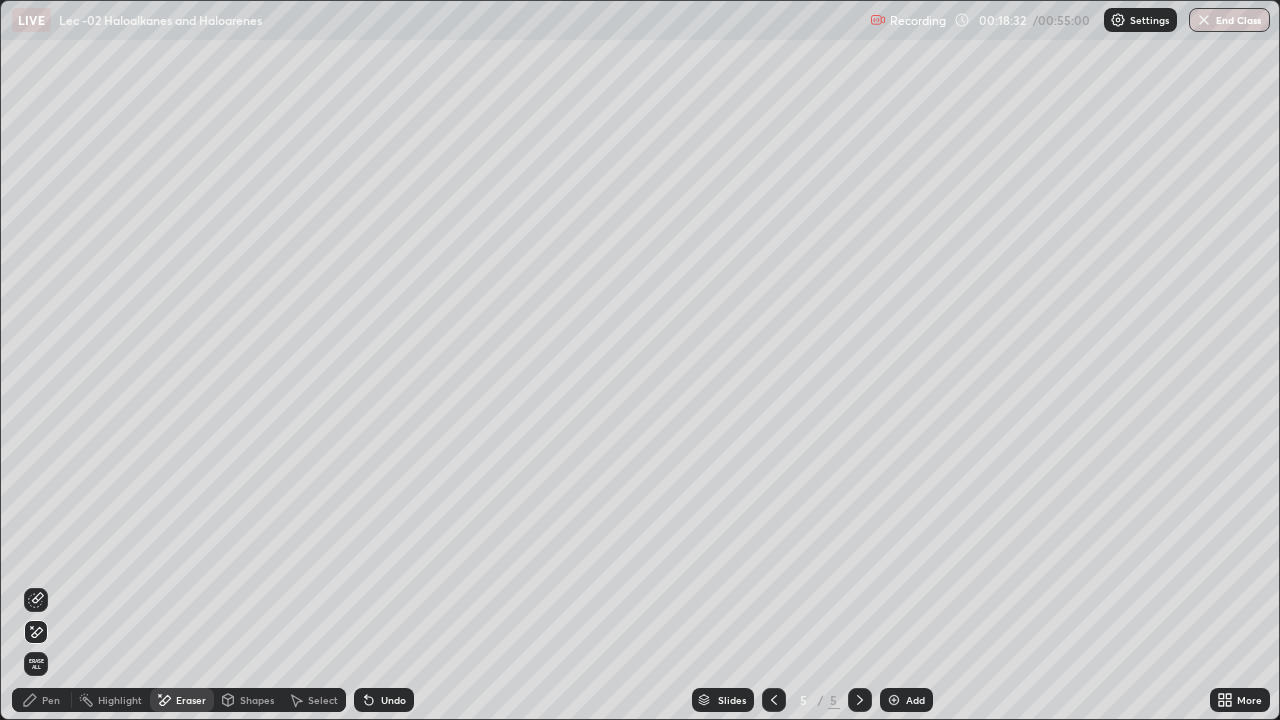 click on "Pen" at bounding box center [42, 700] 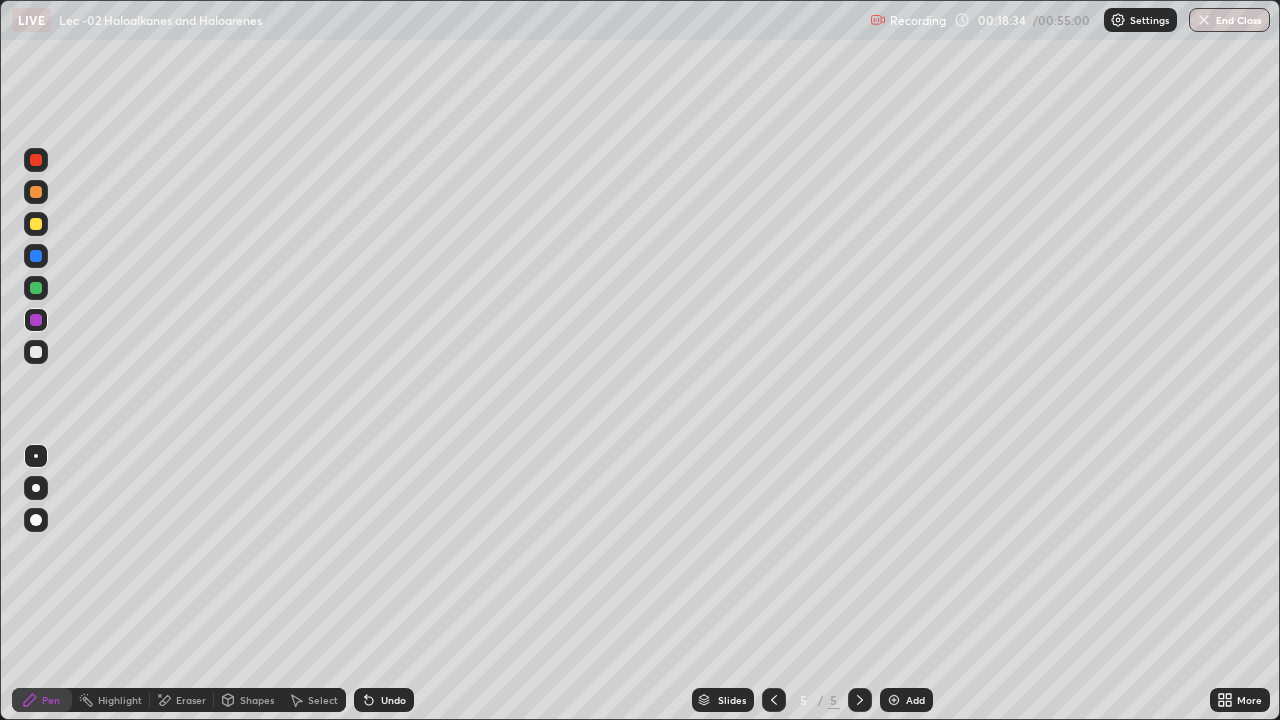 click 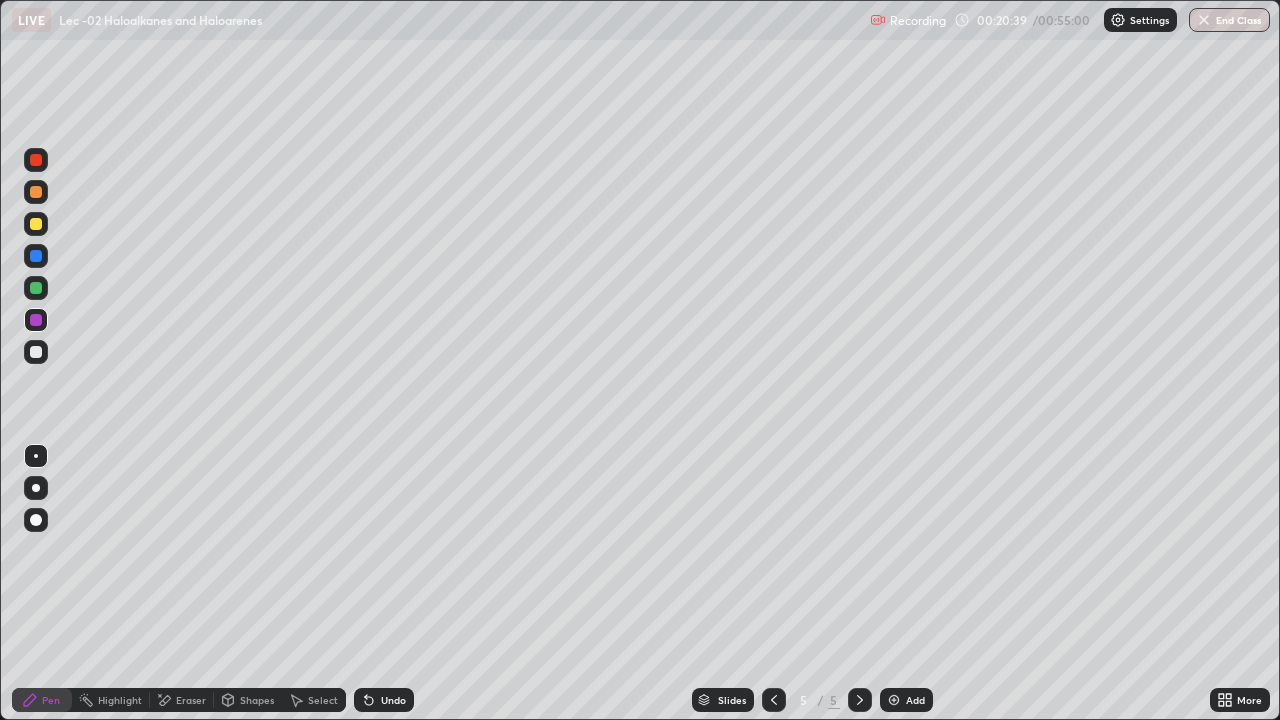 click at bounding box center [774, 700] 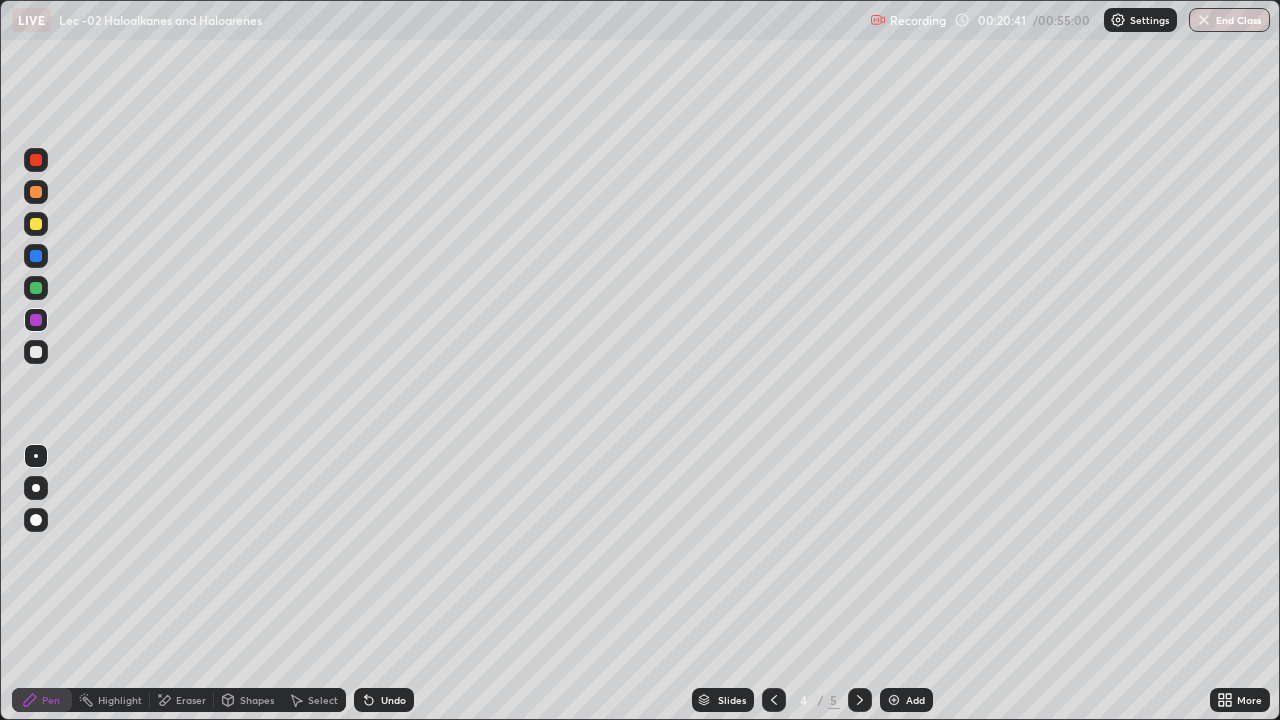 click at bounding box center (36, 224) 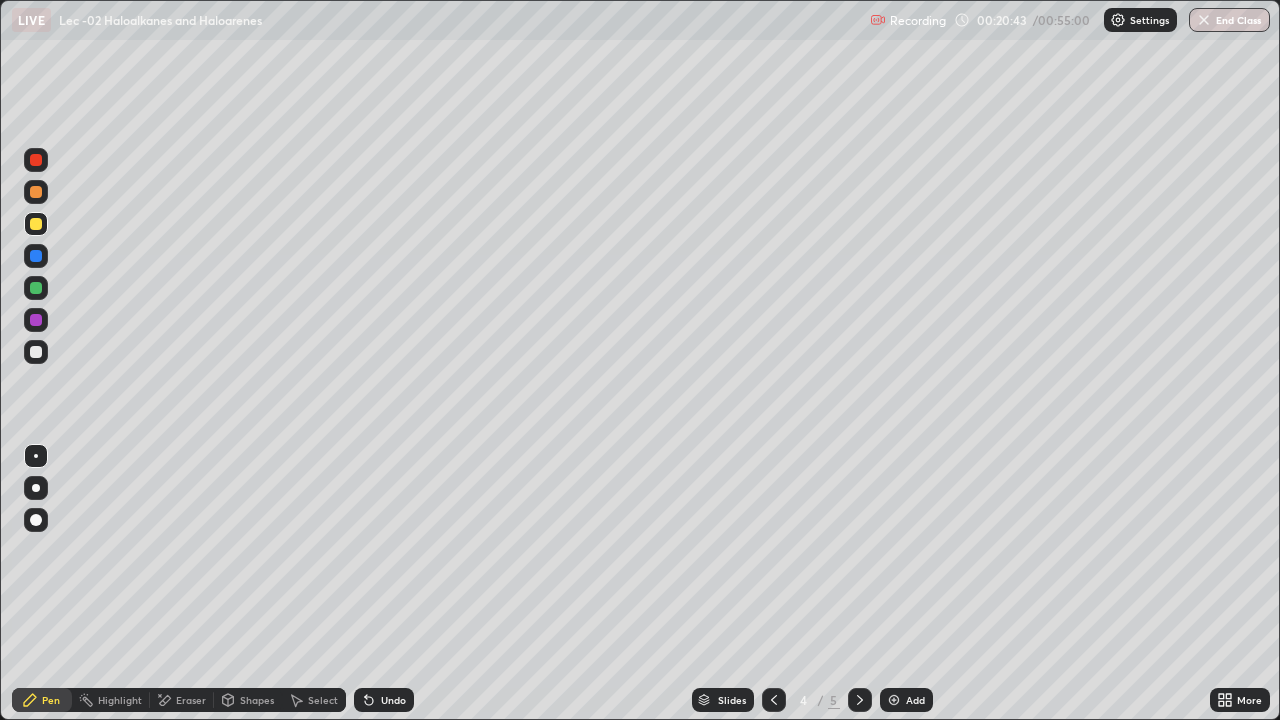 click on "Undo" at bounding box center (384, 700) 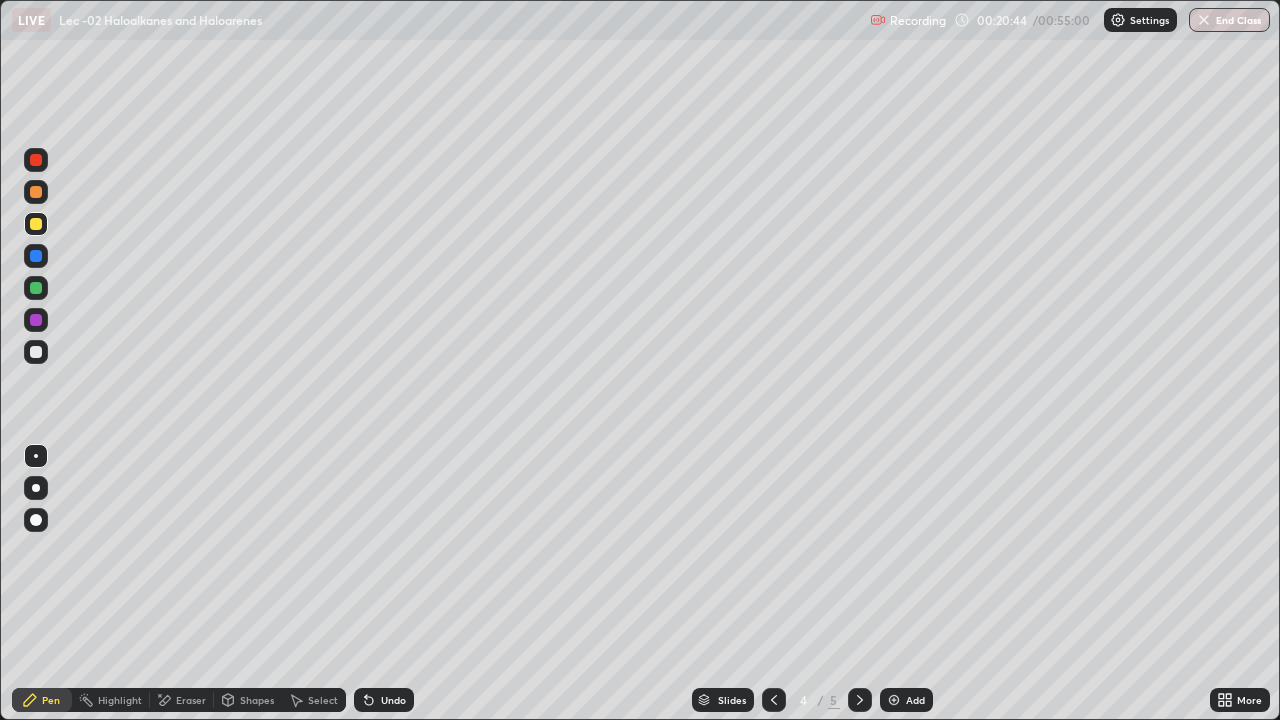 click at bounding box center [36, 520] 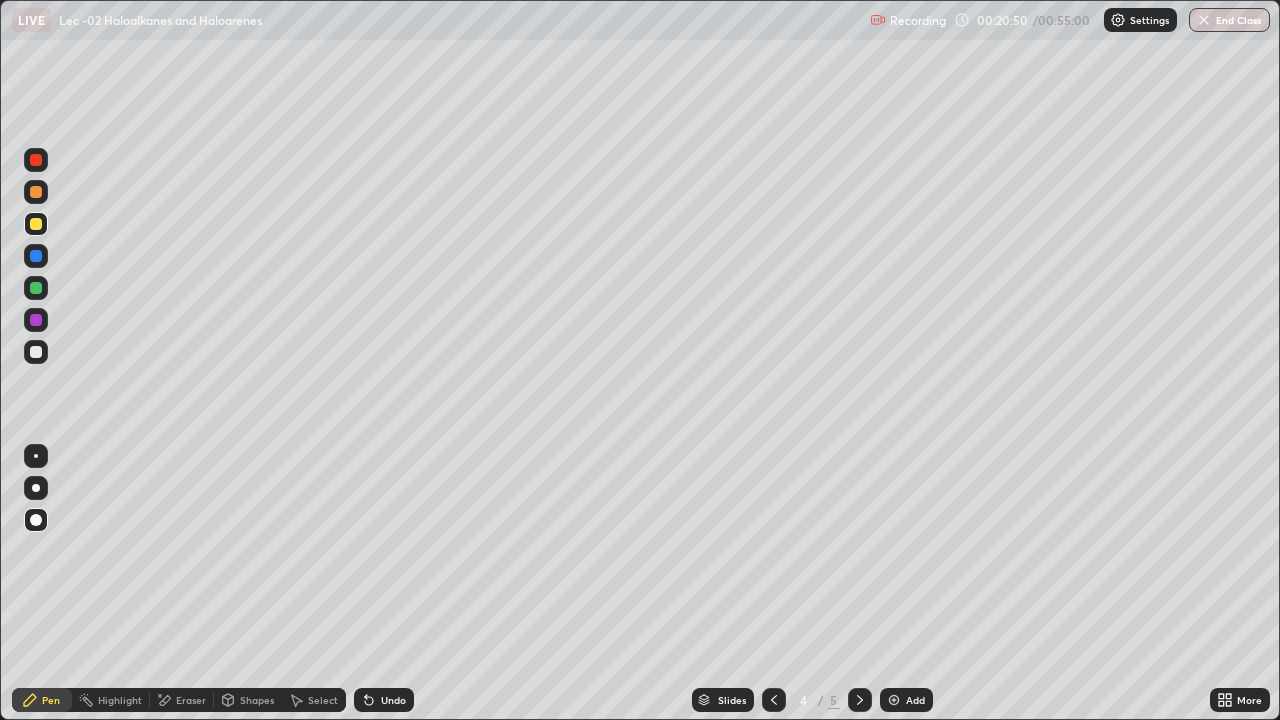 click at bounding box center [36, 456] 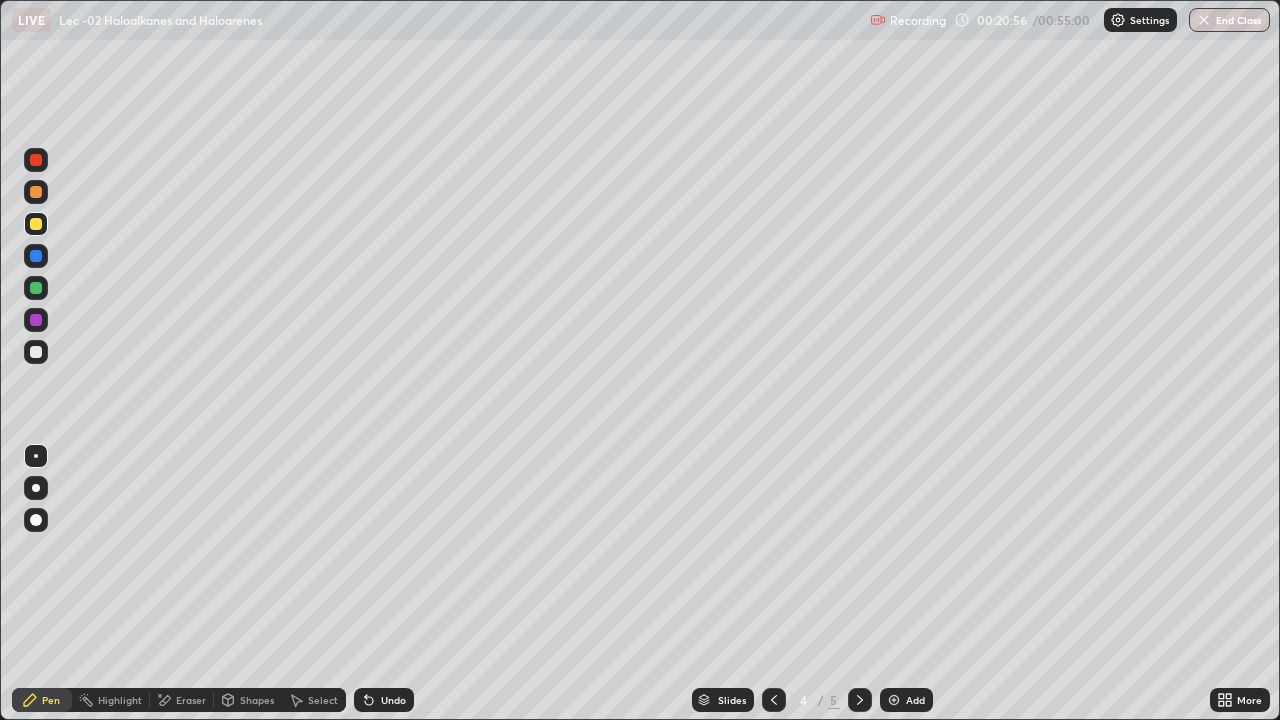 click on "Undo" at bounding box center (384, 700) 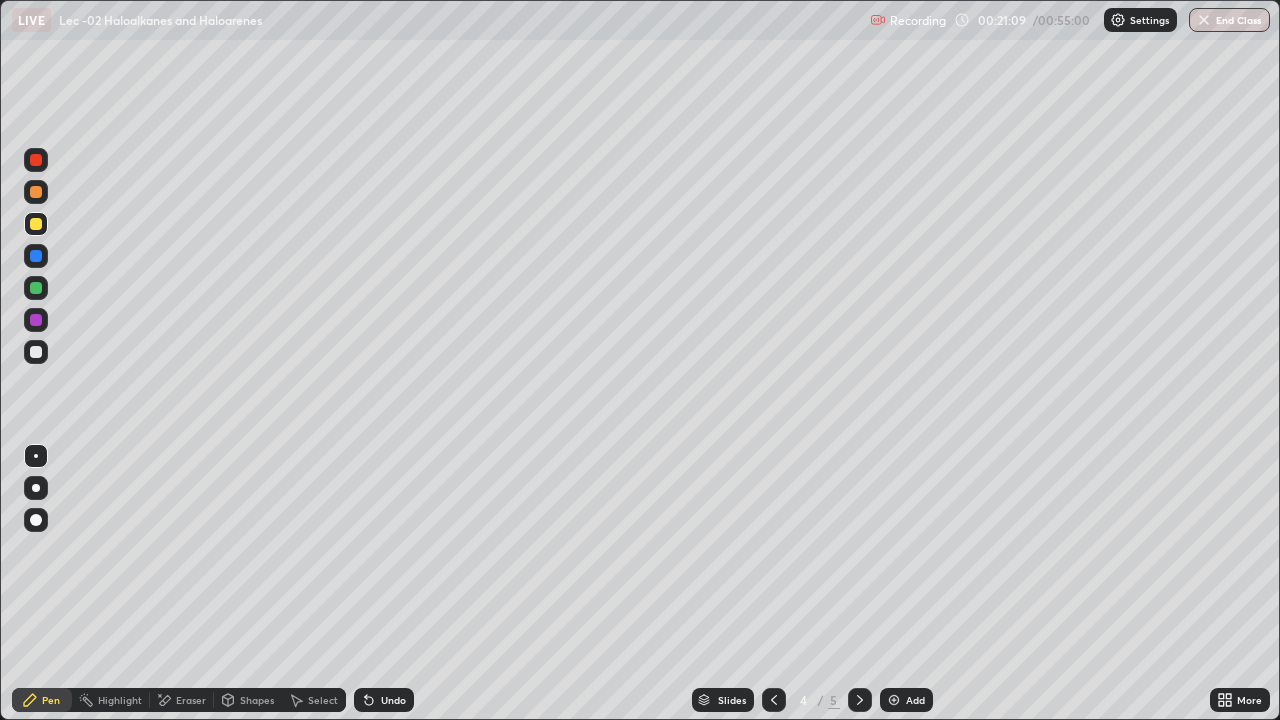 click 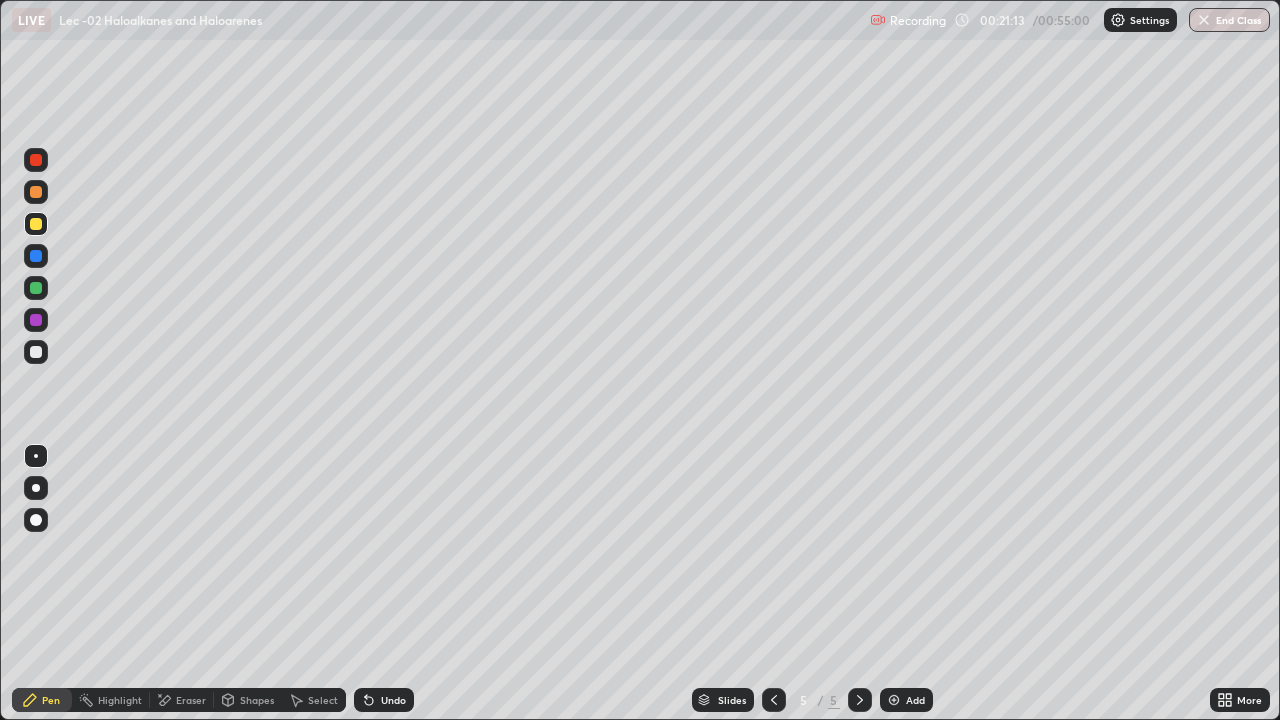 click at bounding box center (774, 700) 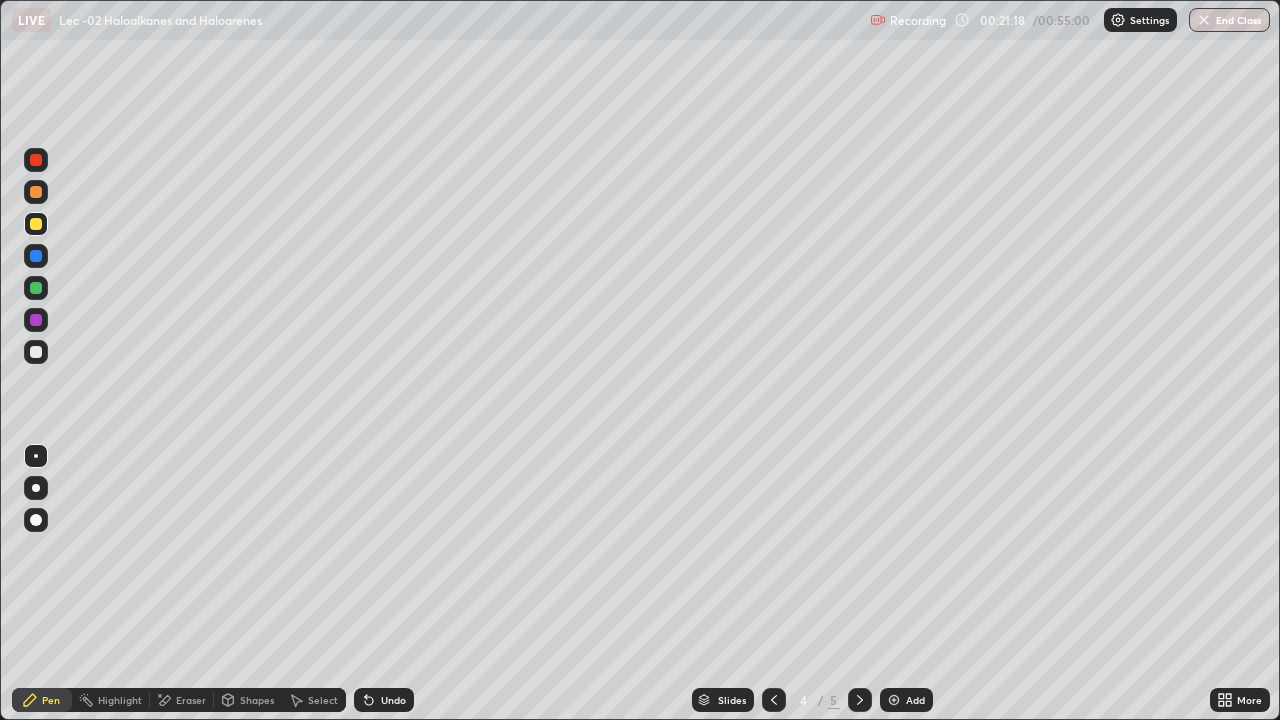 click 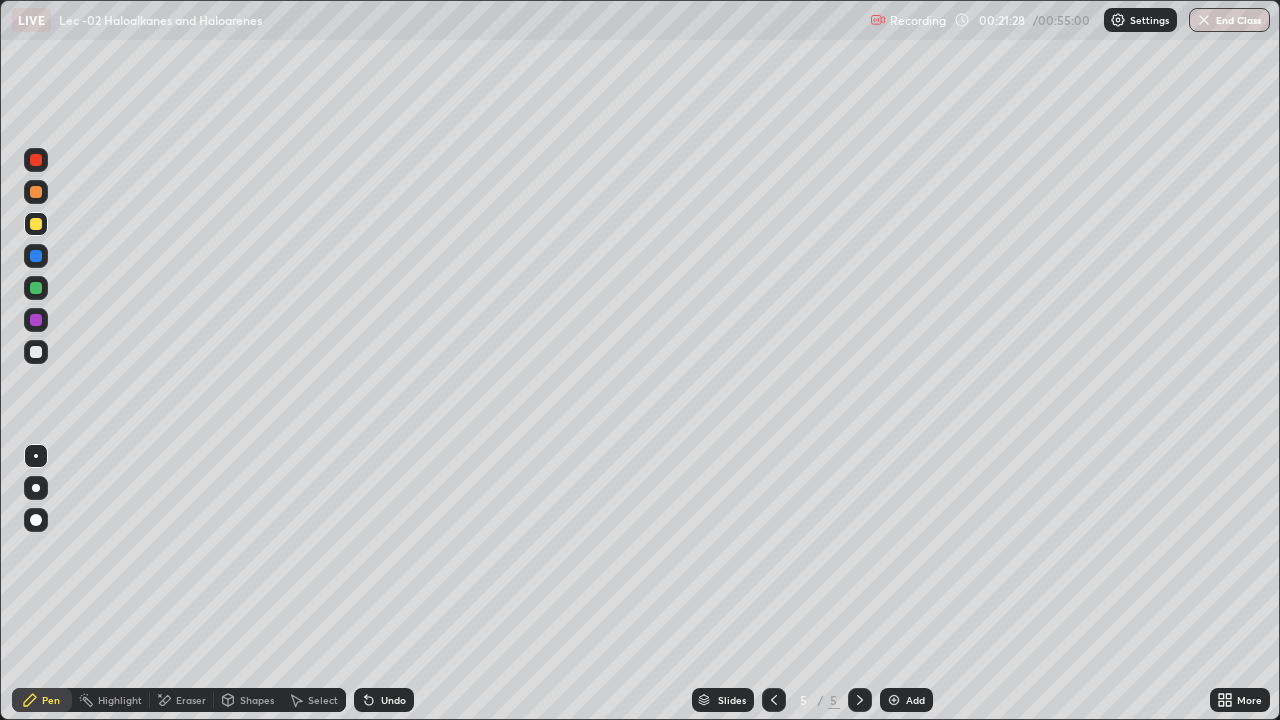 click on "Add" at bounding box center [915, 700] 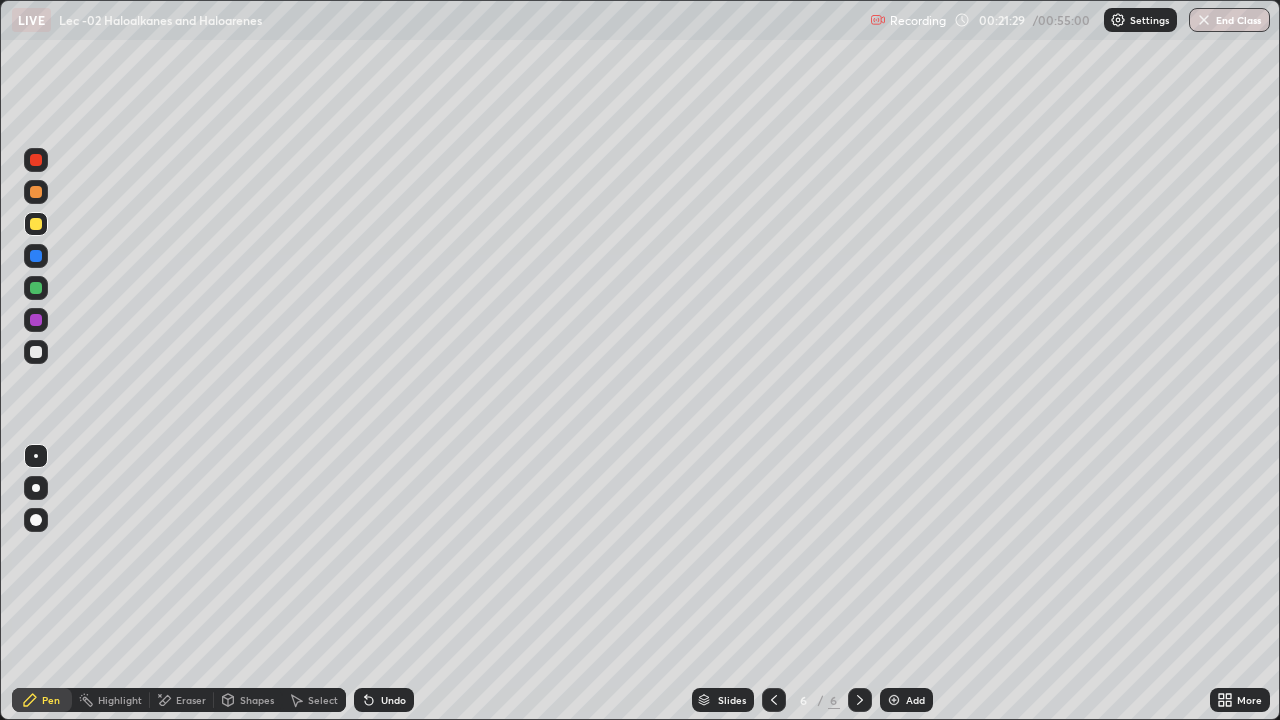 click at bounding box center [36, 352] 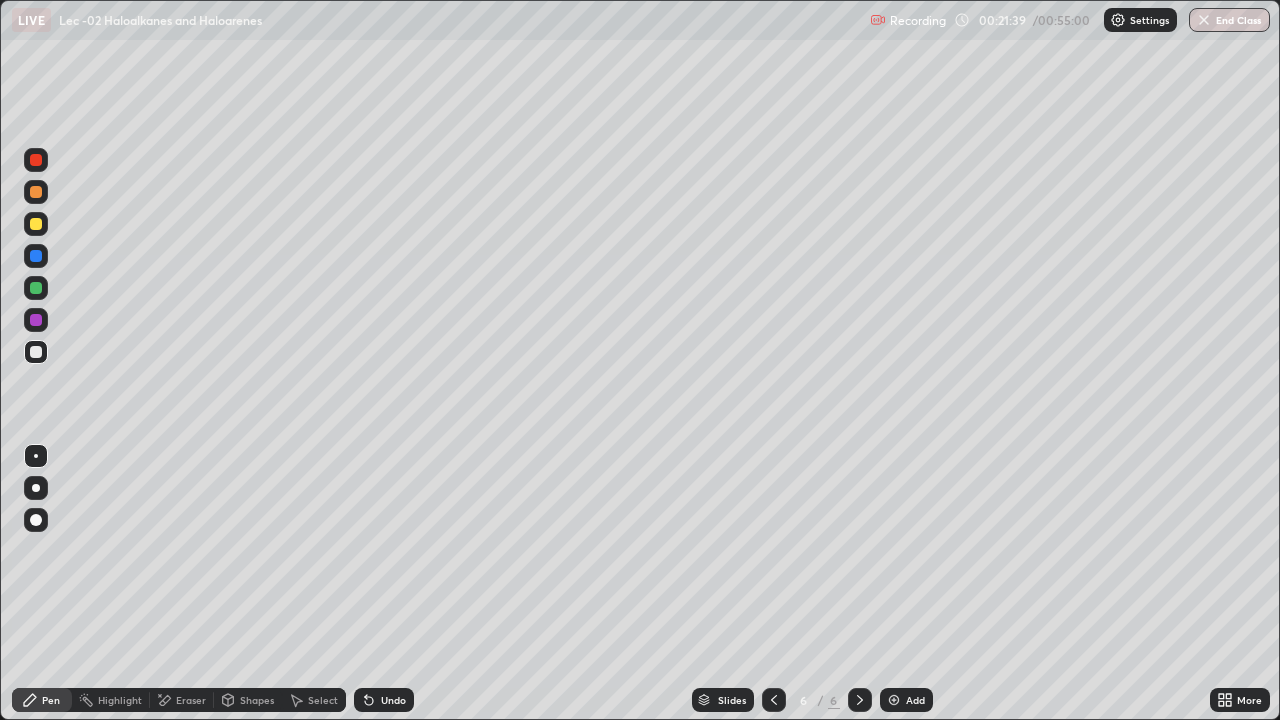 click at bounding box center (36, 224) 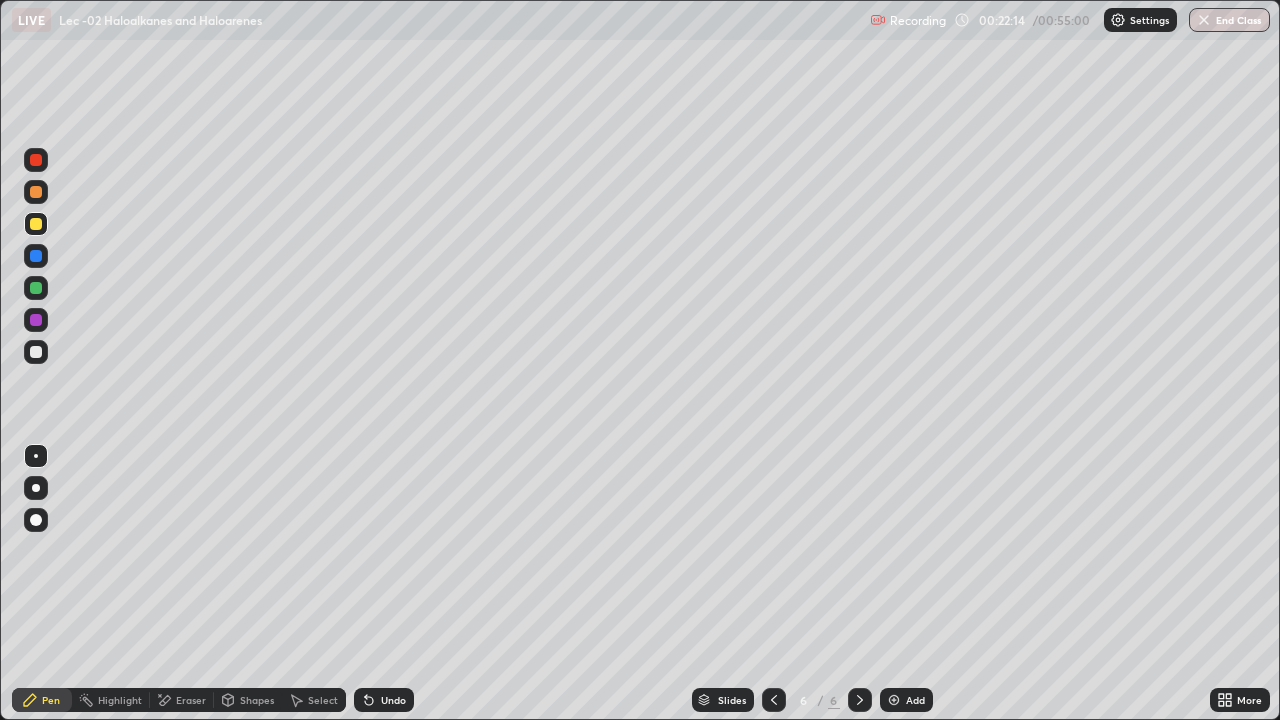 click 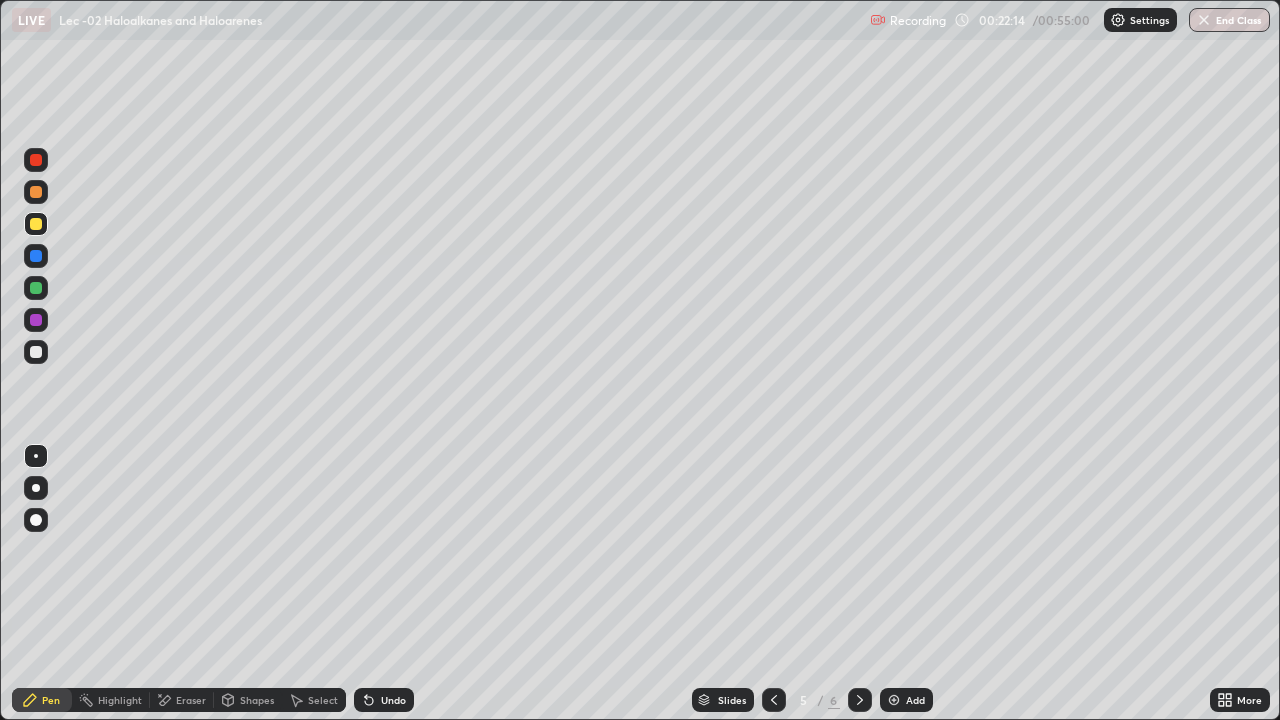 click 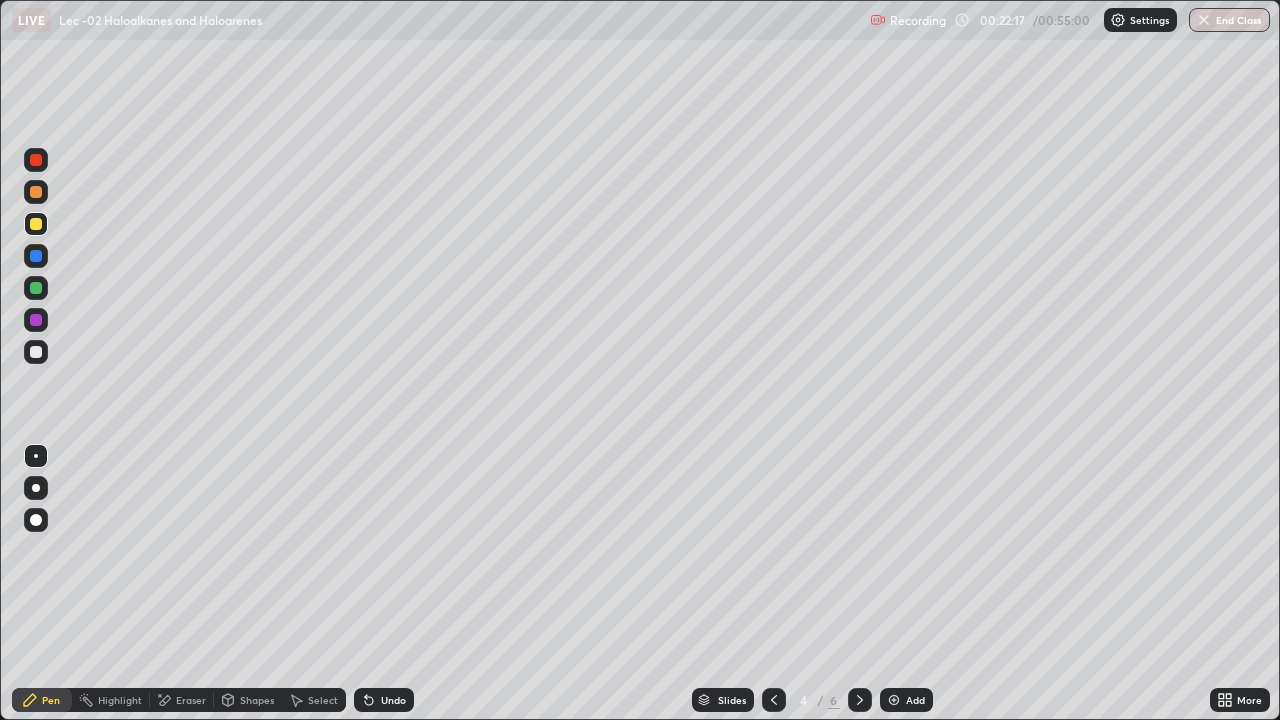 click on "Undo" at bounding box center (384, 700) 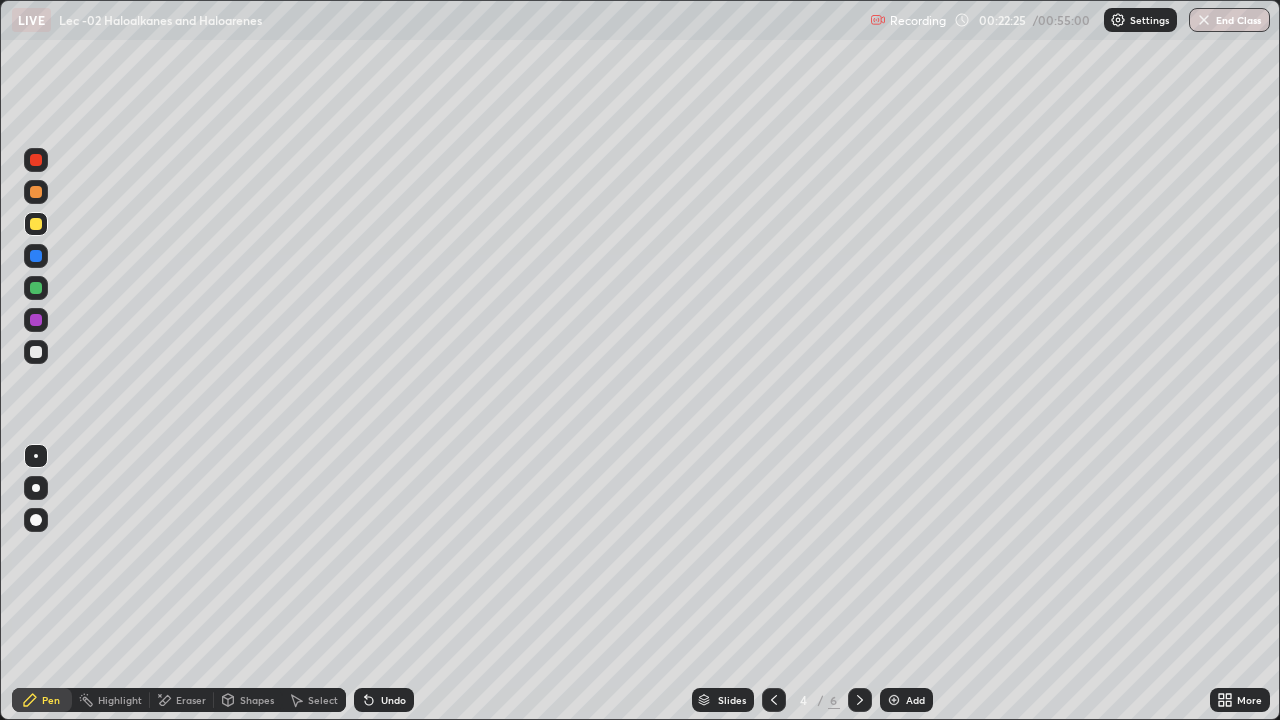 click 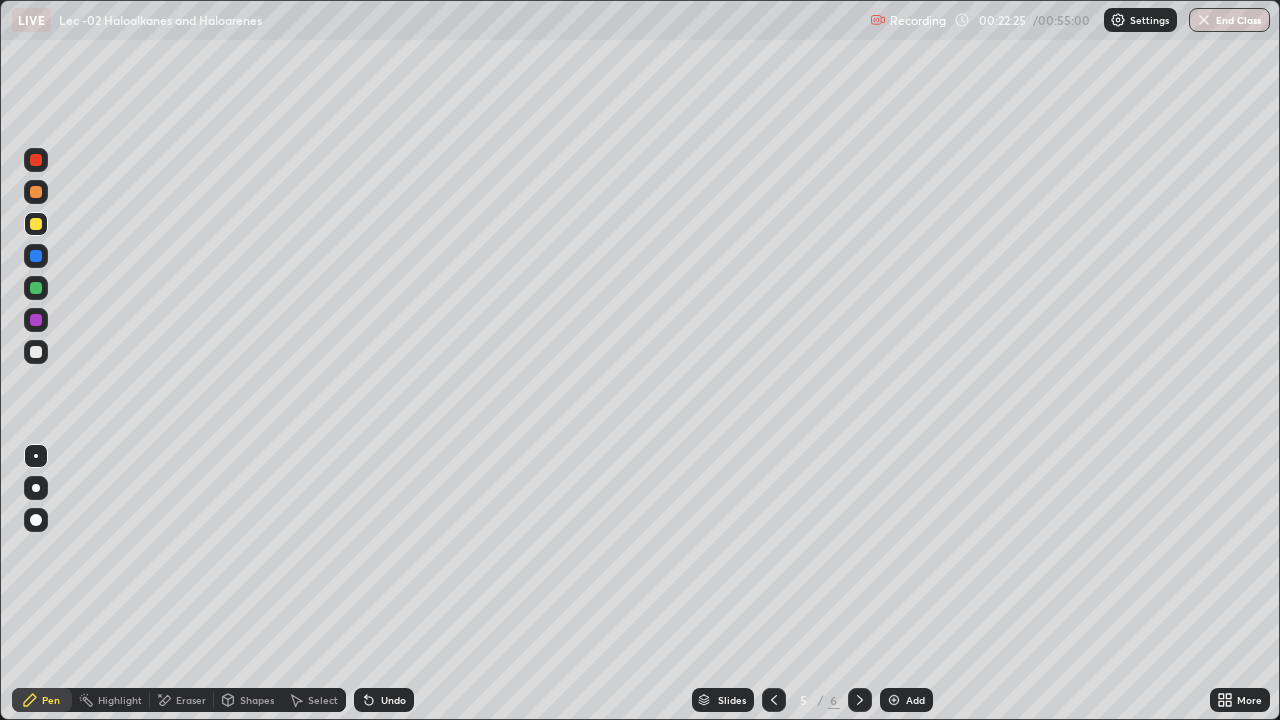 click 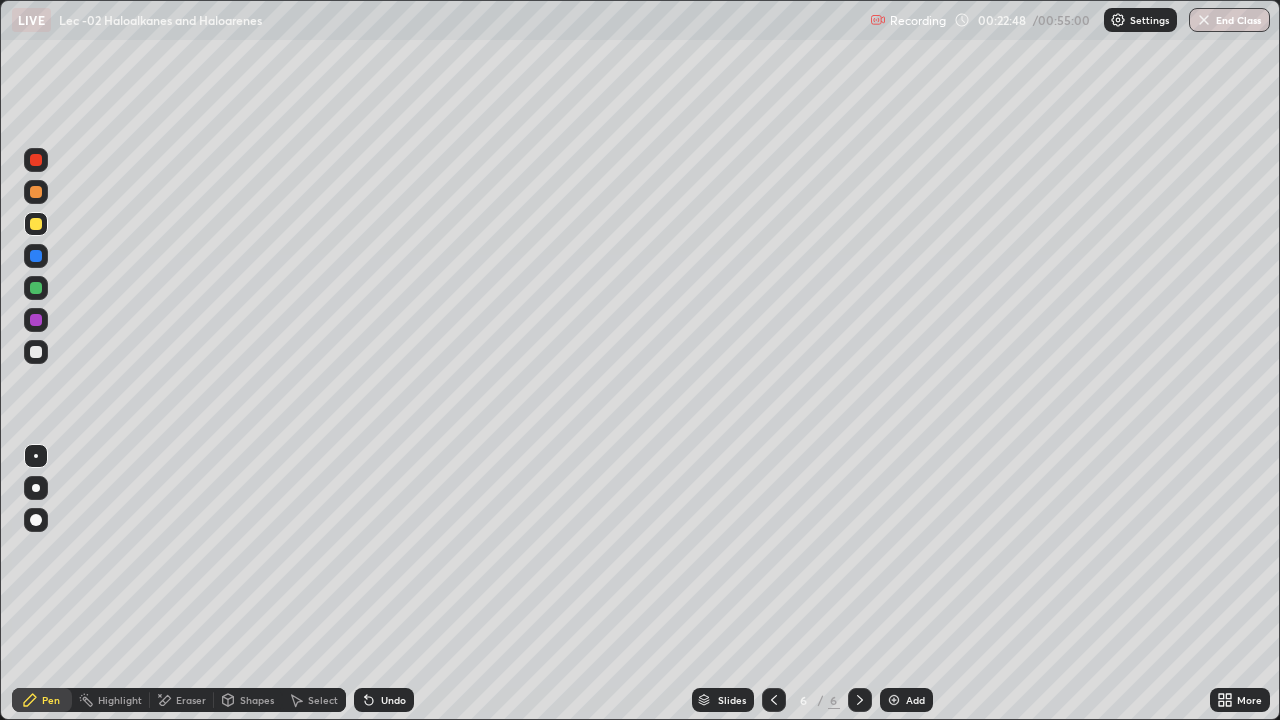click on "Erase all" at bounding box center (36, 360) 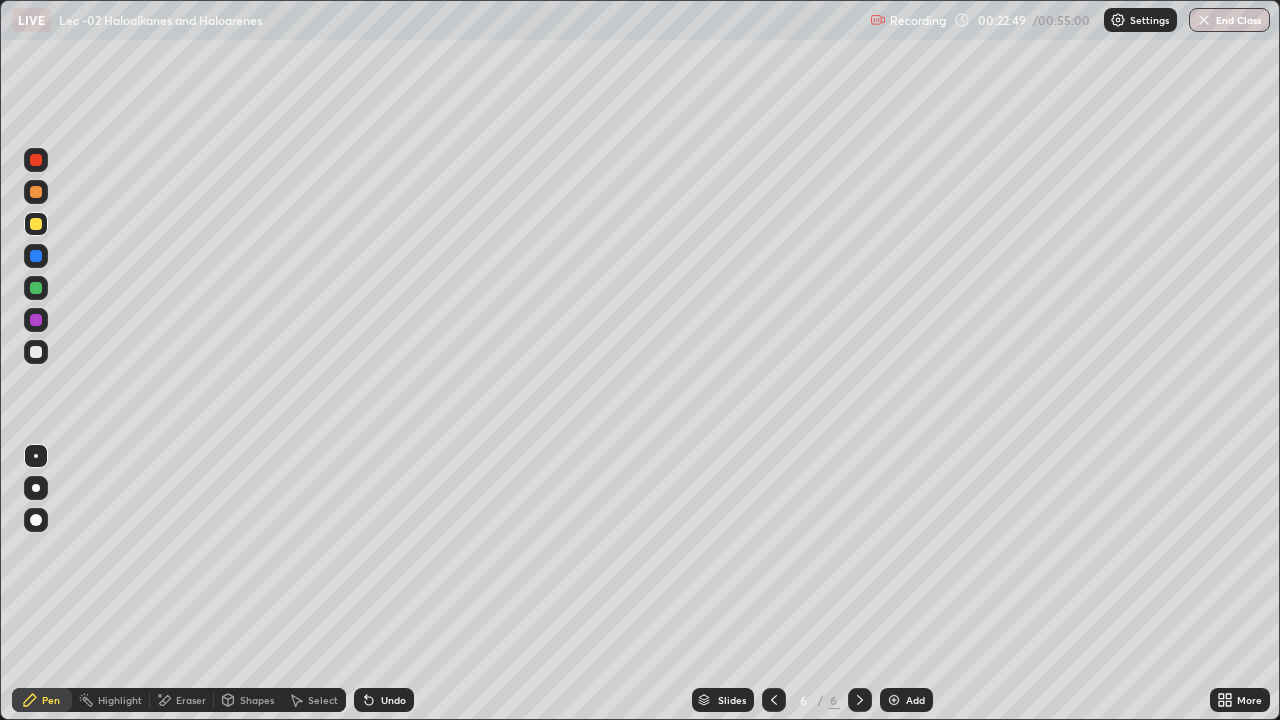 click at bounding box center [36, 352] 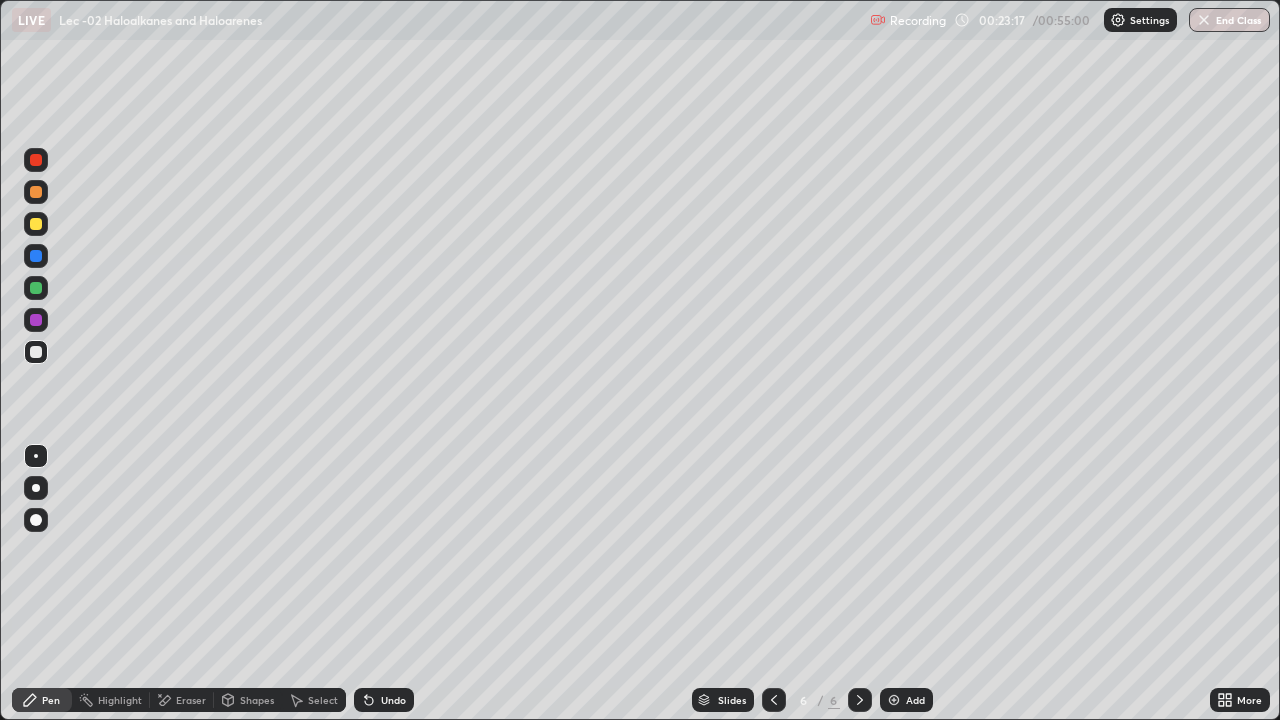 click on "Undo" at bounding box center [384, 700] 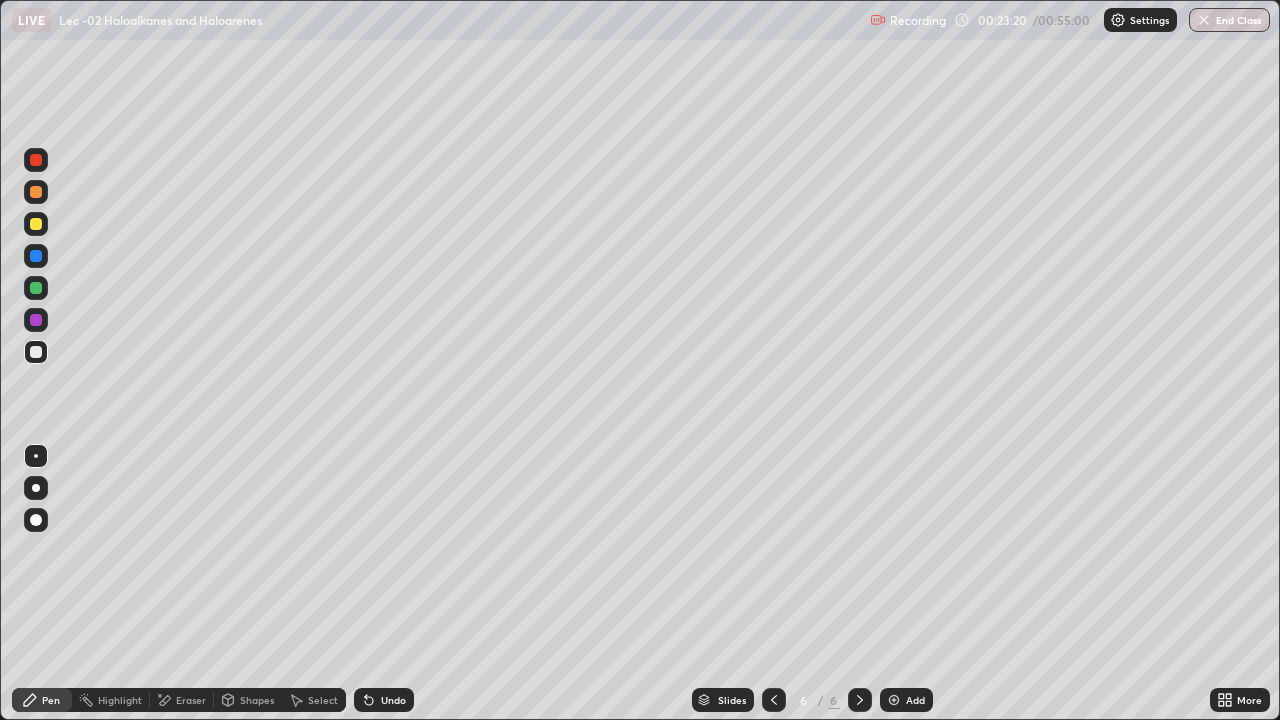 click on "Undo" at bounding box center [384, 700] 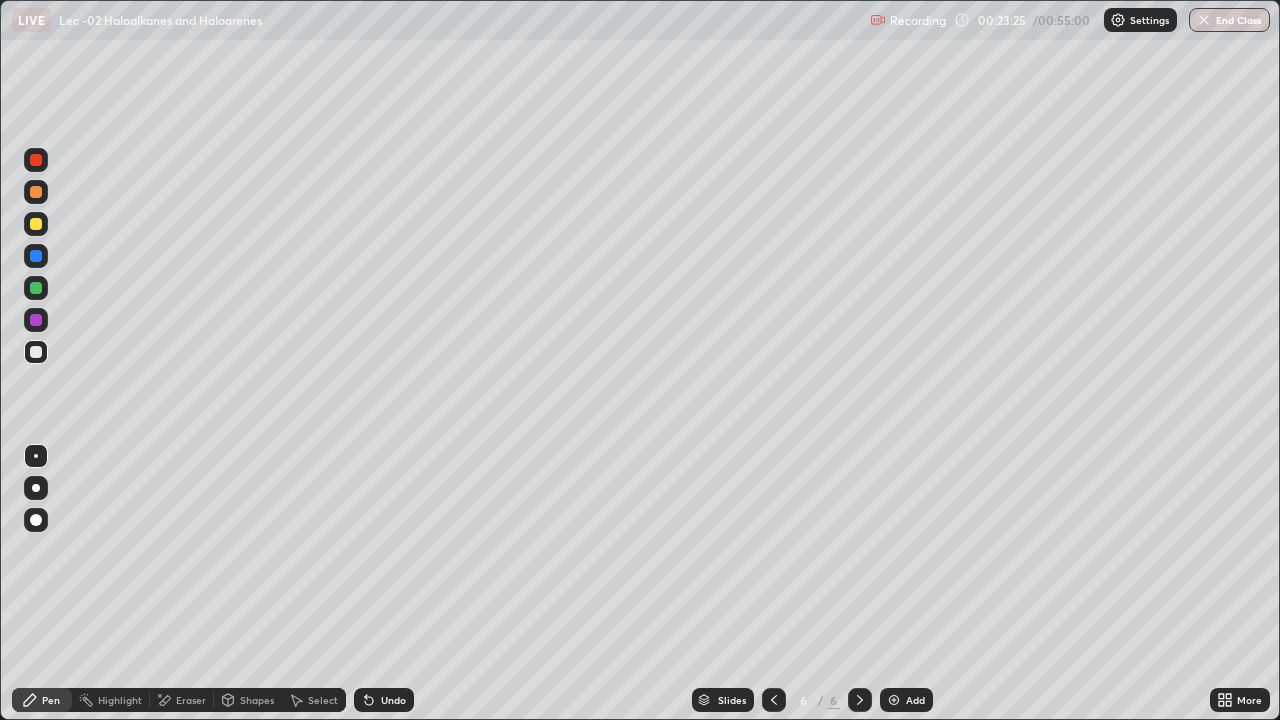 click at bounding box center (36, 320) 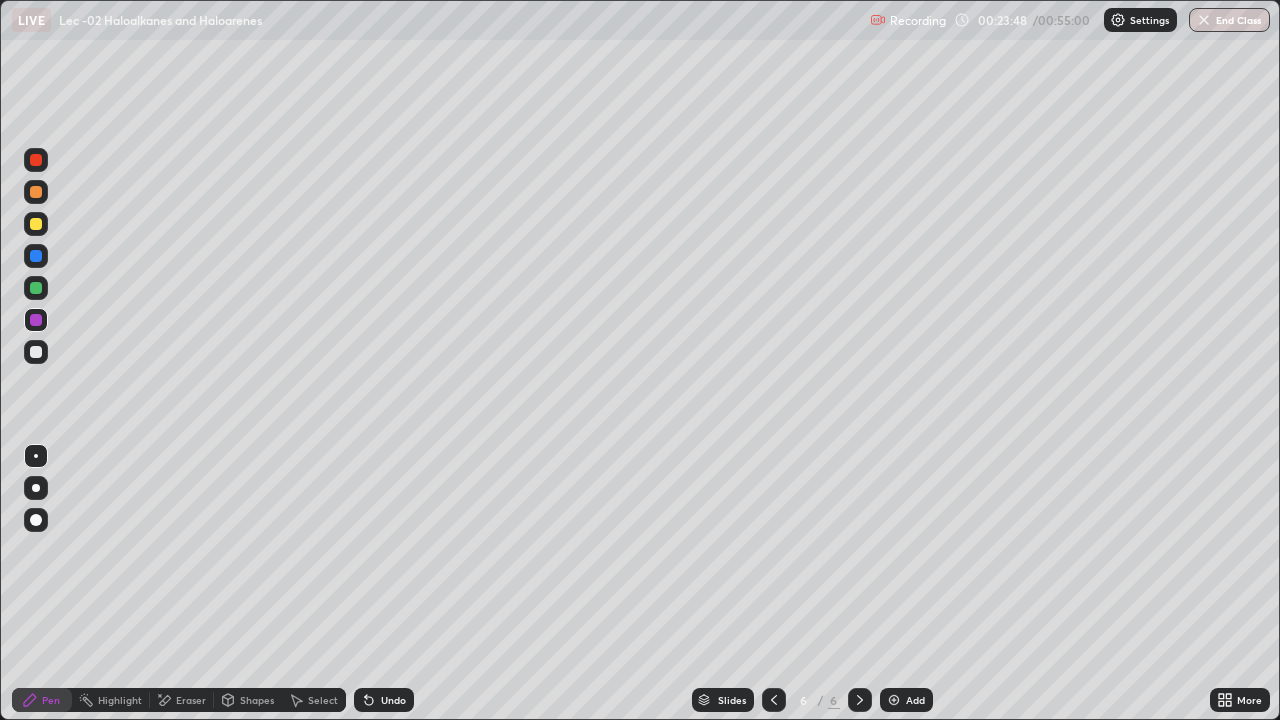 click on "Eraser" at bounding box center [191, 700] 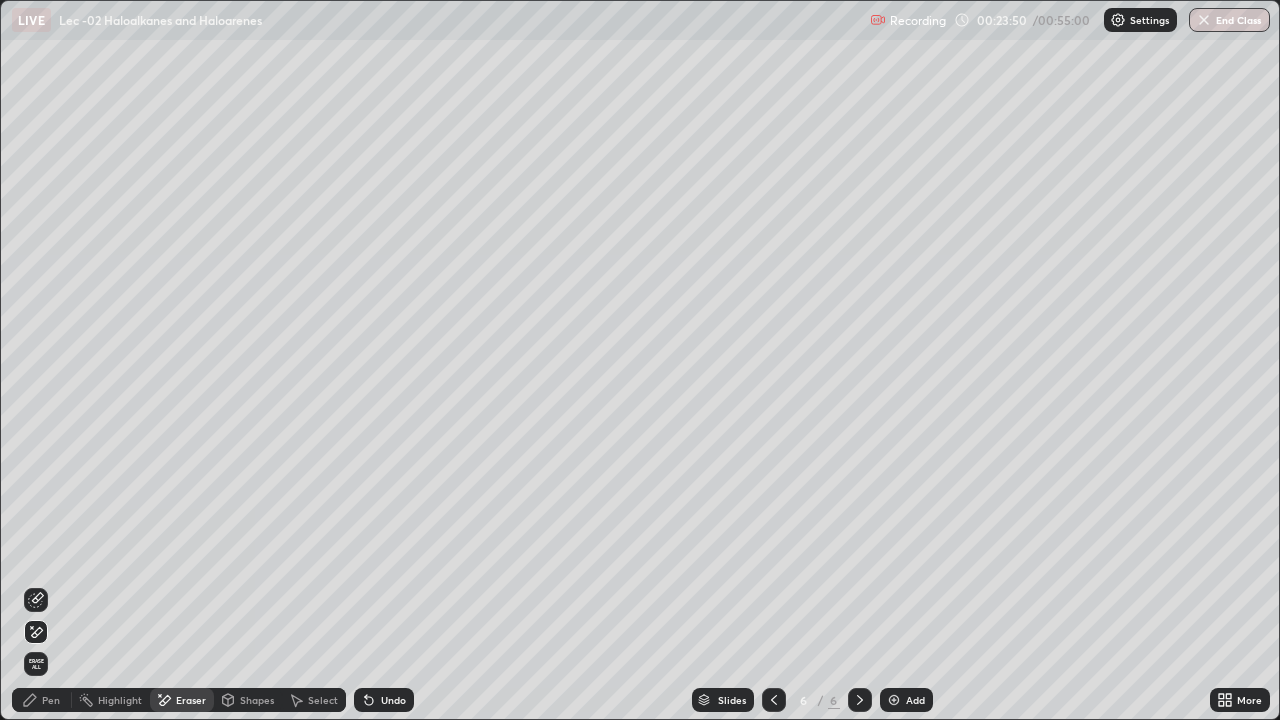 click on "Pen" at bounding box center (42, 700) 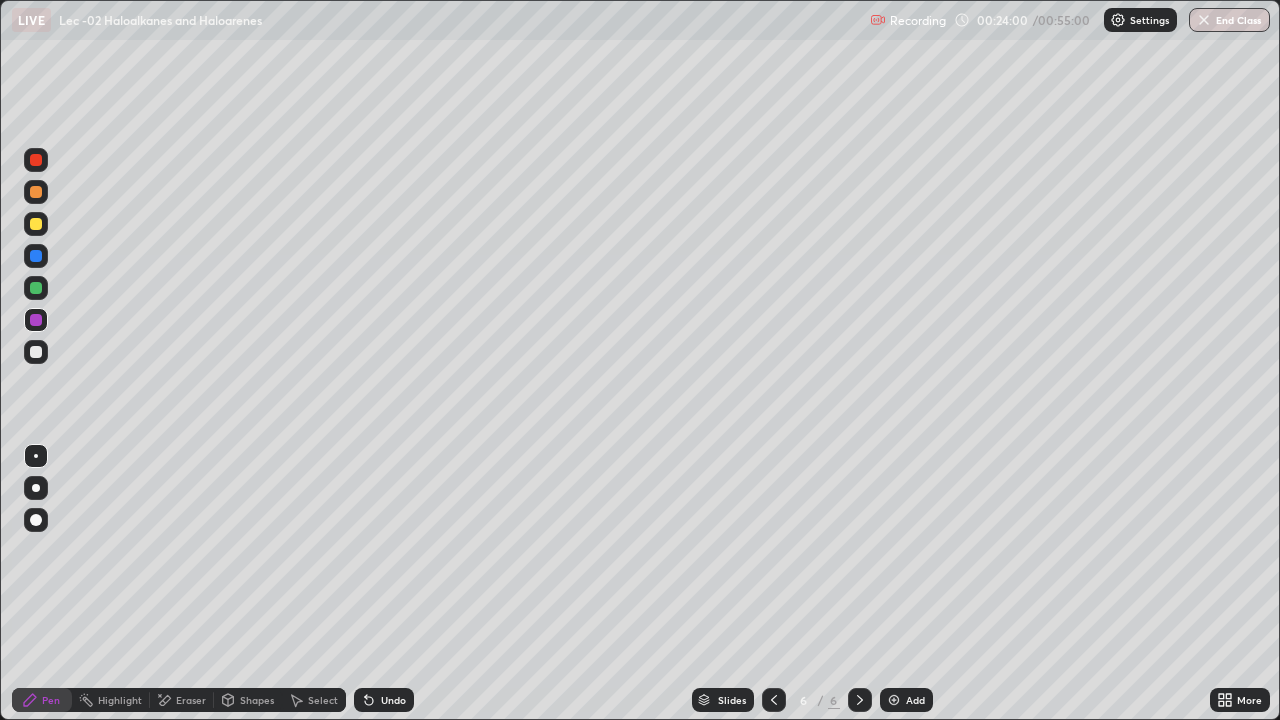 click at bounding box center (36, 288) 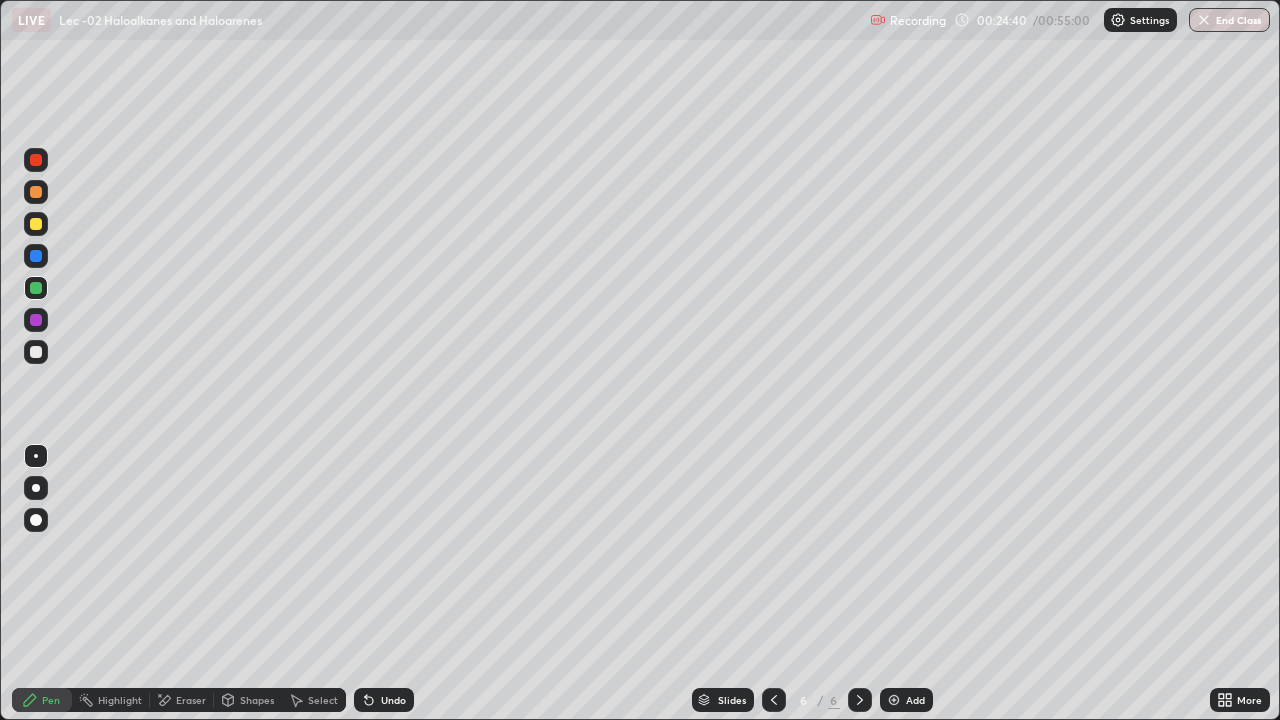 click at bounding box center [36, 224] 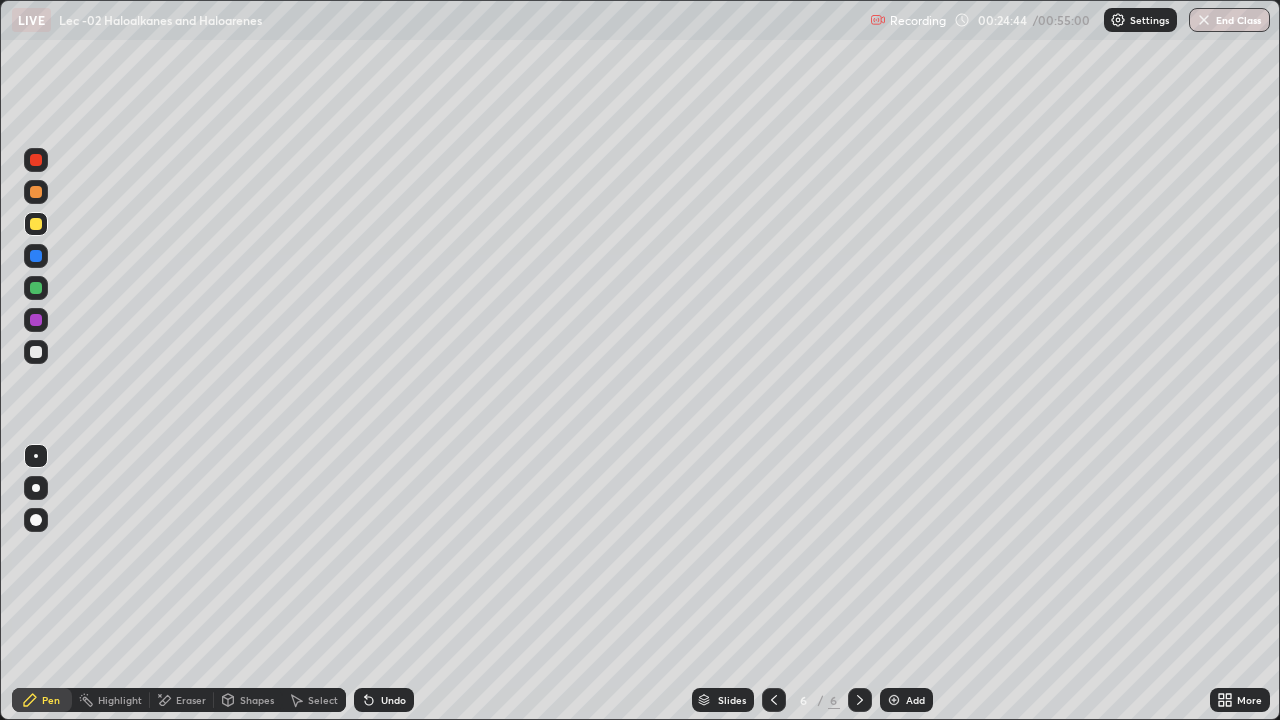 click on "Undo" at bounding box center [393, 700] 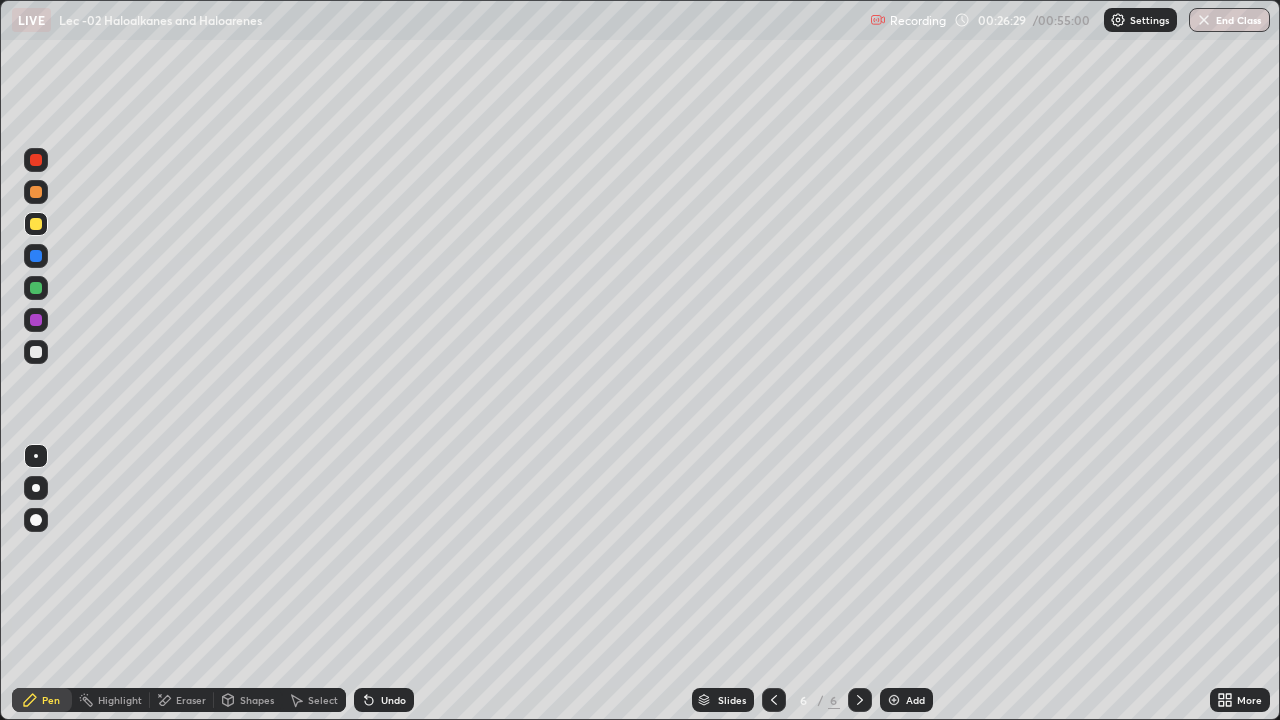 click at bounding box center [894, 700] 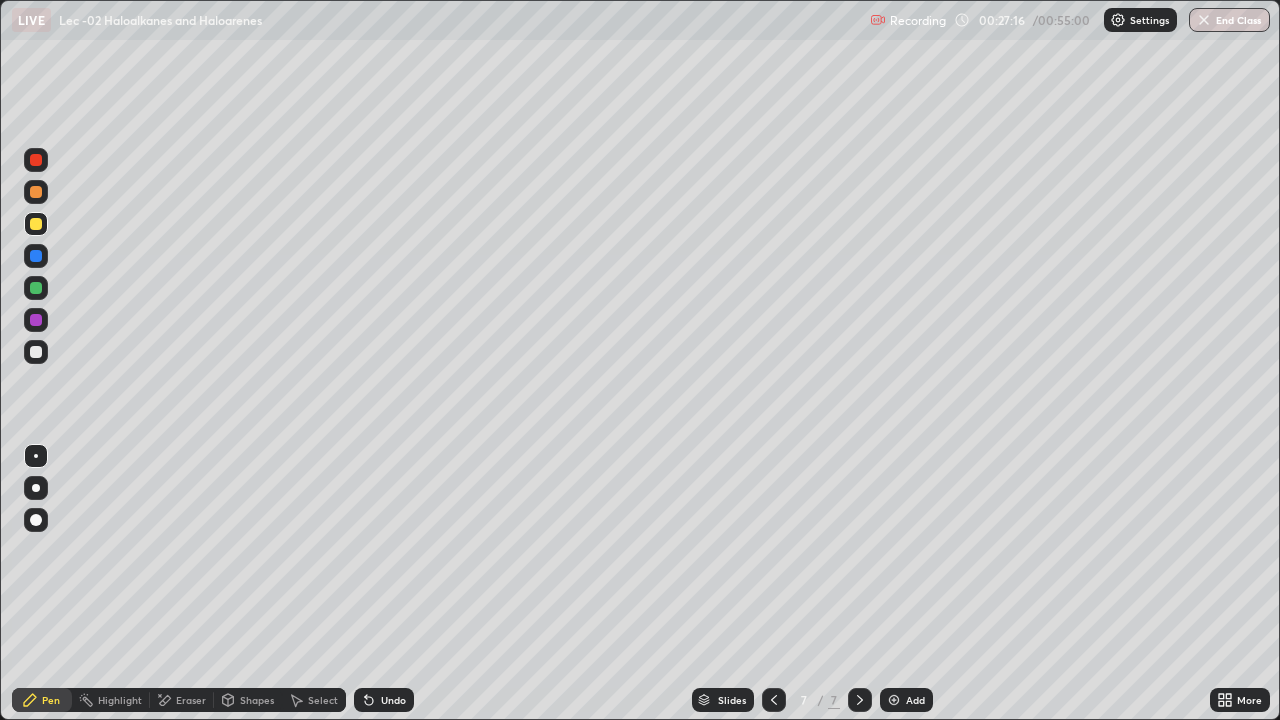 click at bounding box center [36, 352] 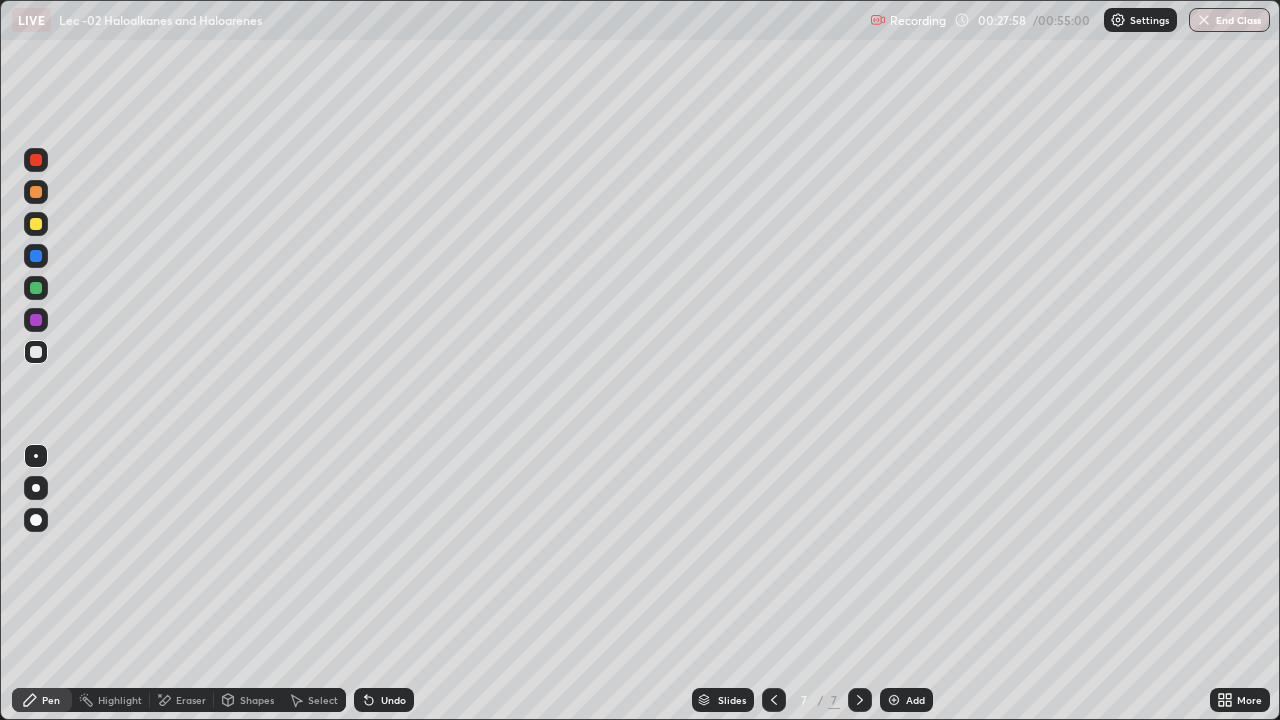click at bounding box center (36, 320) 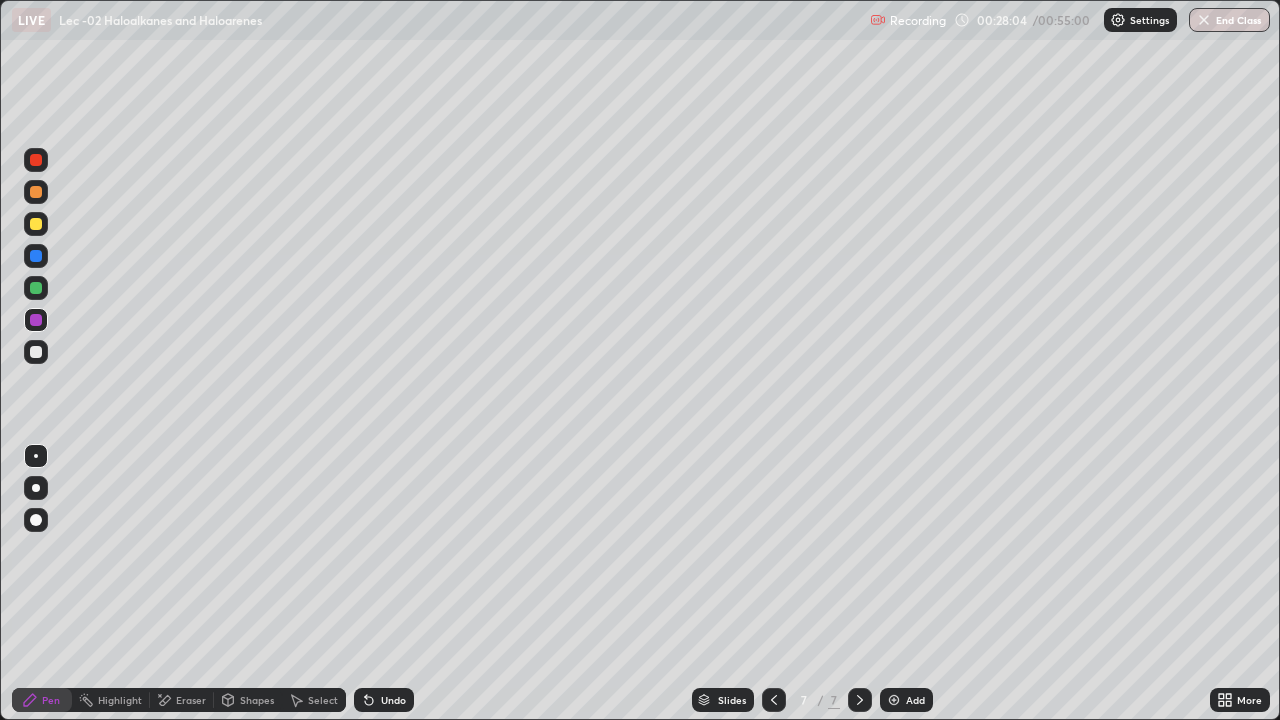 click at bounding box center (36, 288) 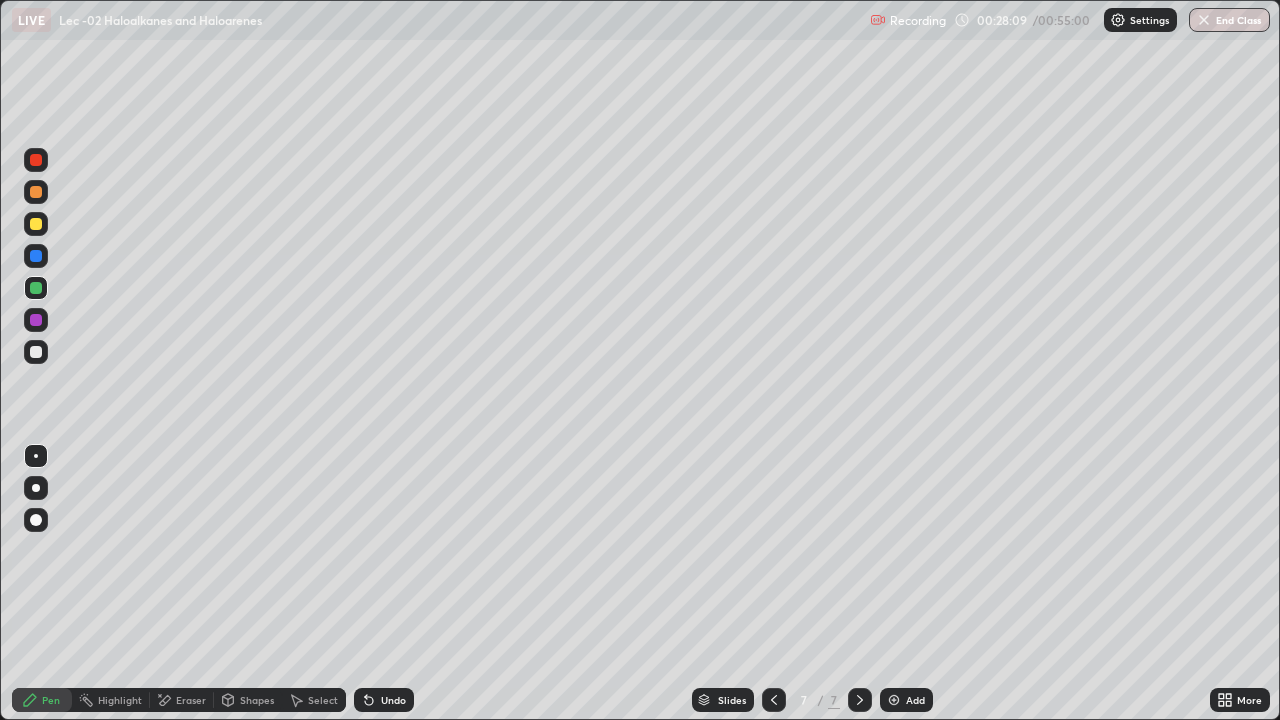 click on "Undo" at bounding box center (384, 700) 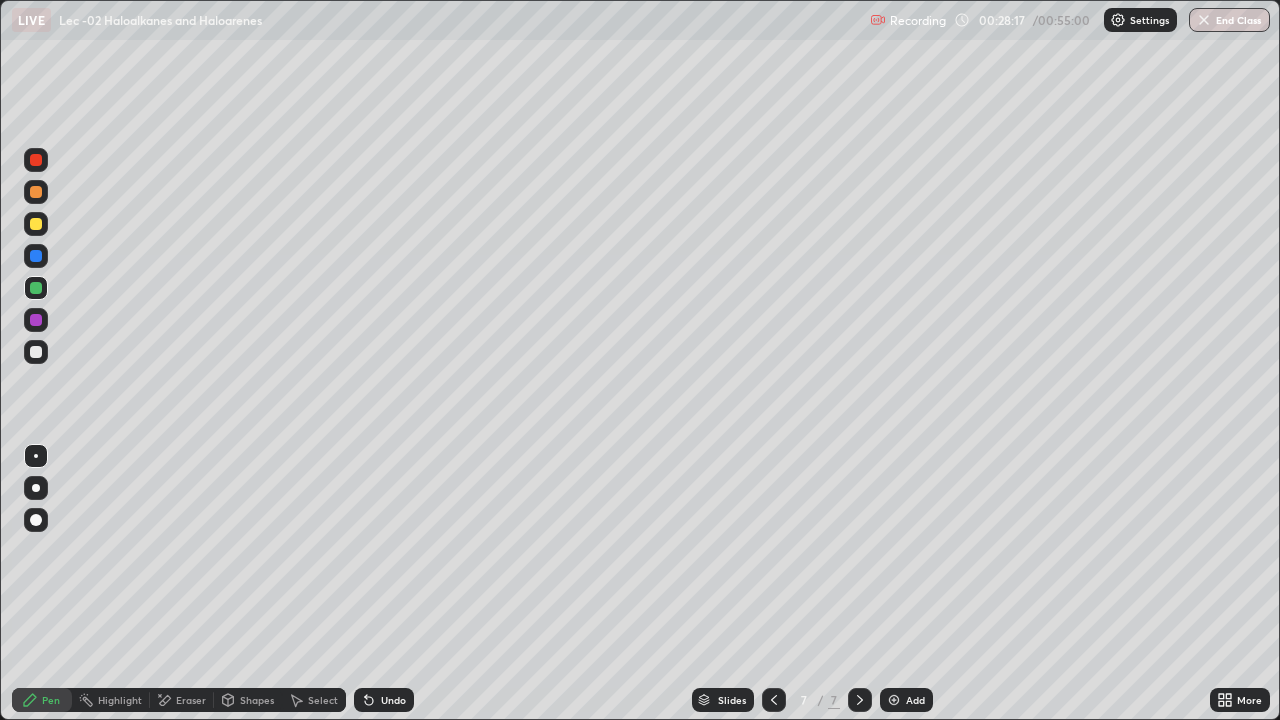 click on "Undo" at bounding box center (393, 700) 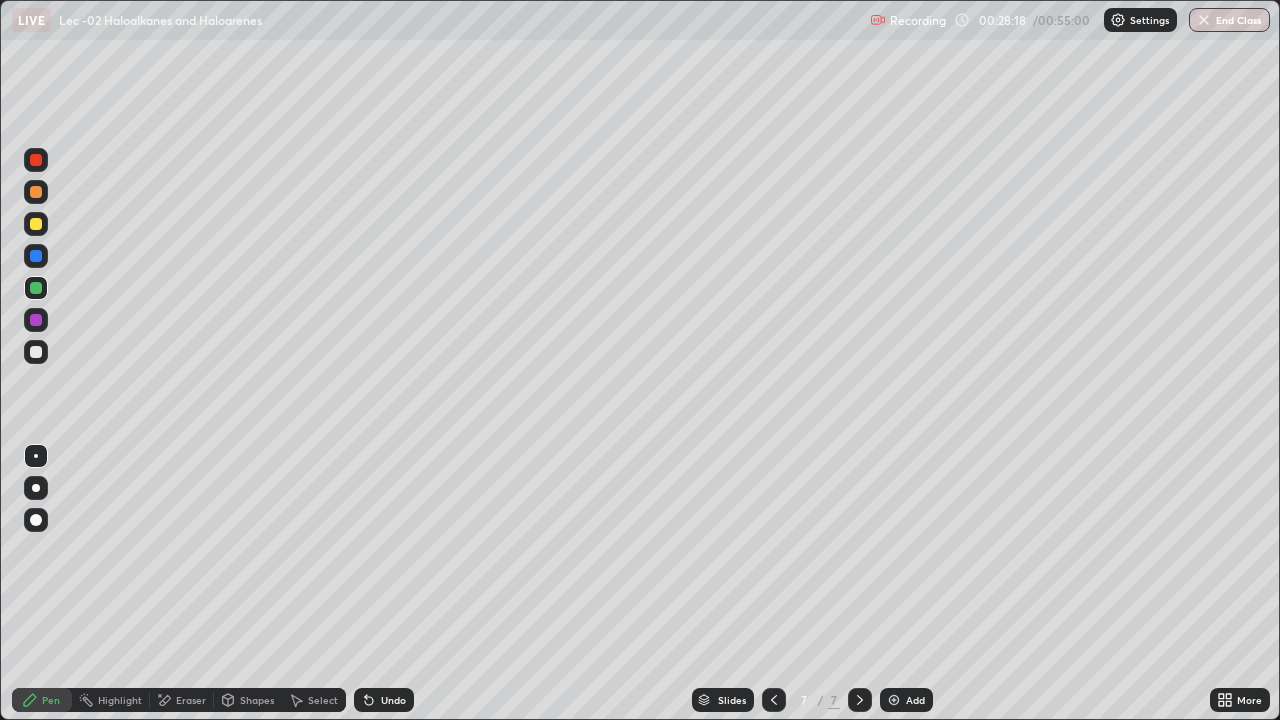 click on "Eraser" at bounding box center [191, 700] 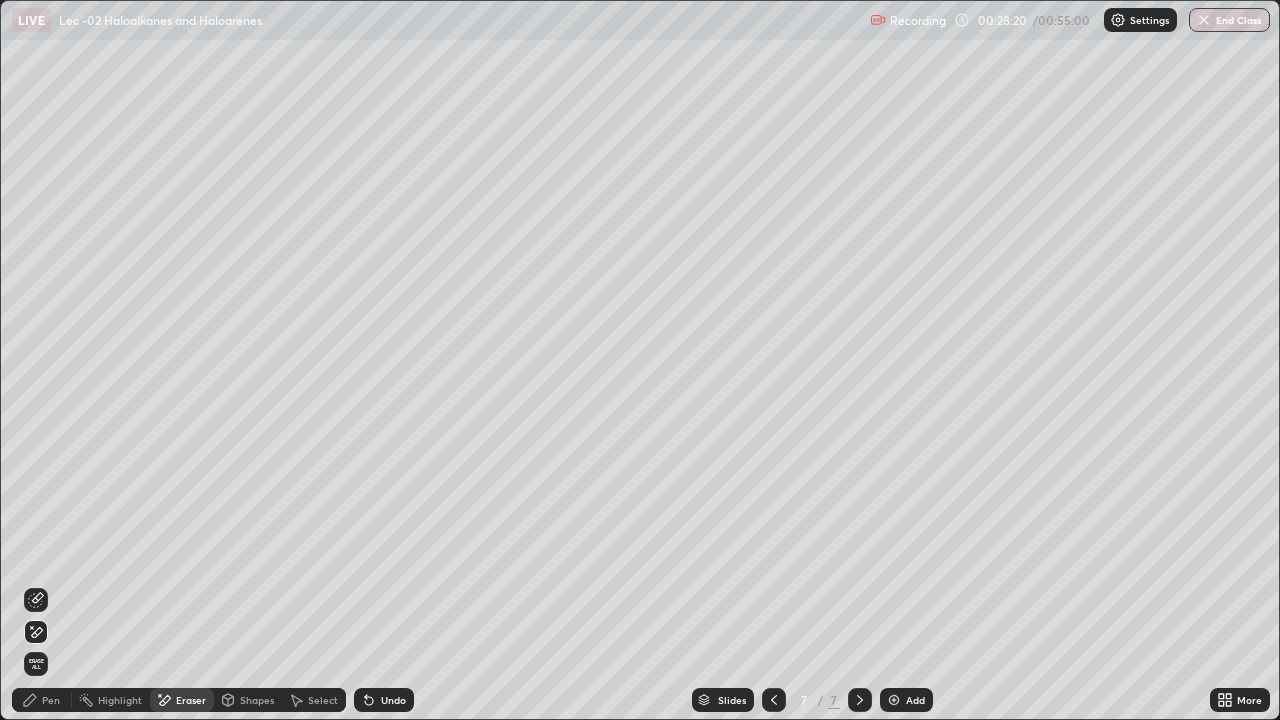 click 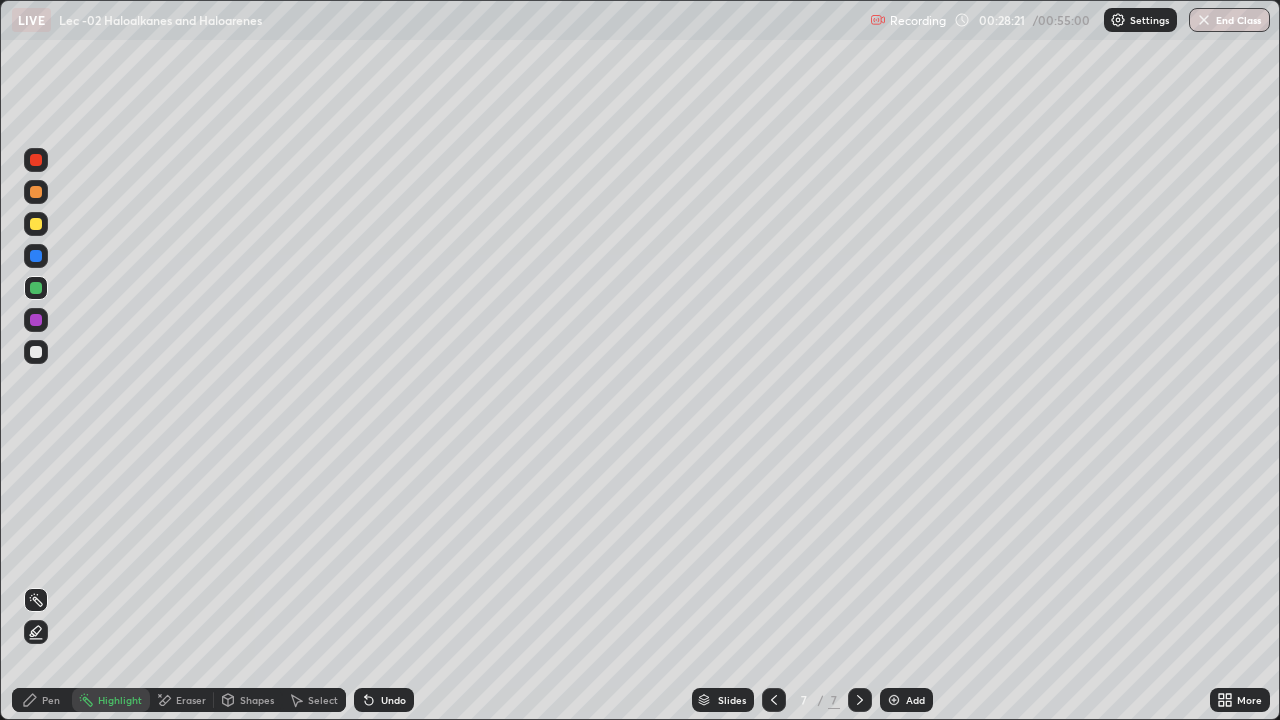 click on "Pen" at bounding box center [42, 700] 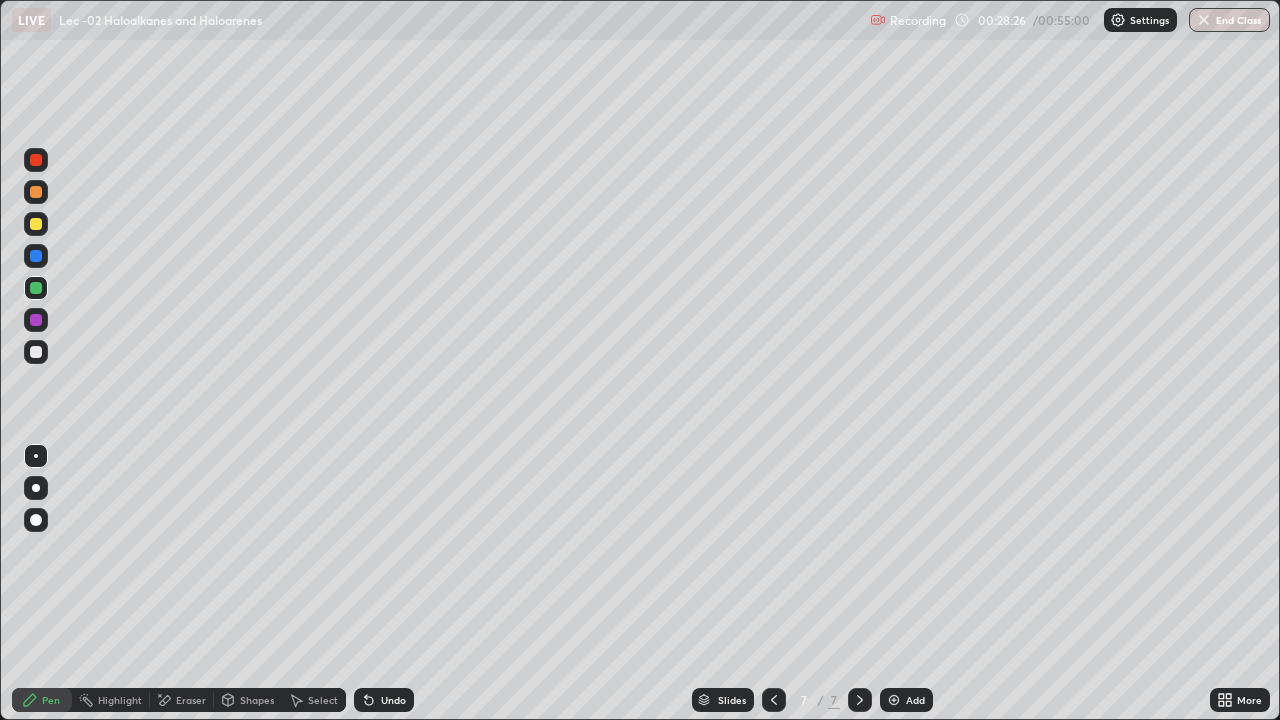 click at bounding box center (36, 320) 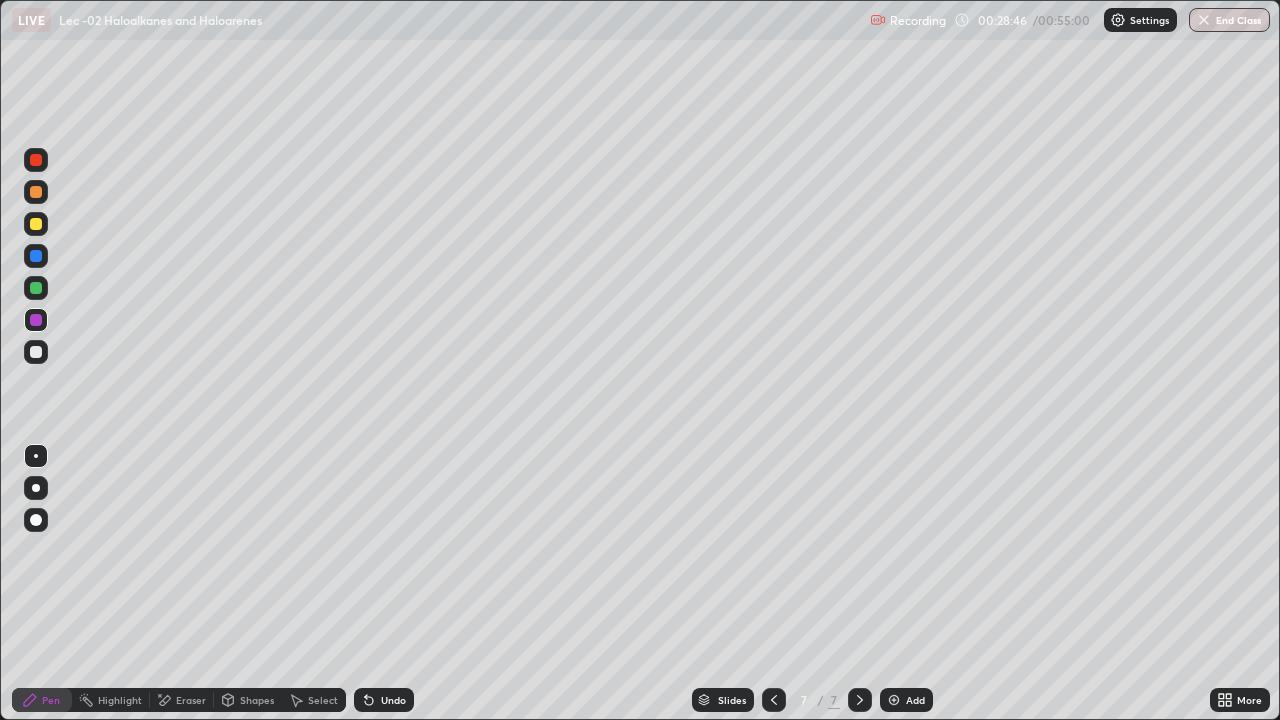 click at bounding box center (36, 288) 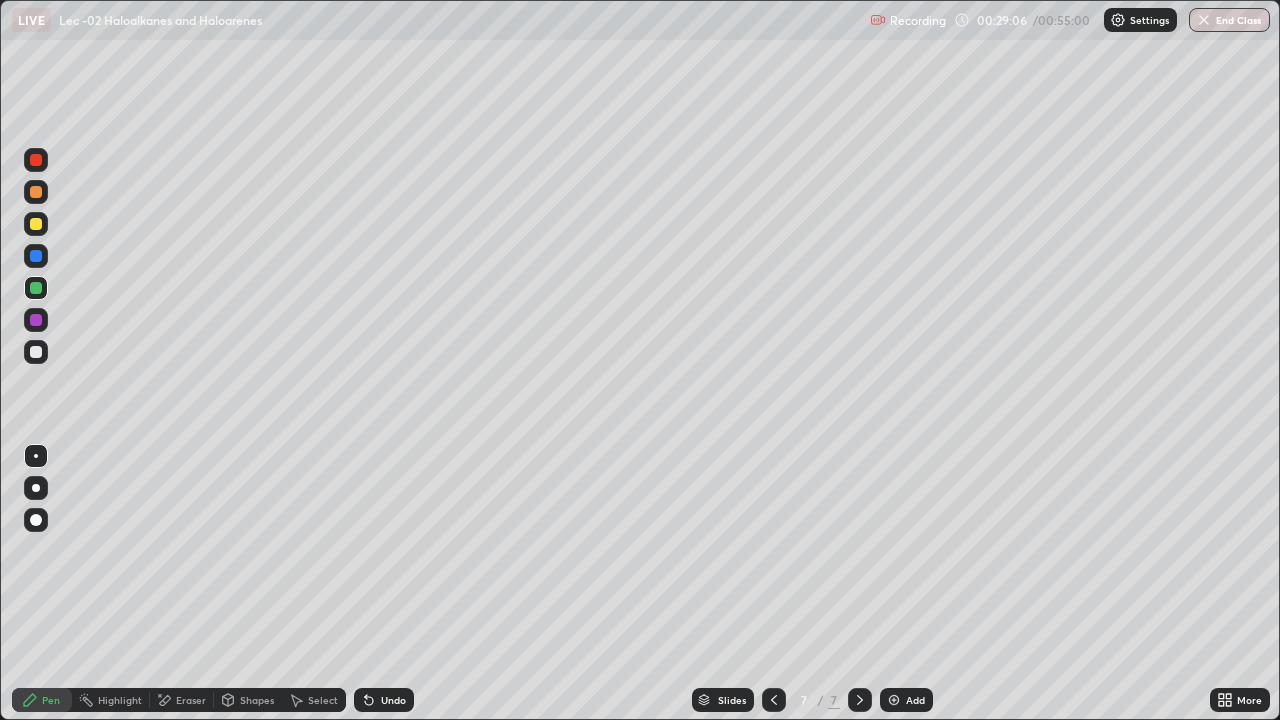 click on "Select" at bounding box center [314, 700] 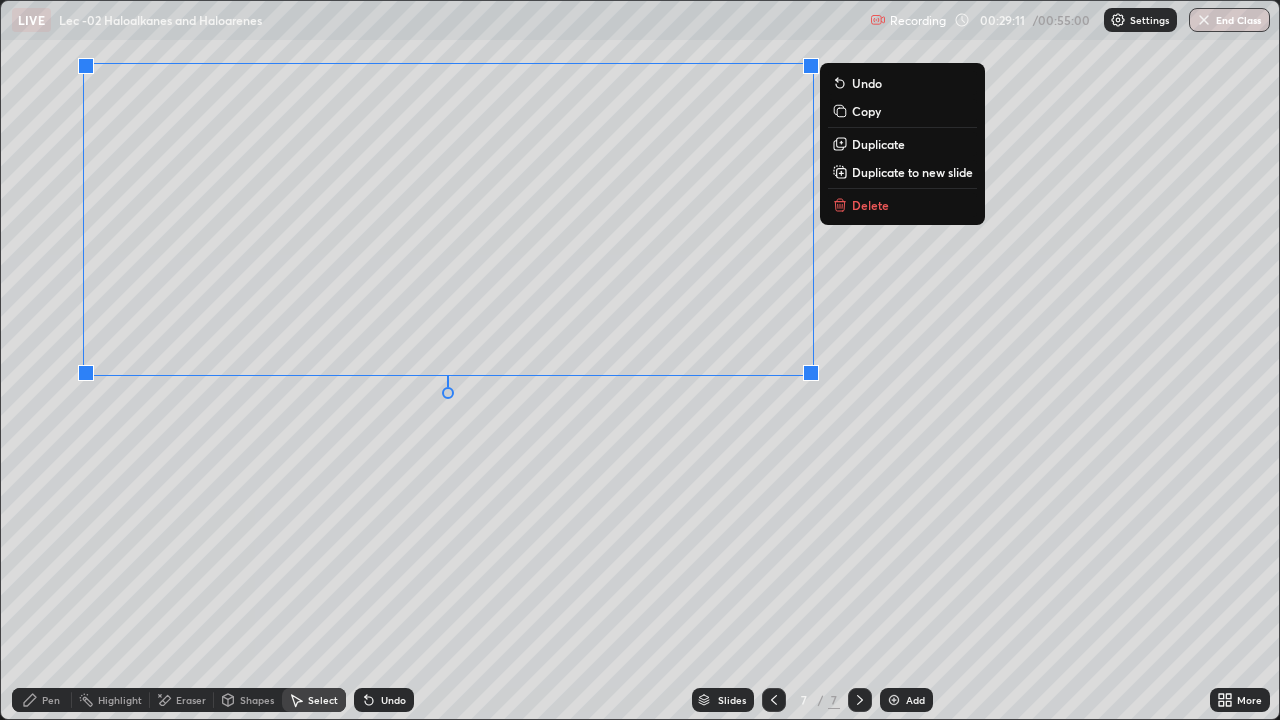 click on "0 ° Undo Copy Duplicate Duplicate to new slide Delete" at bounding box center (640, 360) 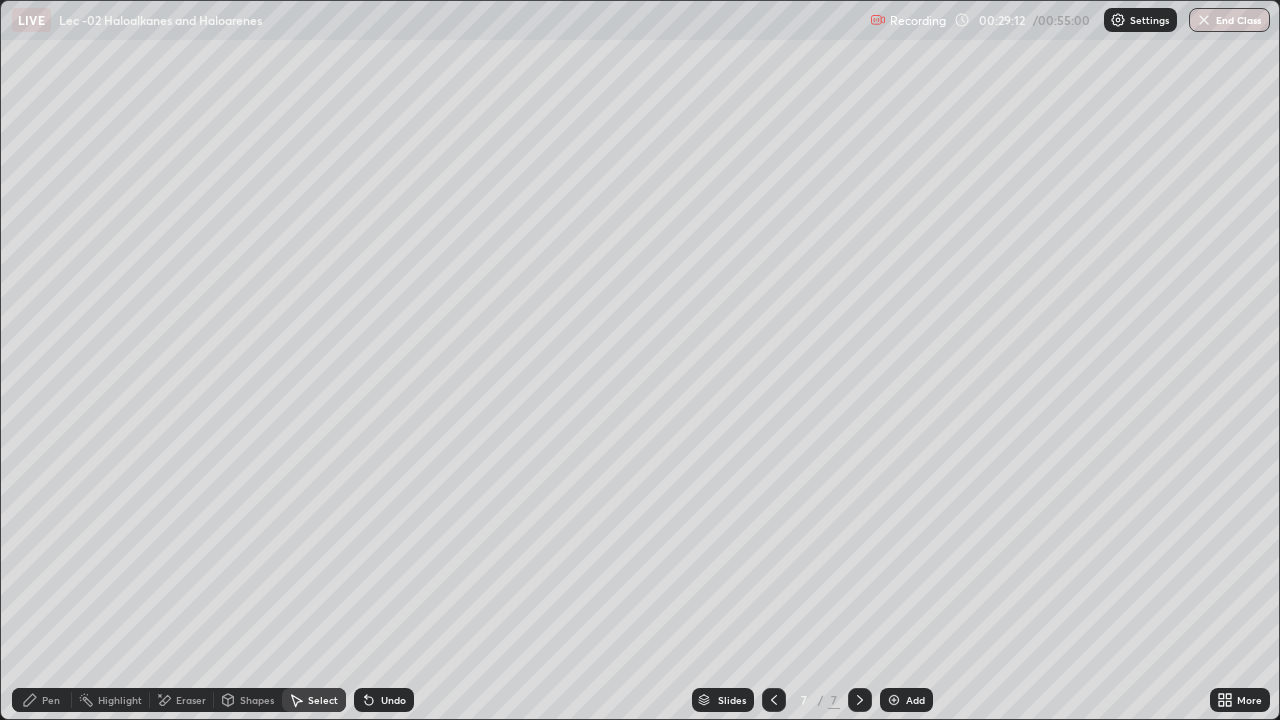 click on "Pen" at bounding box center [51, 700] 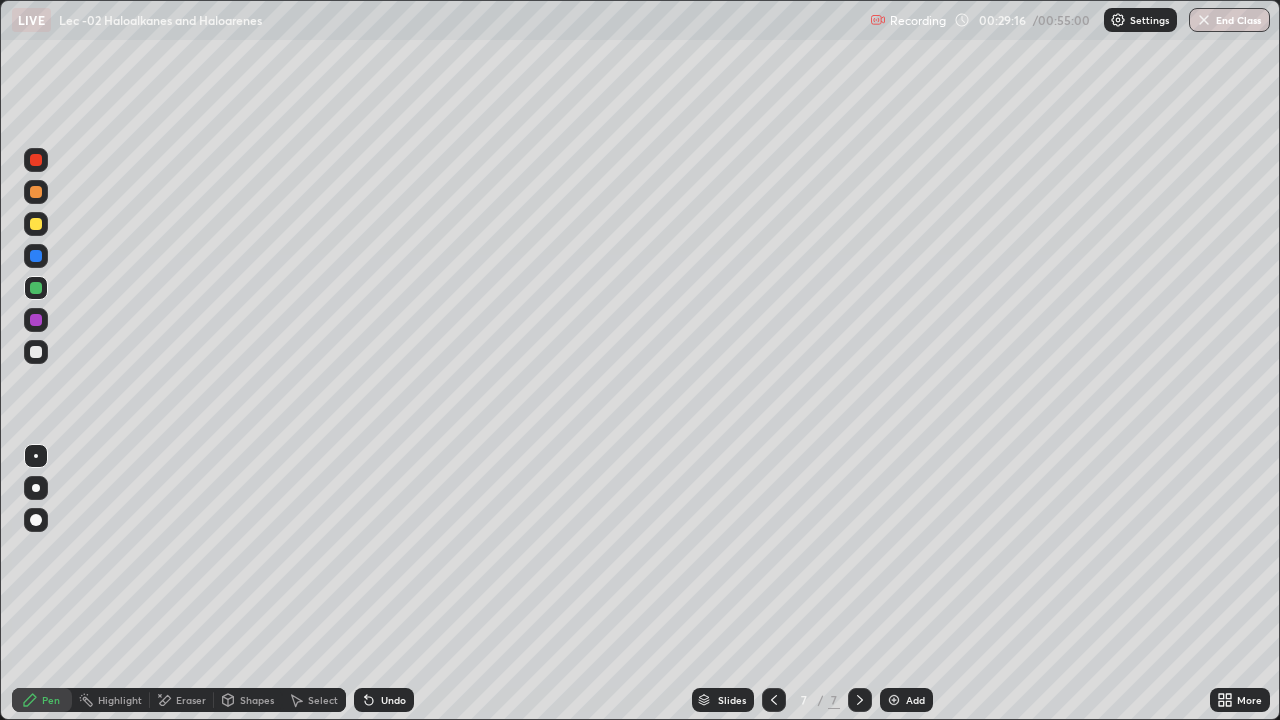 click on "Undo" at bounding box center (393, 700) 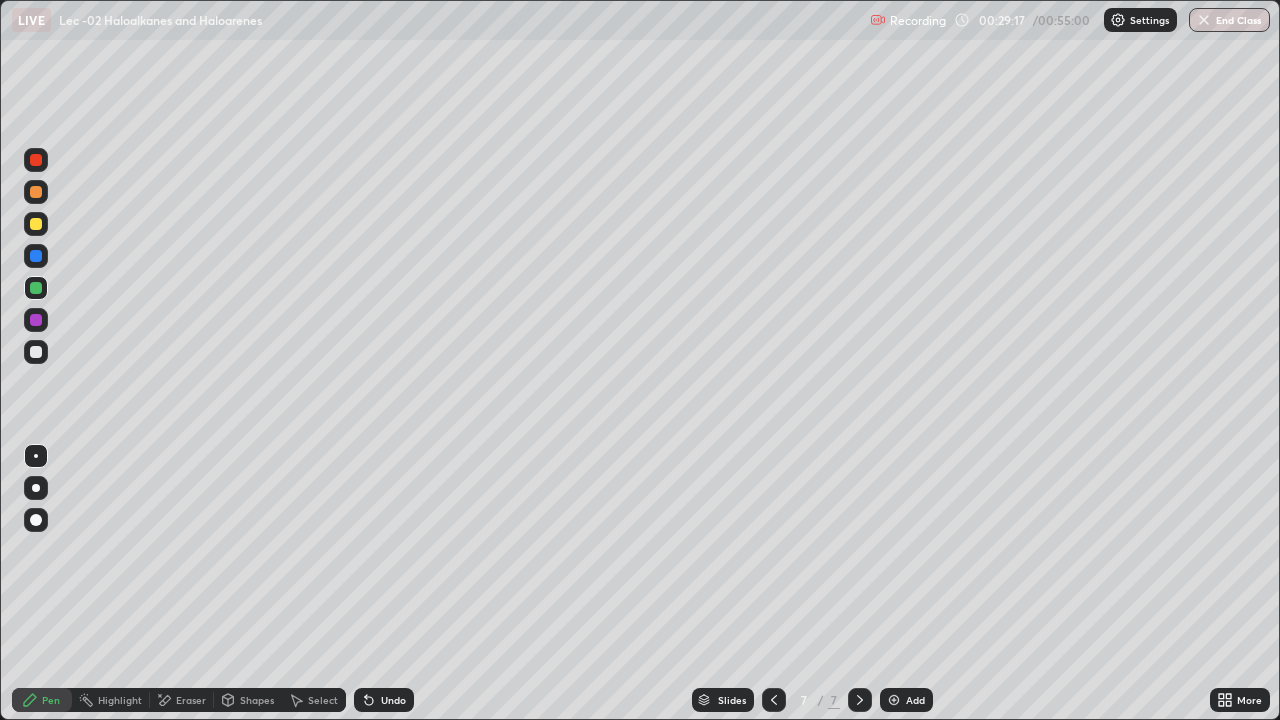 click on "Undo" at bounding box center (384, 700) 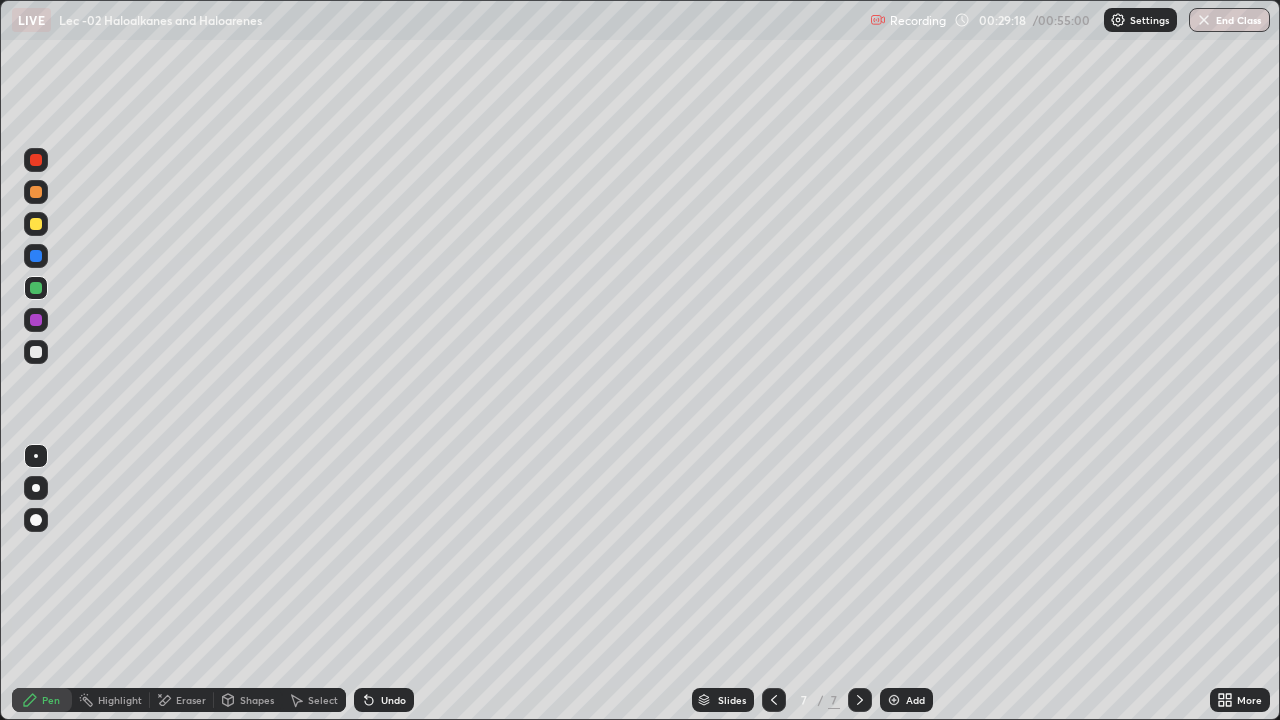 click 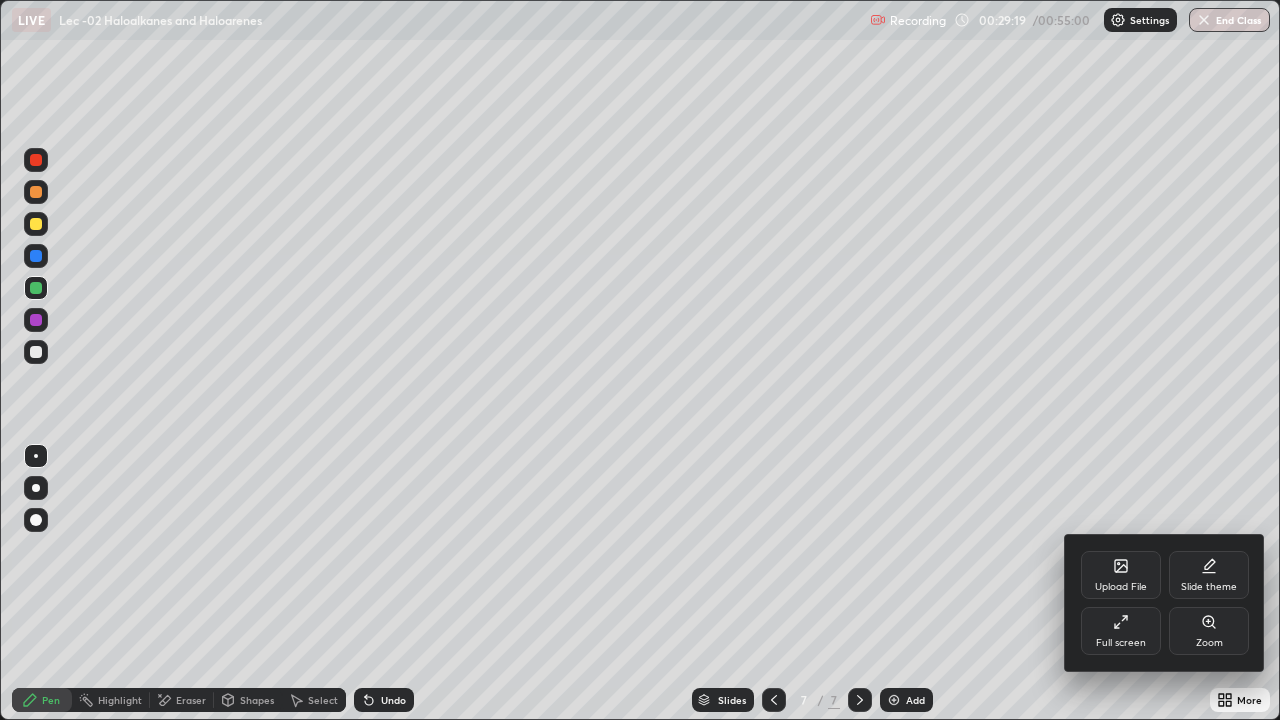 click on "Full screen" at bounding box center [1121, 643] 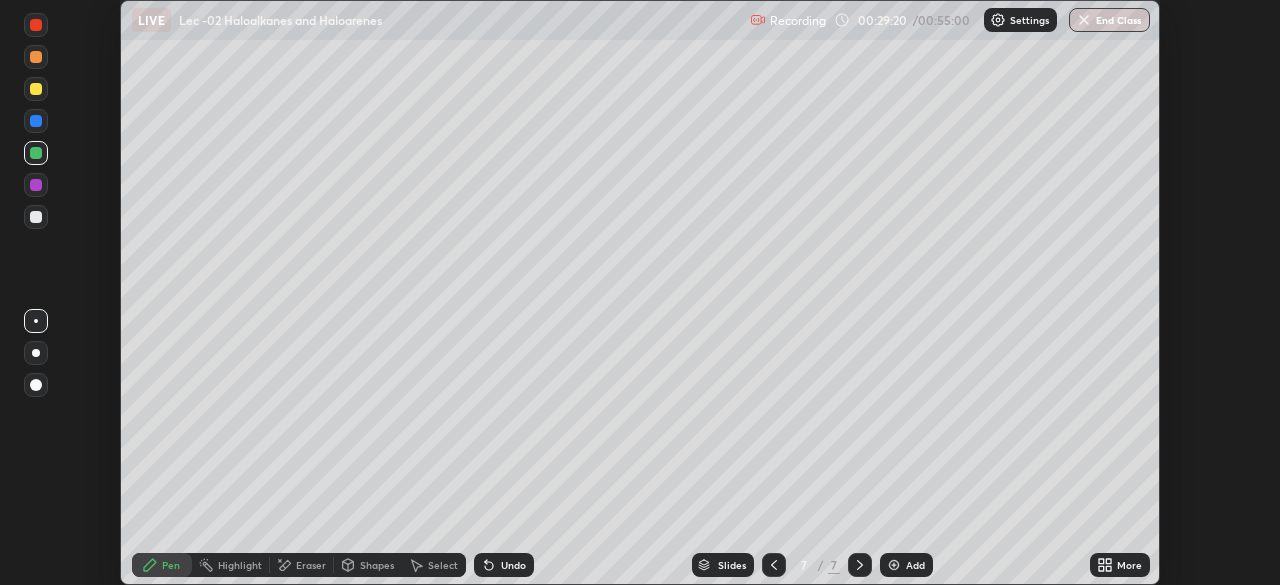scroll, scrollTop: 585, scrollLeft: 1280, axis: both 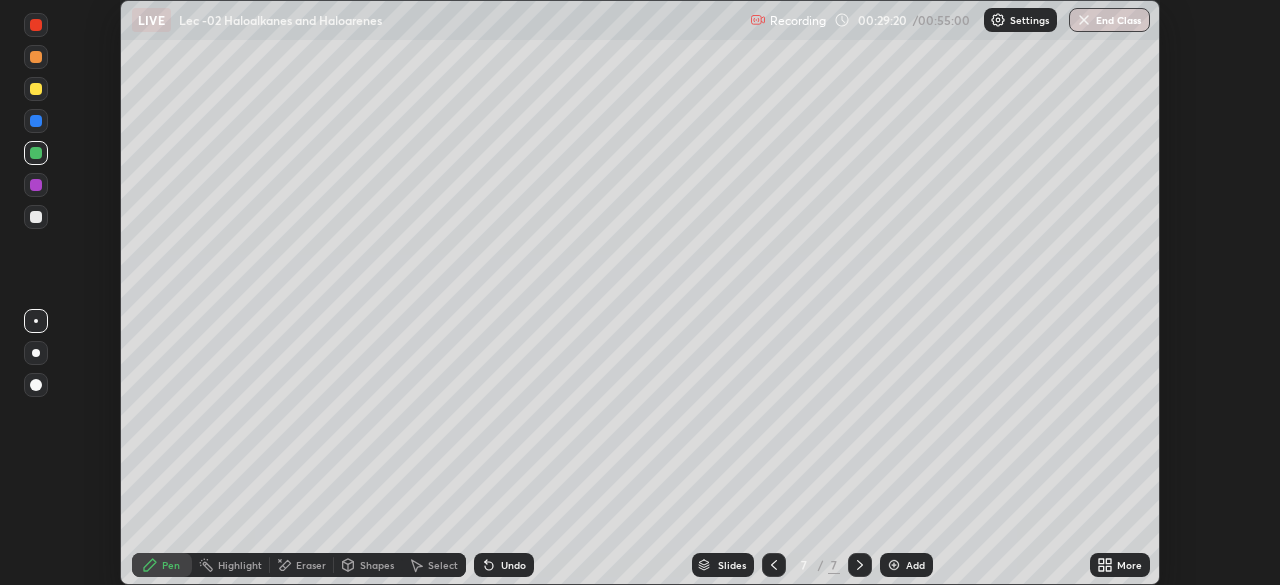 click on "Slides 7 / 7 Add" at bounding box center [812, 565] 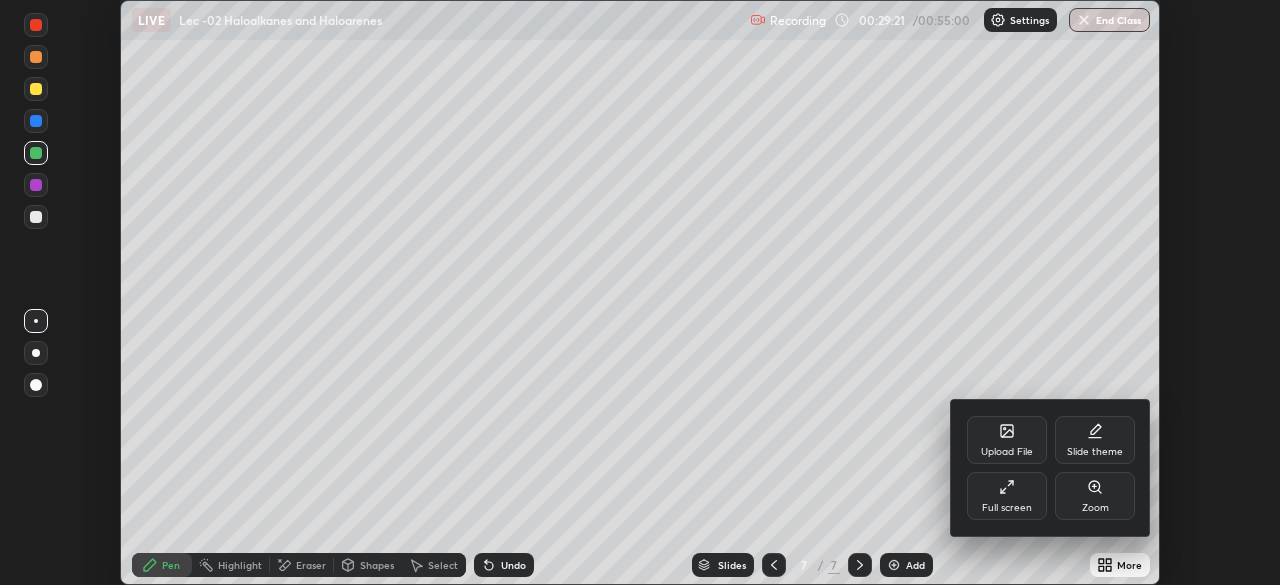 click on "Full screen" at bounding box center [1007, 508] 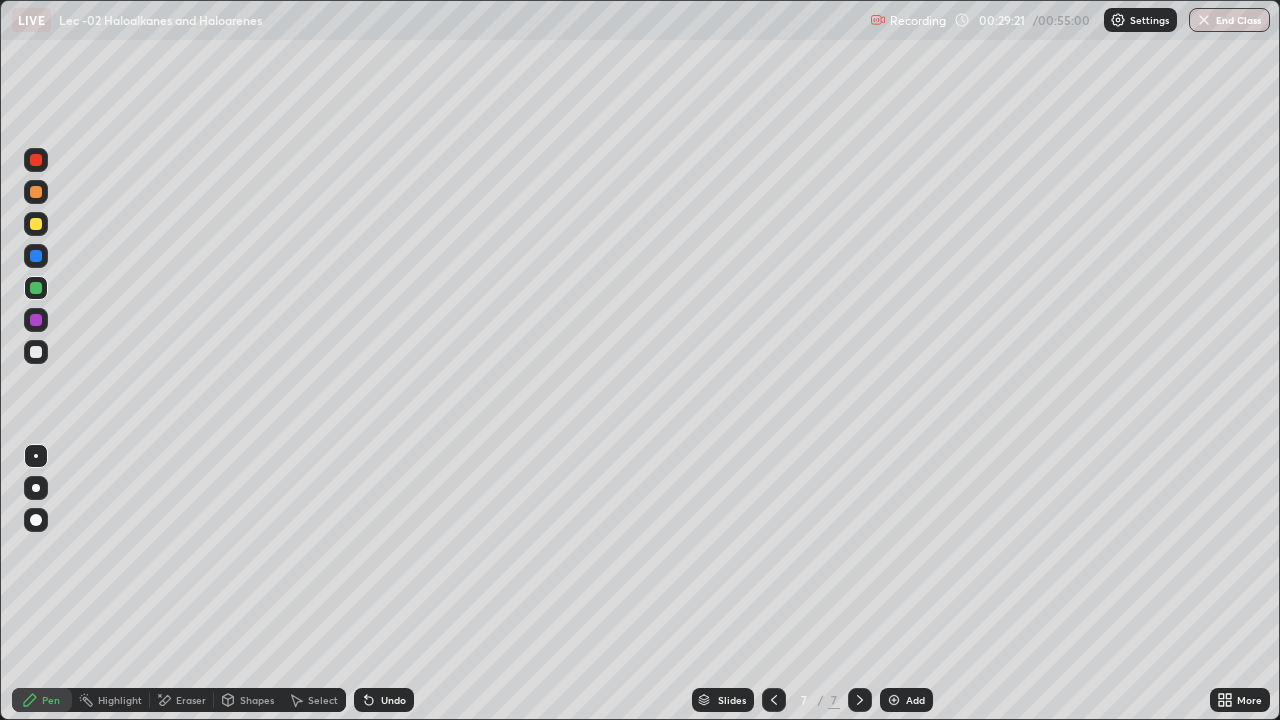 scroll, scrollTop: 99280, scrollLeft: 98720, axis: both 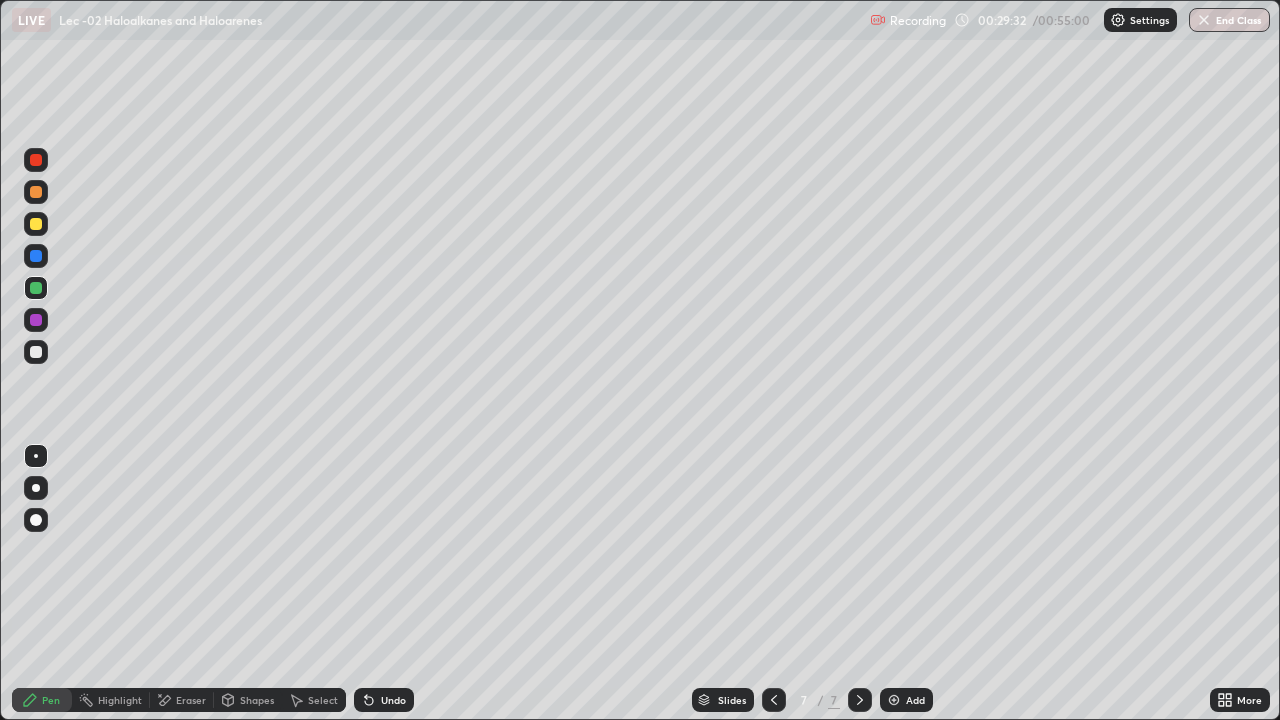 click at bounding box center [36, 224] 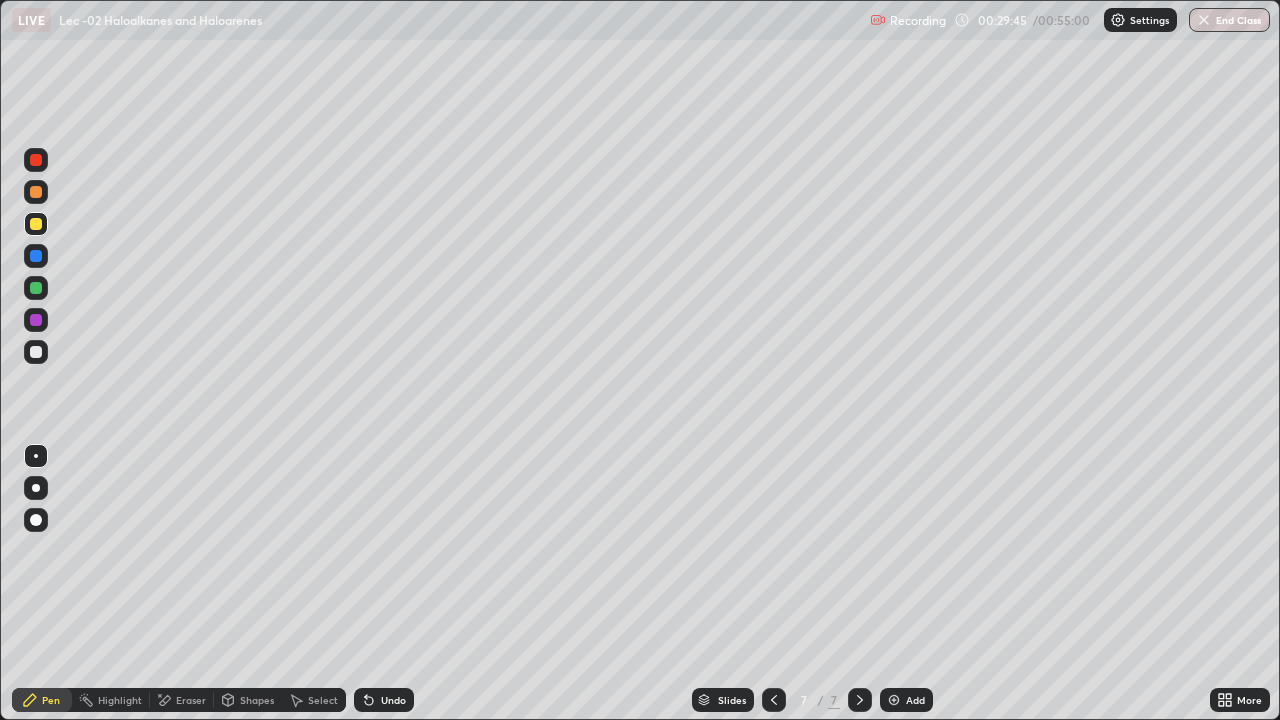 click at bounding box center [36, 288] 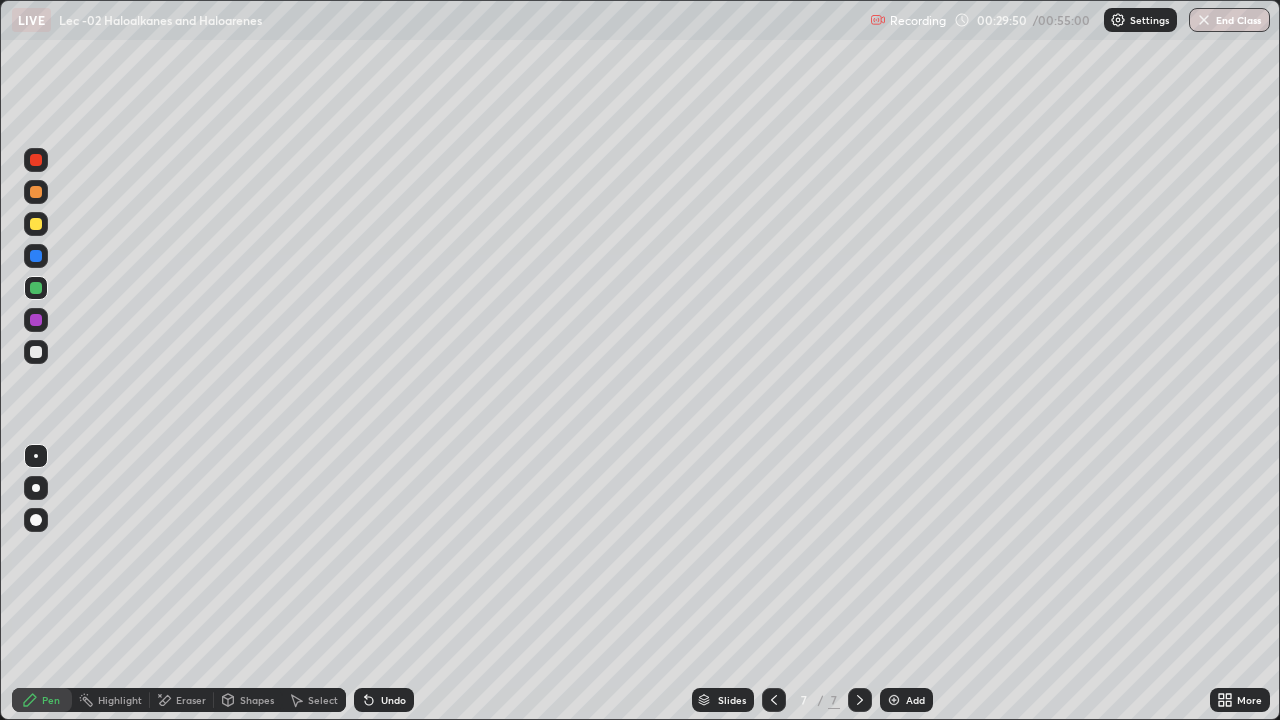 click at bounding box center (36, 320) 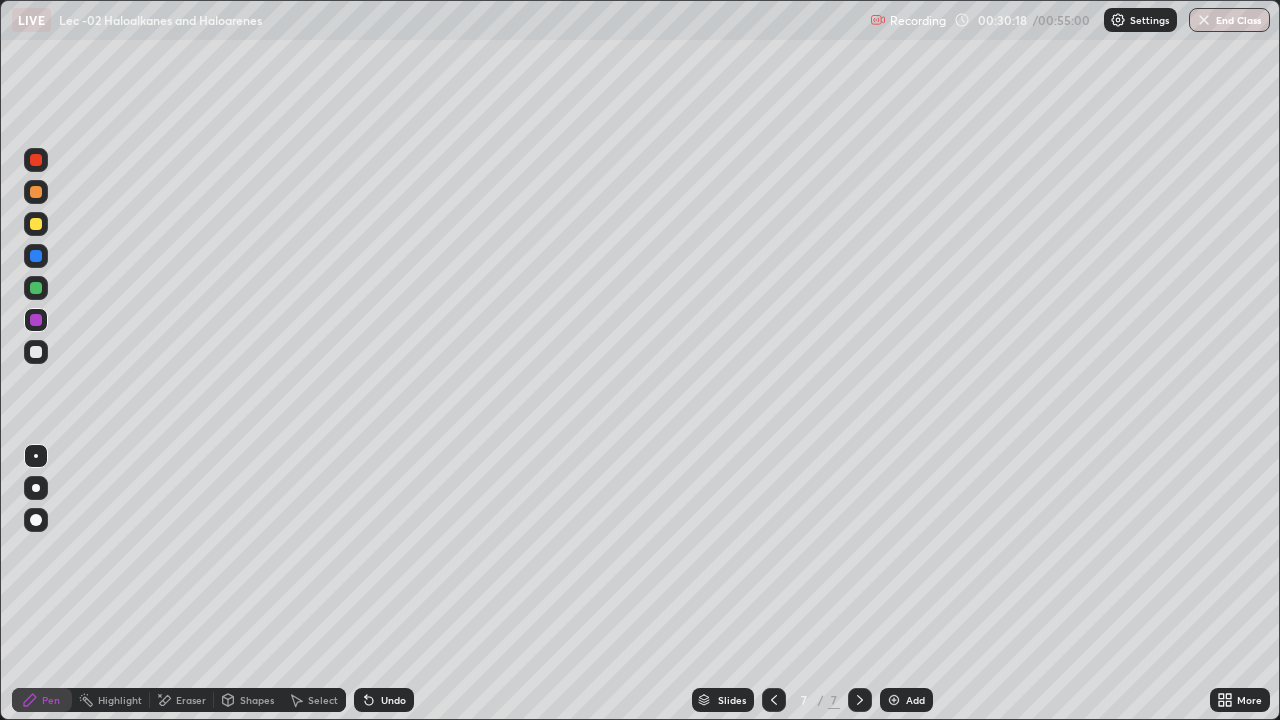 click at bounding box center [36, 352] 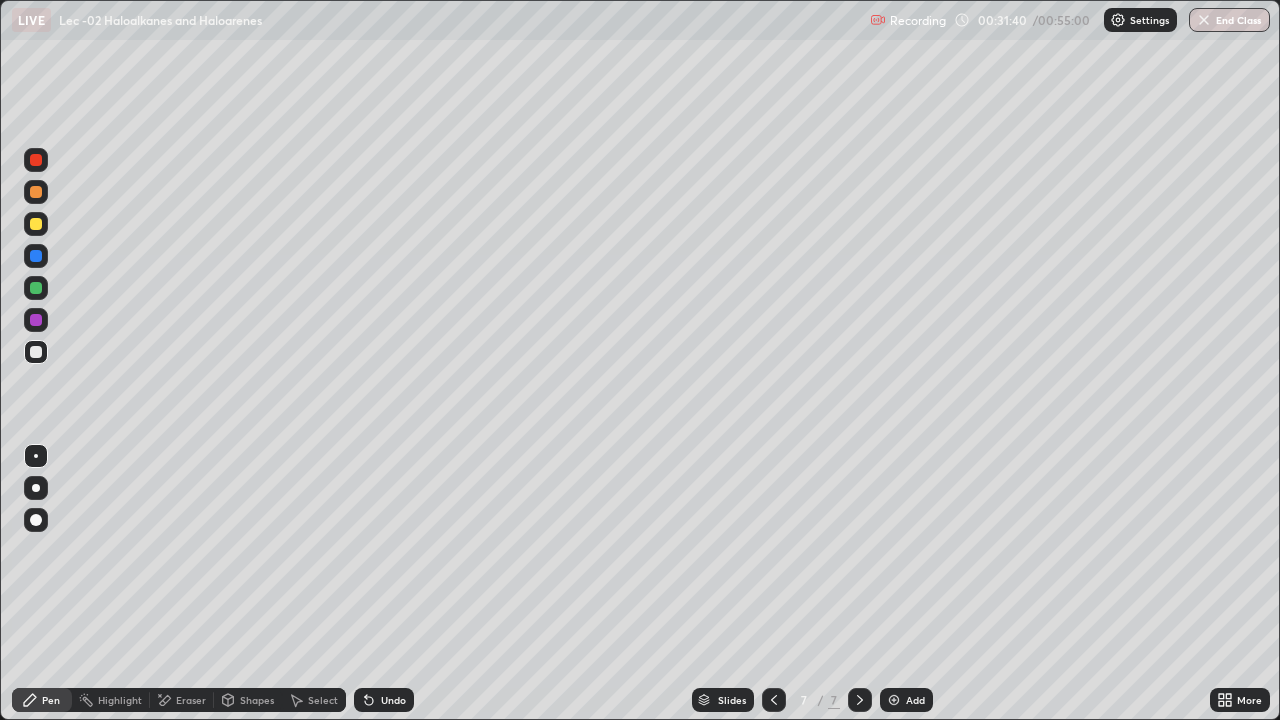 click at bounding box center (36, 320) 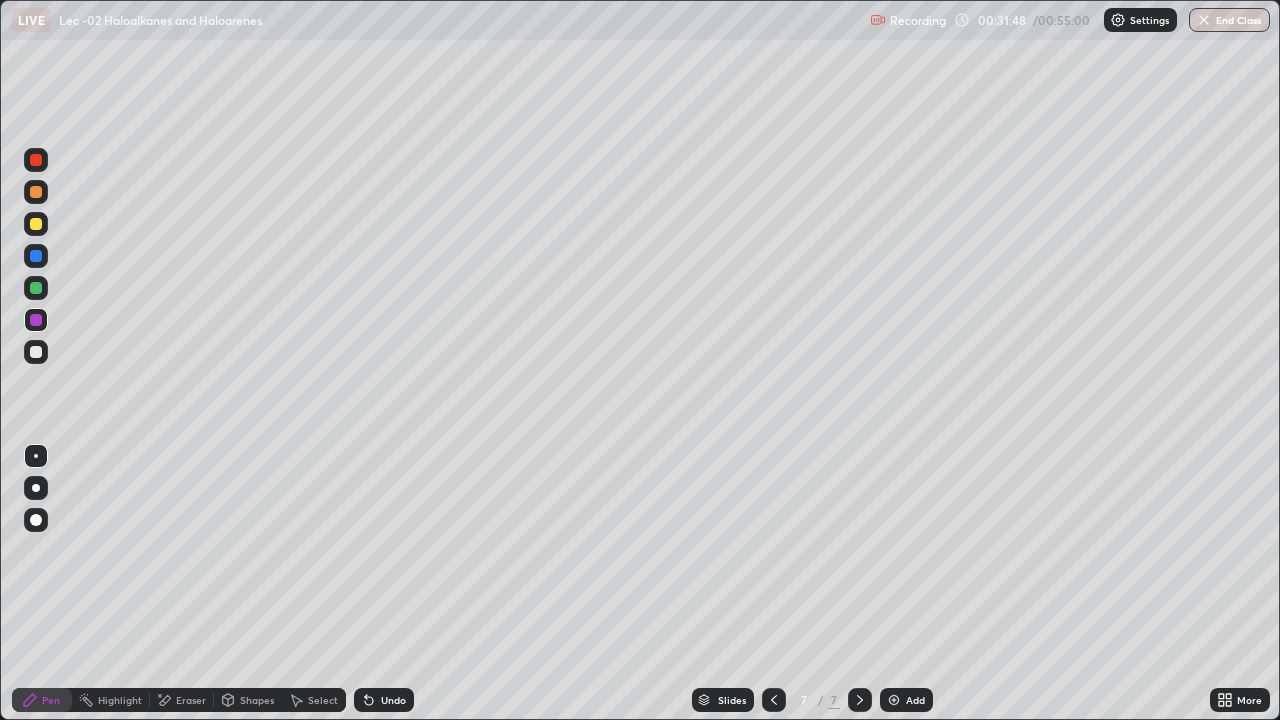 click 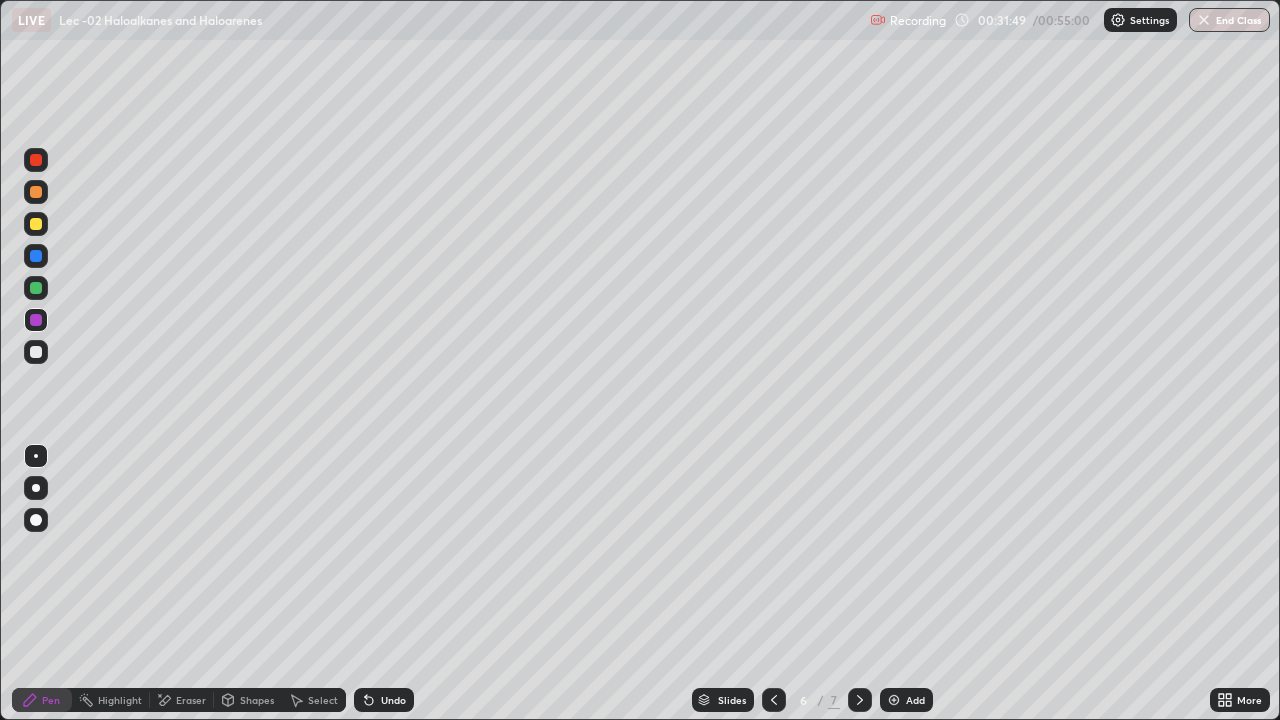 click 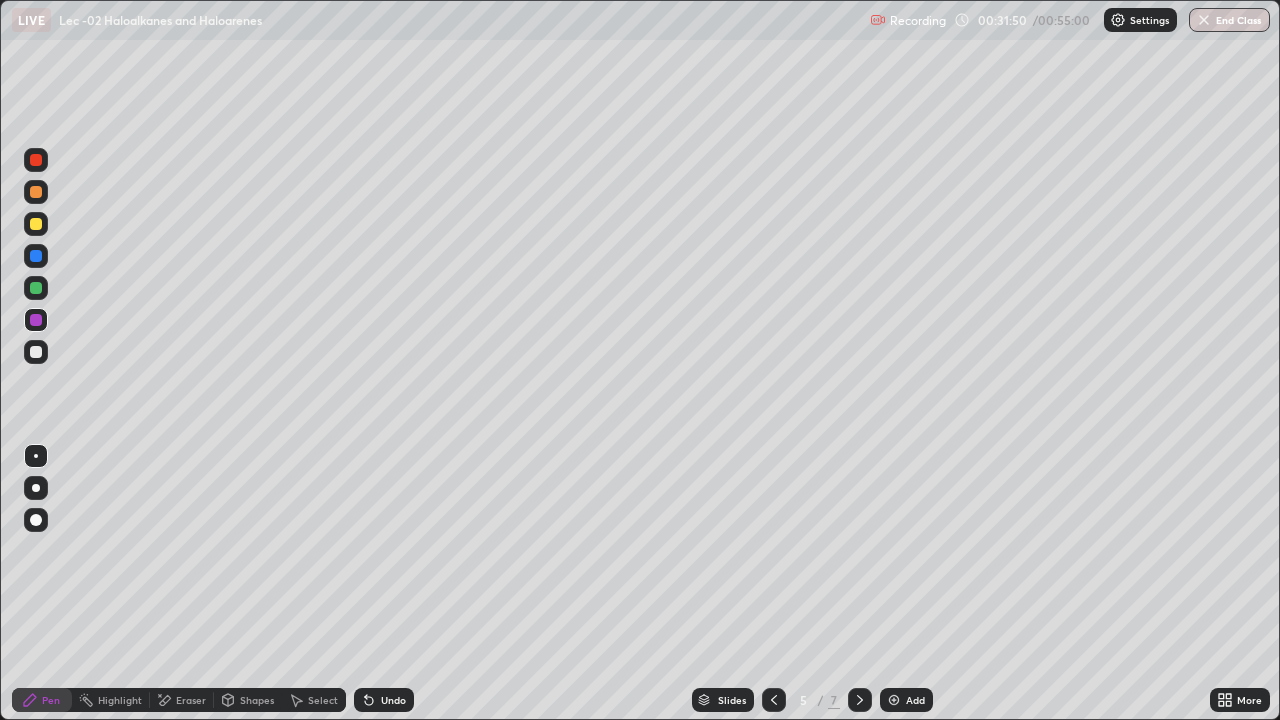 click 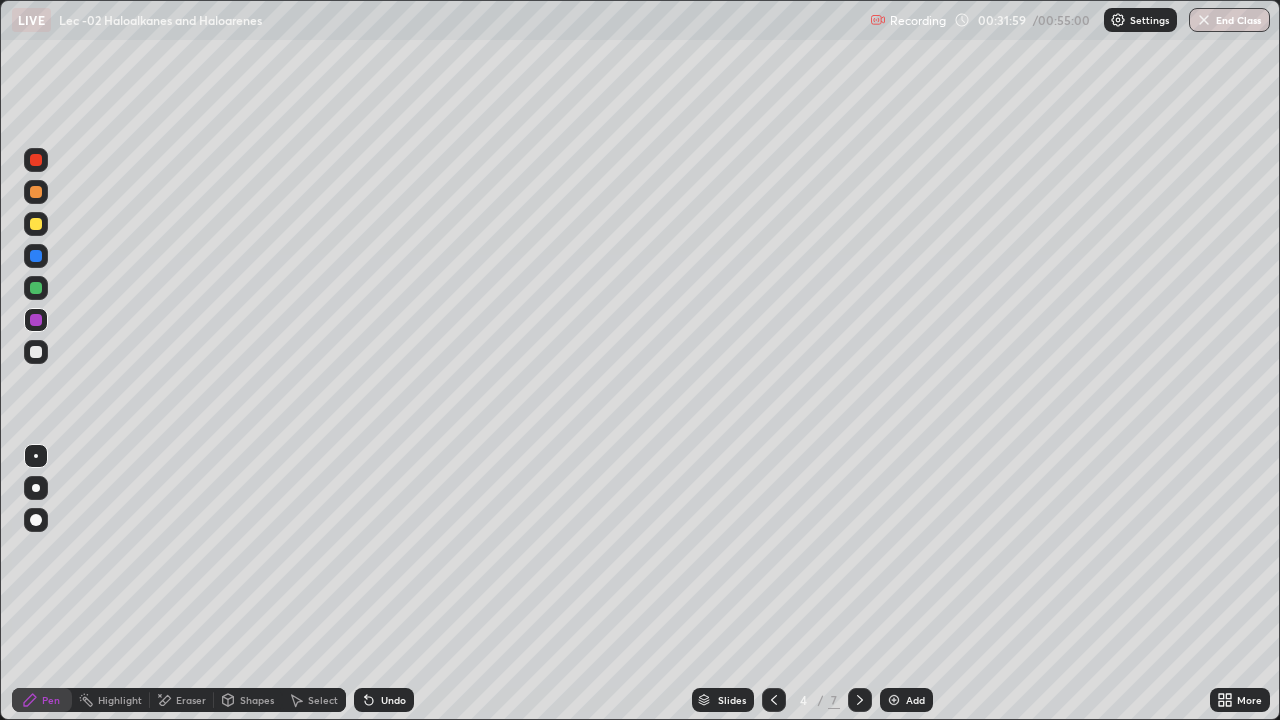 click 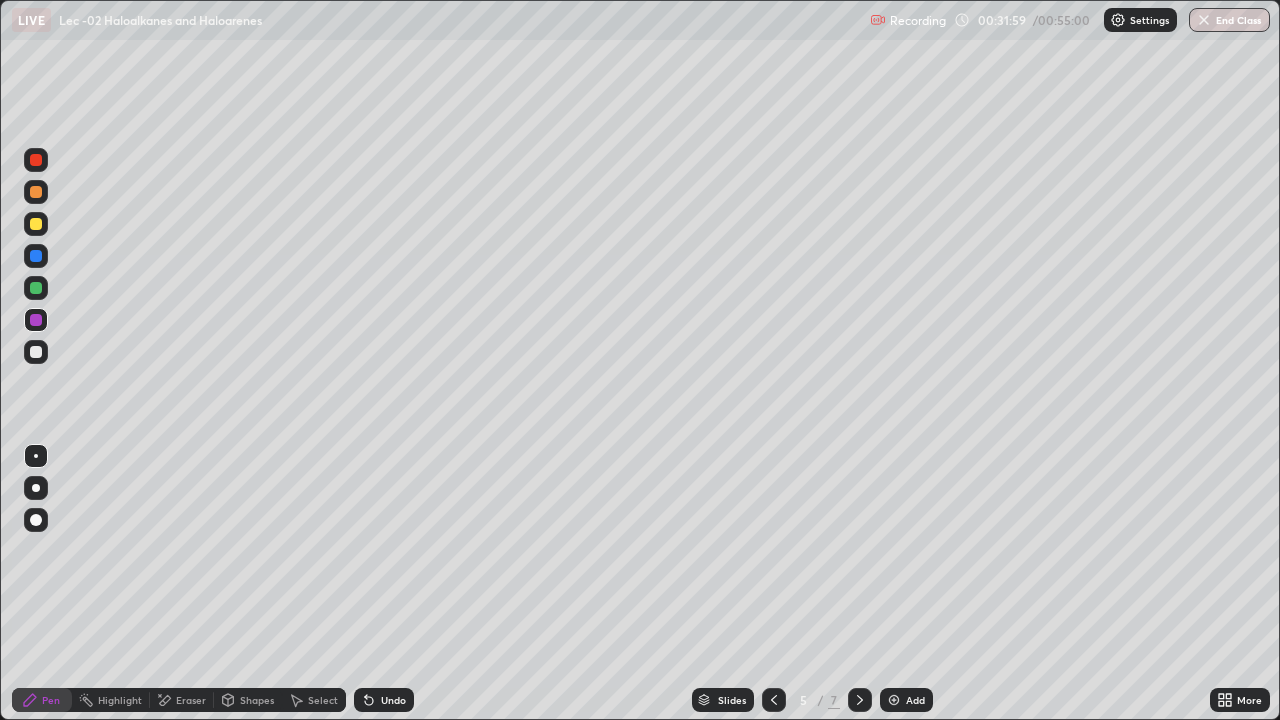 click 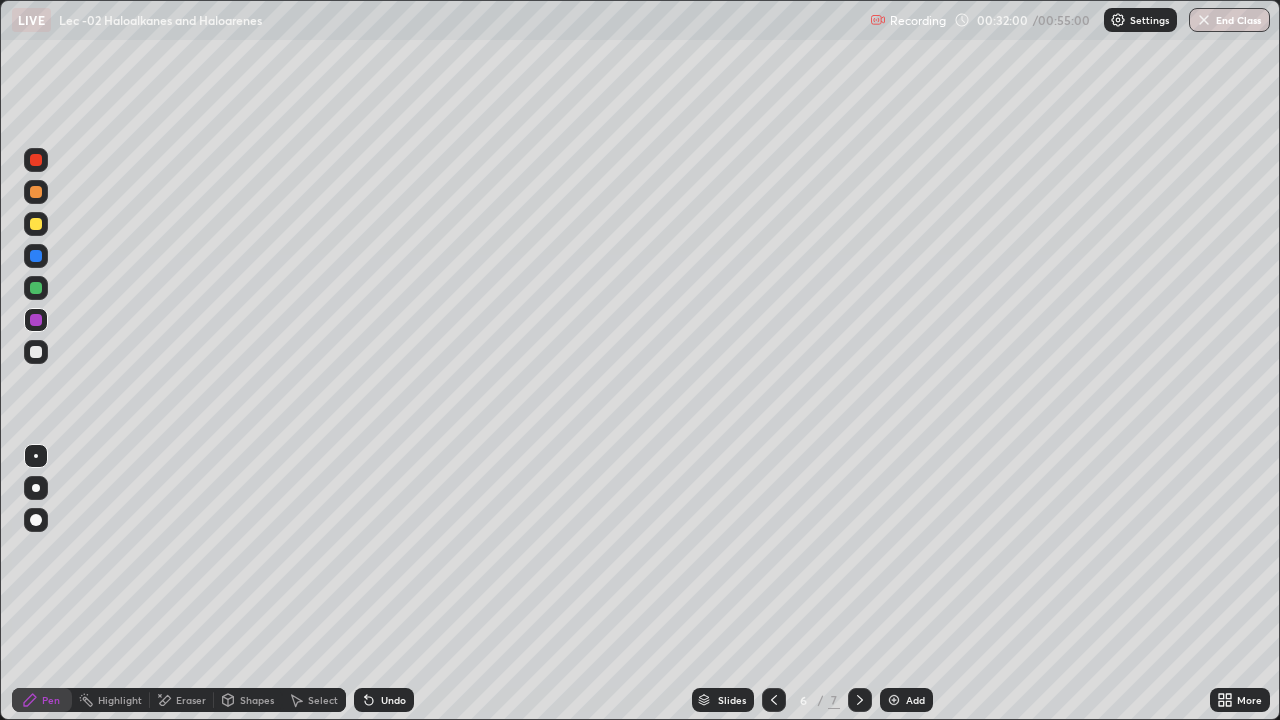 click at bounding box center (860, 700) 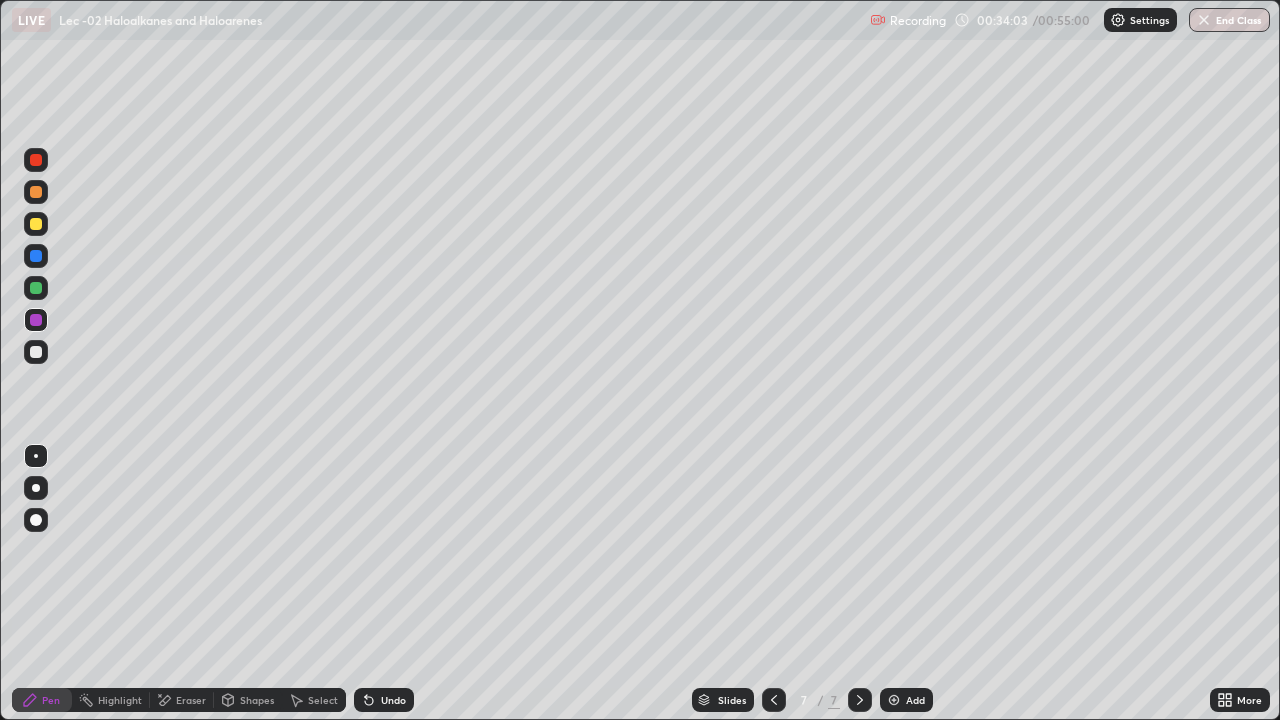 click at bounding box center [894, 700] 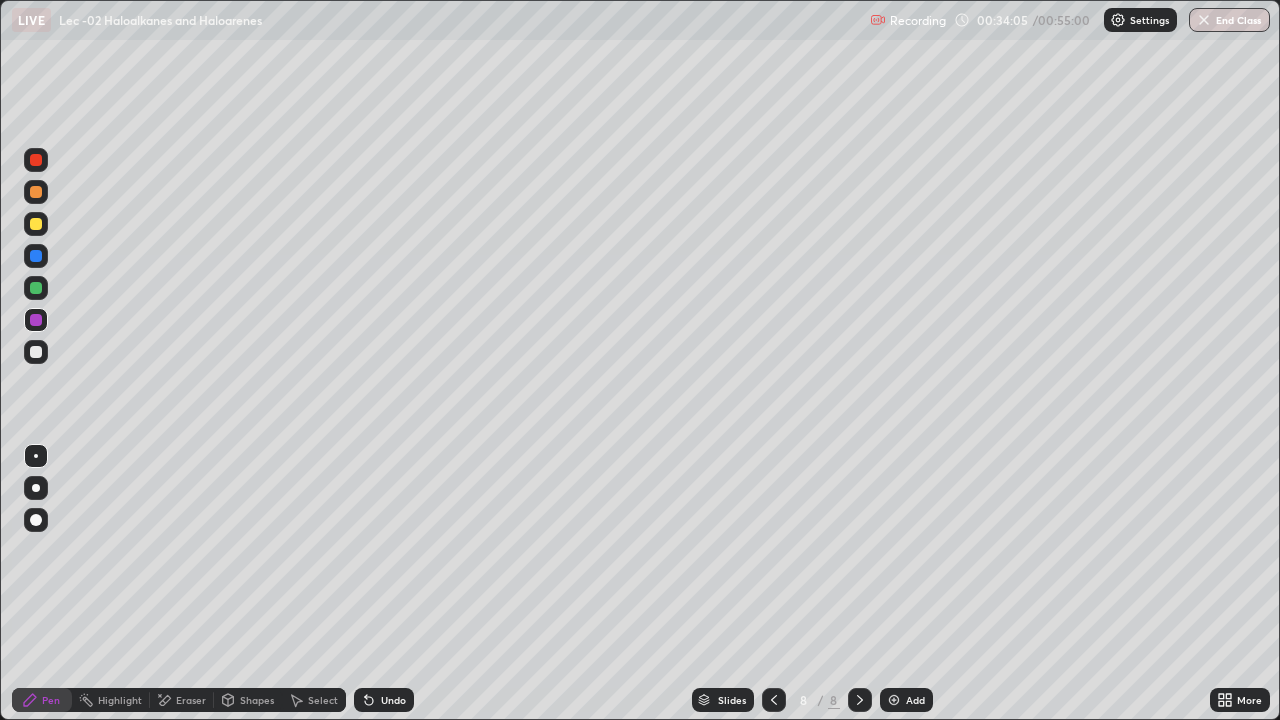 click at bounding box center [36, 288] 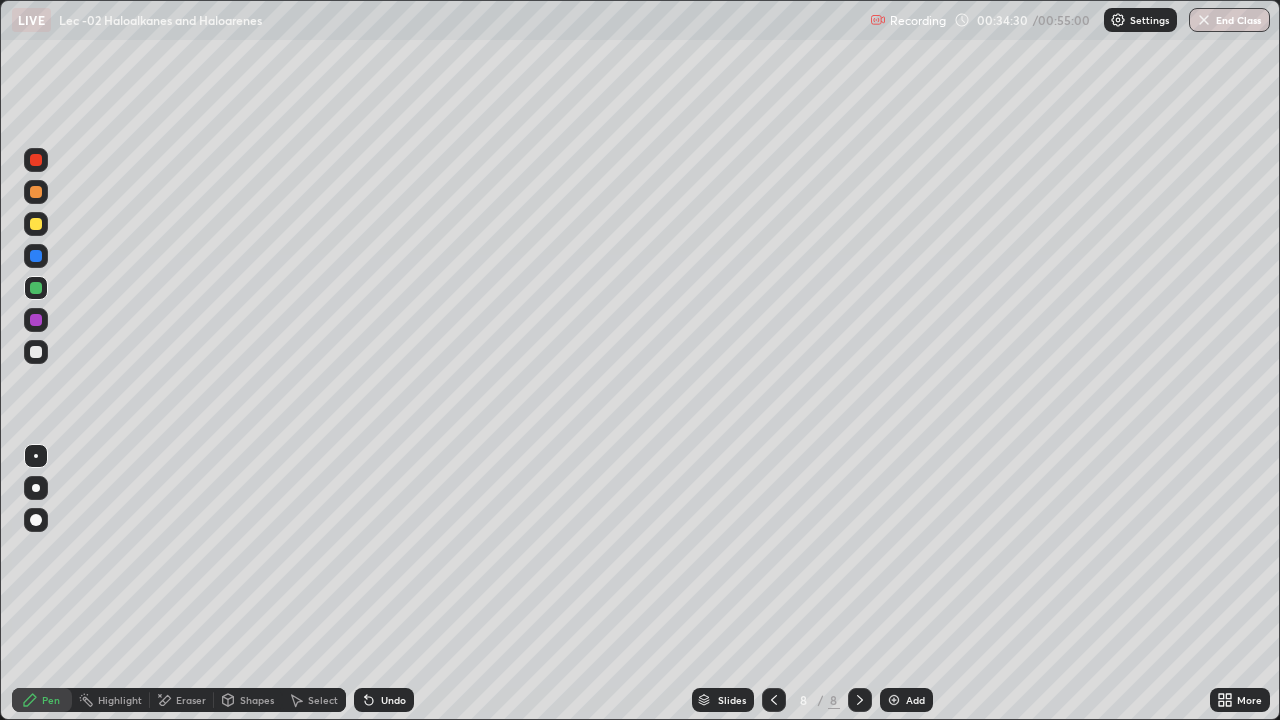 click on "Undo" at bounding box center (384, 700) 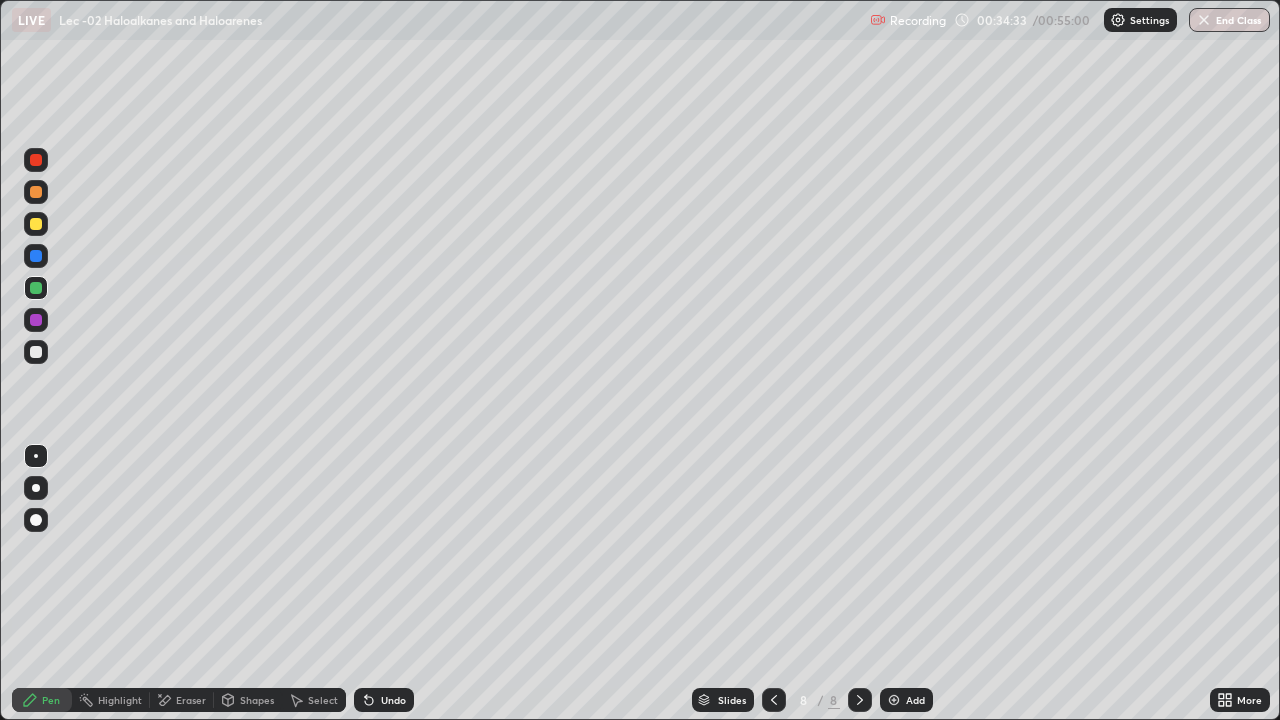 click on "Undo" at bounding box center [384, 700] 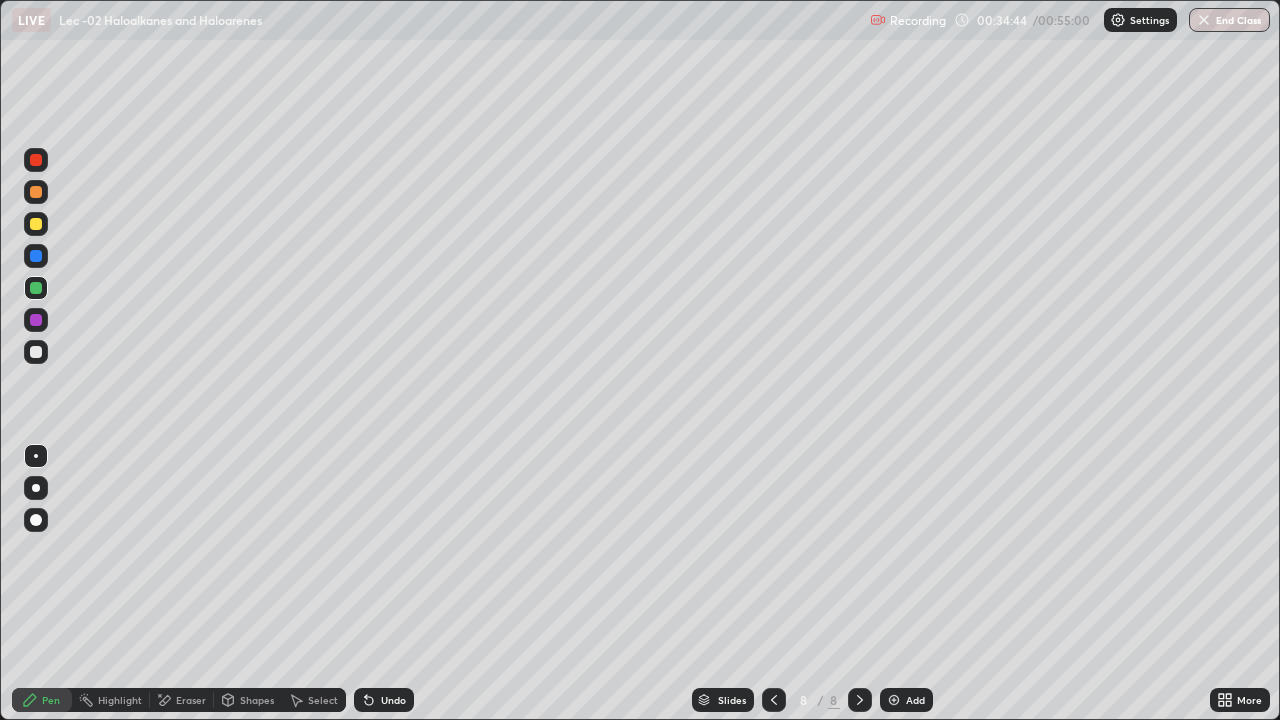 click on "Select" at bounding box center (323, 700) 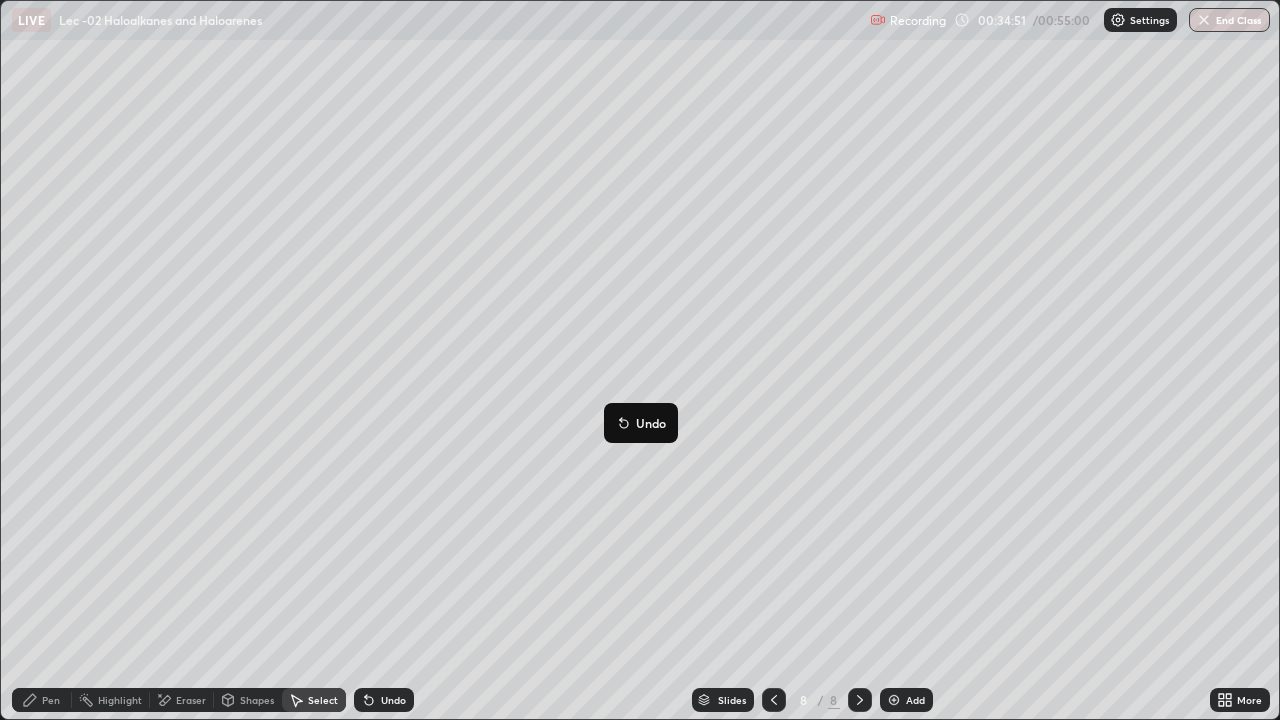 click on "0 ° Undo Copy Duplicate Duplicate to new slide Delete" at bounding box center [640, 360] 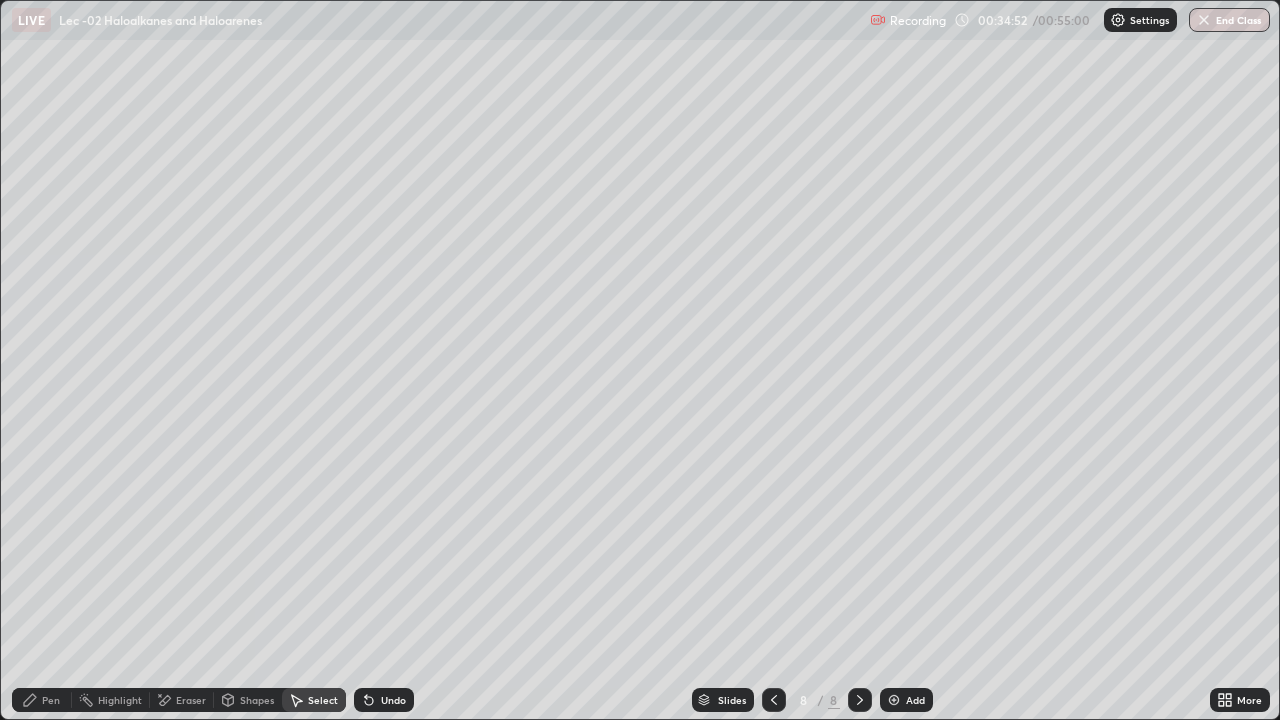 click on "Pen" at bounding box center [51, 700] 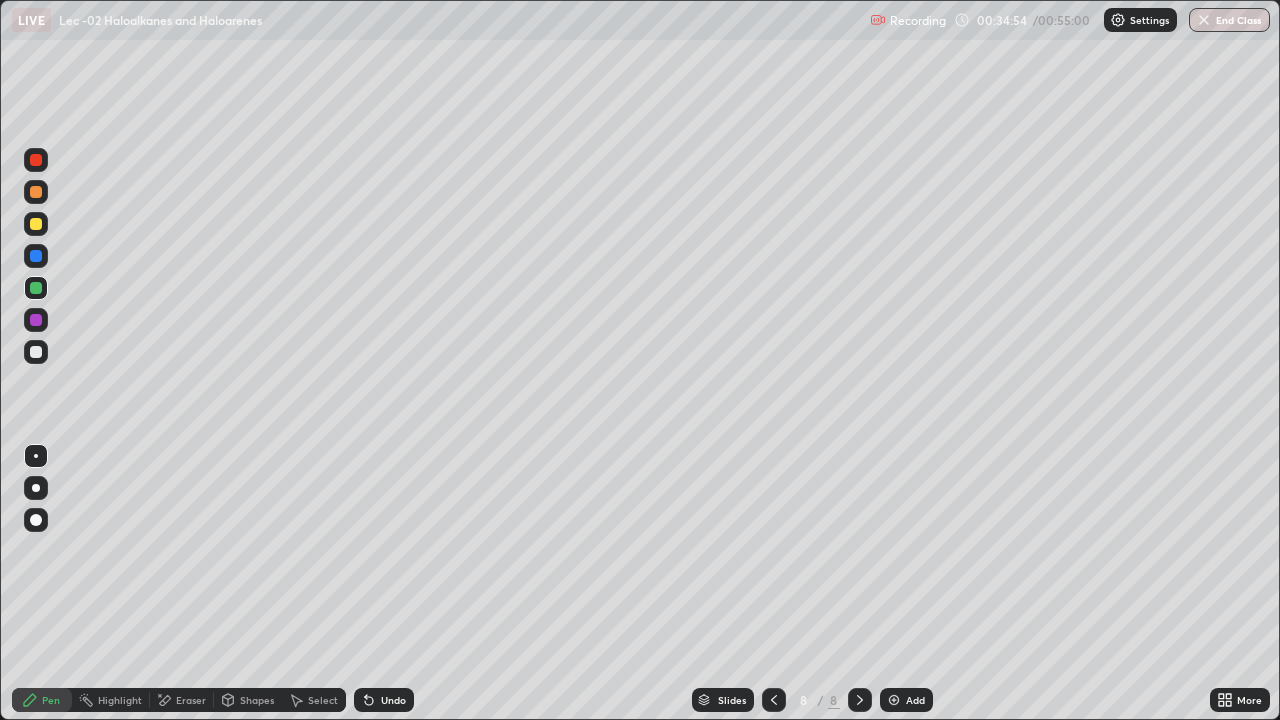 click on "Undo" at bounding box center (393, 700) 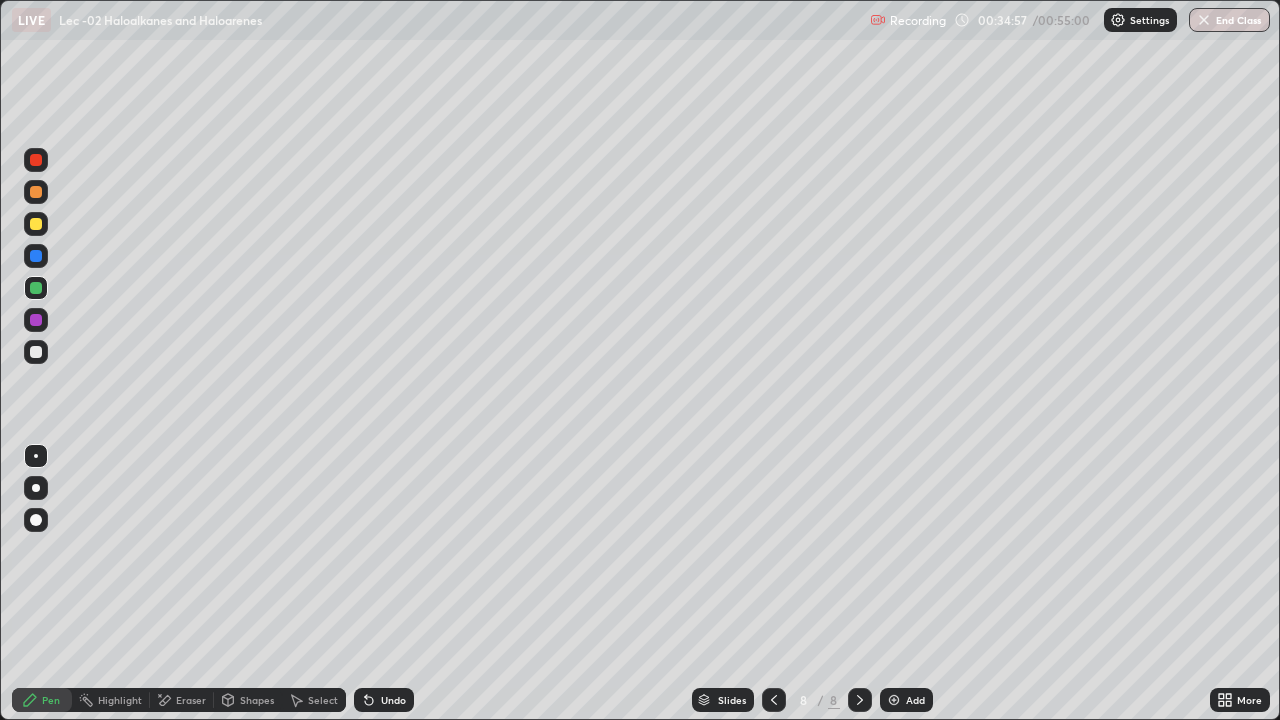 click 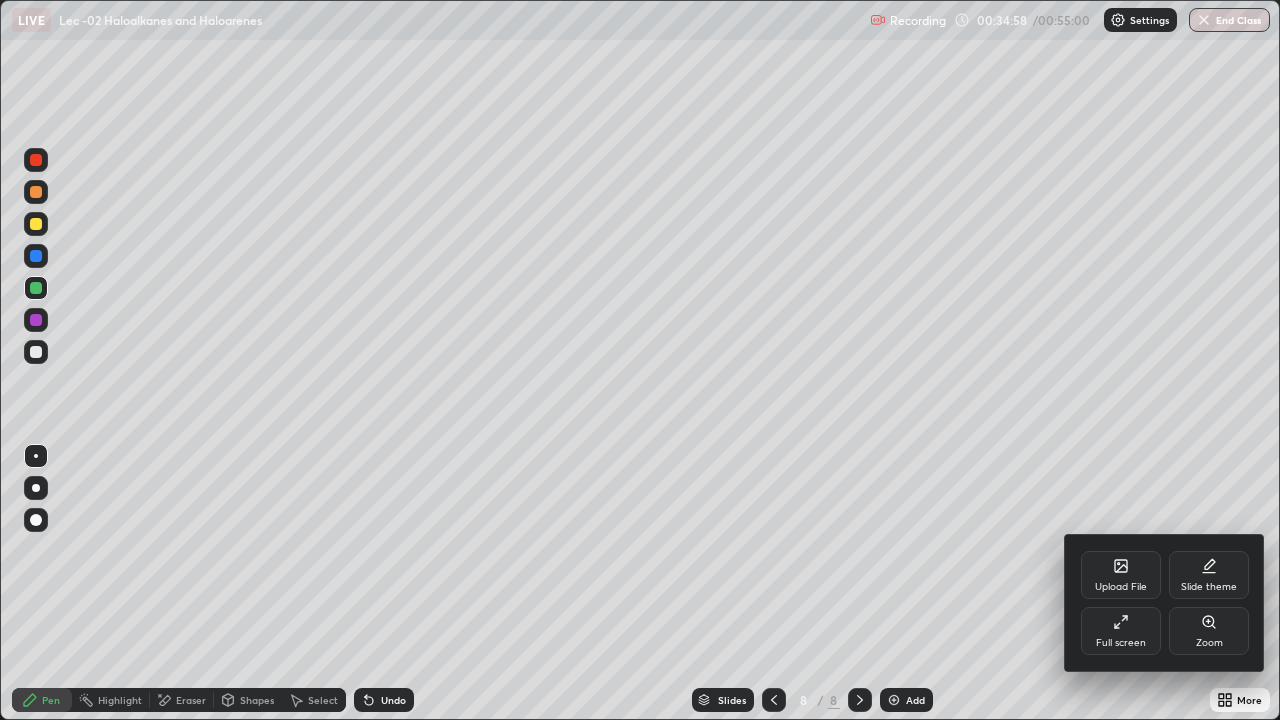 click on "Full screen" at bounding box center [1121, 631] 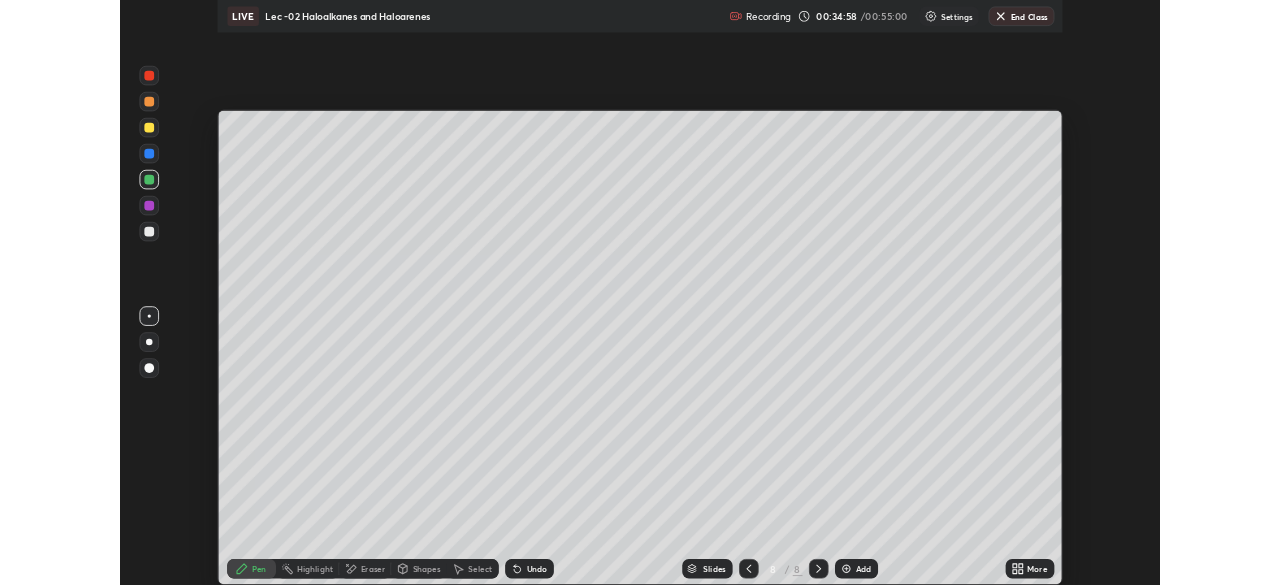 scroll, scrollTop: 585, scrollLeft: 1280, axis: both 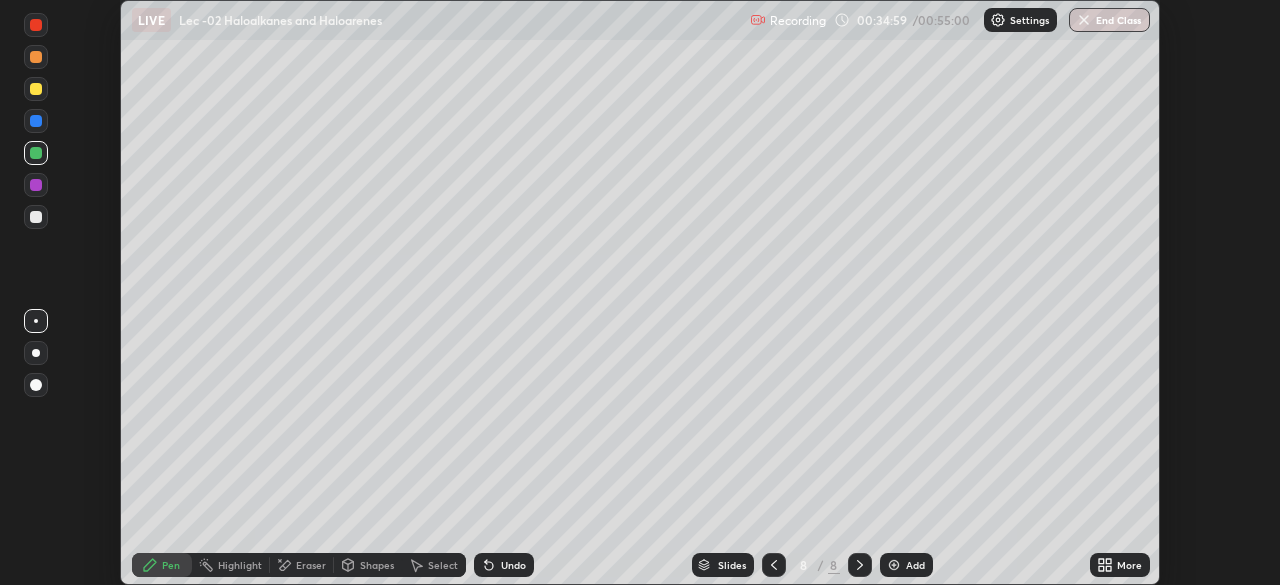 click on "Slides 8 / 8 Add" at bounding box center (812, 565) 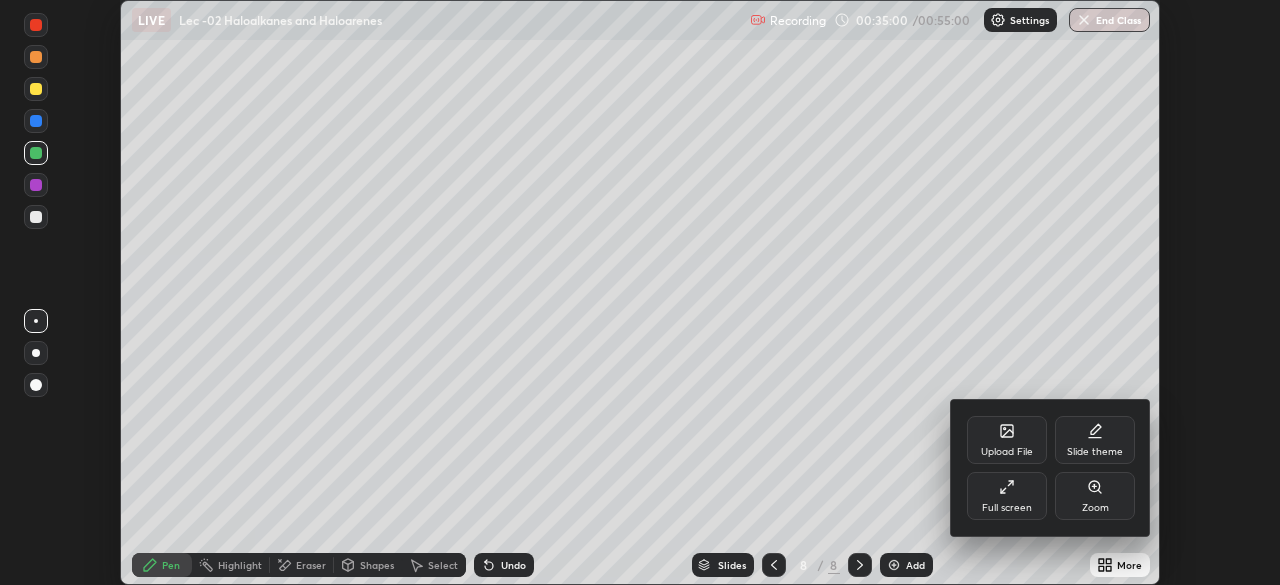click on "Full screen" at bounding box center [1007, 508] 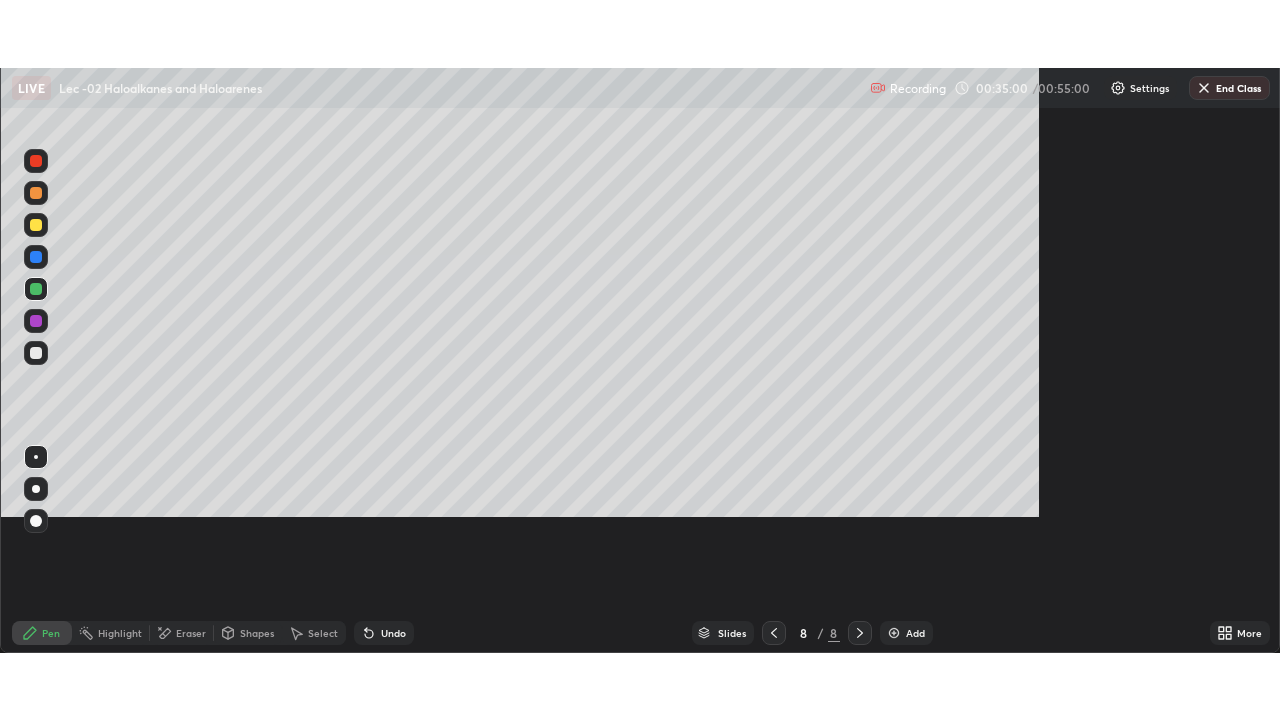 scroll, scrollTop: 99280, scrollLeft: 98720, axis: both 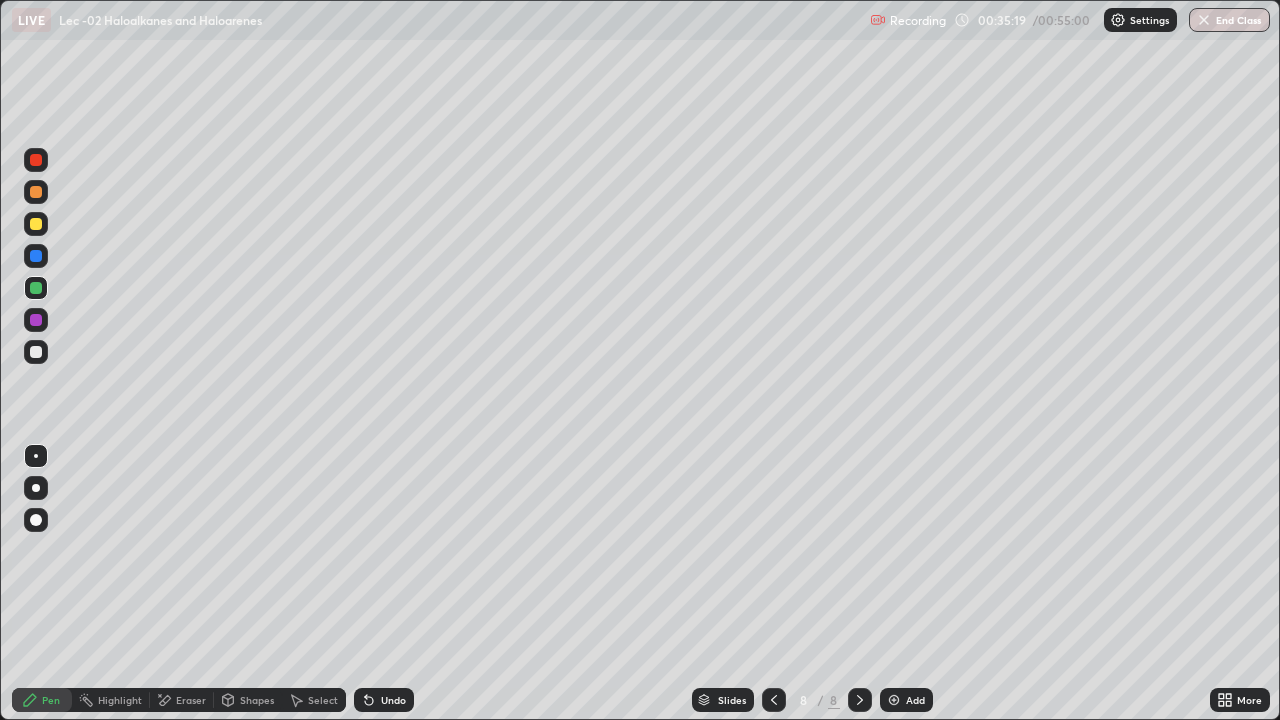 click 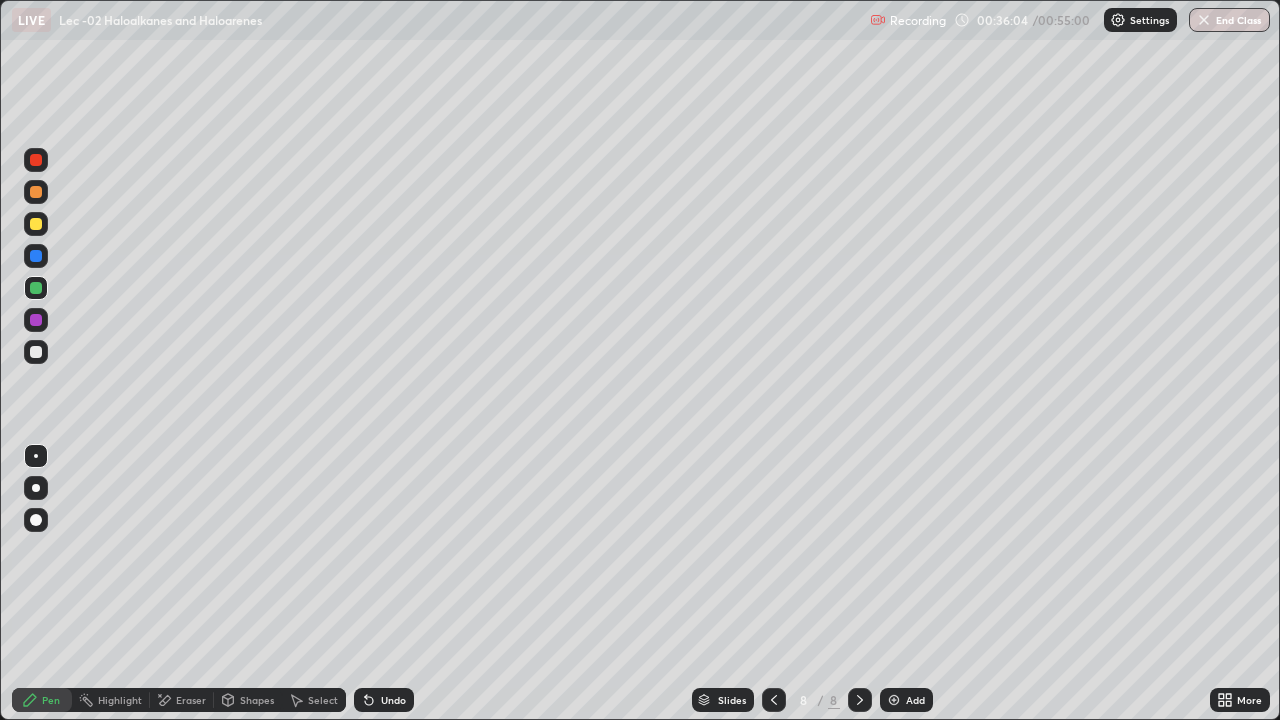 click on "Undo" at bounding box center (384, 700) 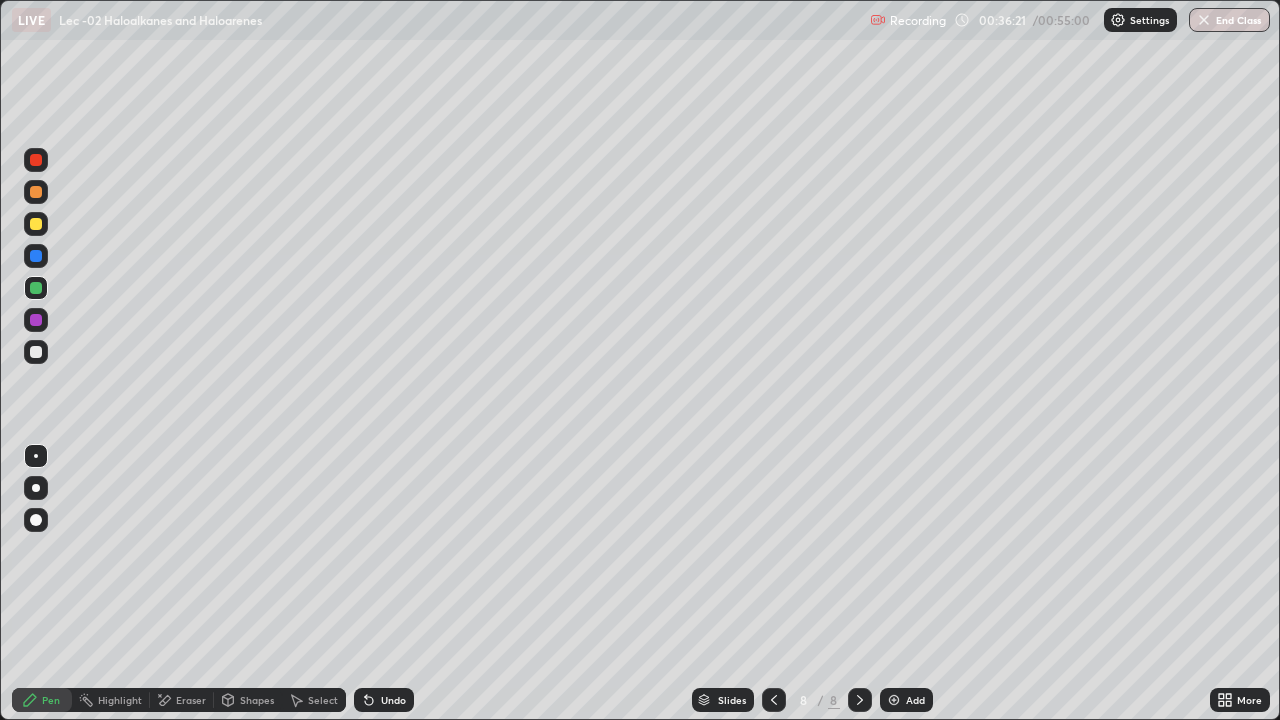 click on "Eraser" at bounding box center [191, 700] 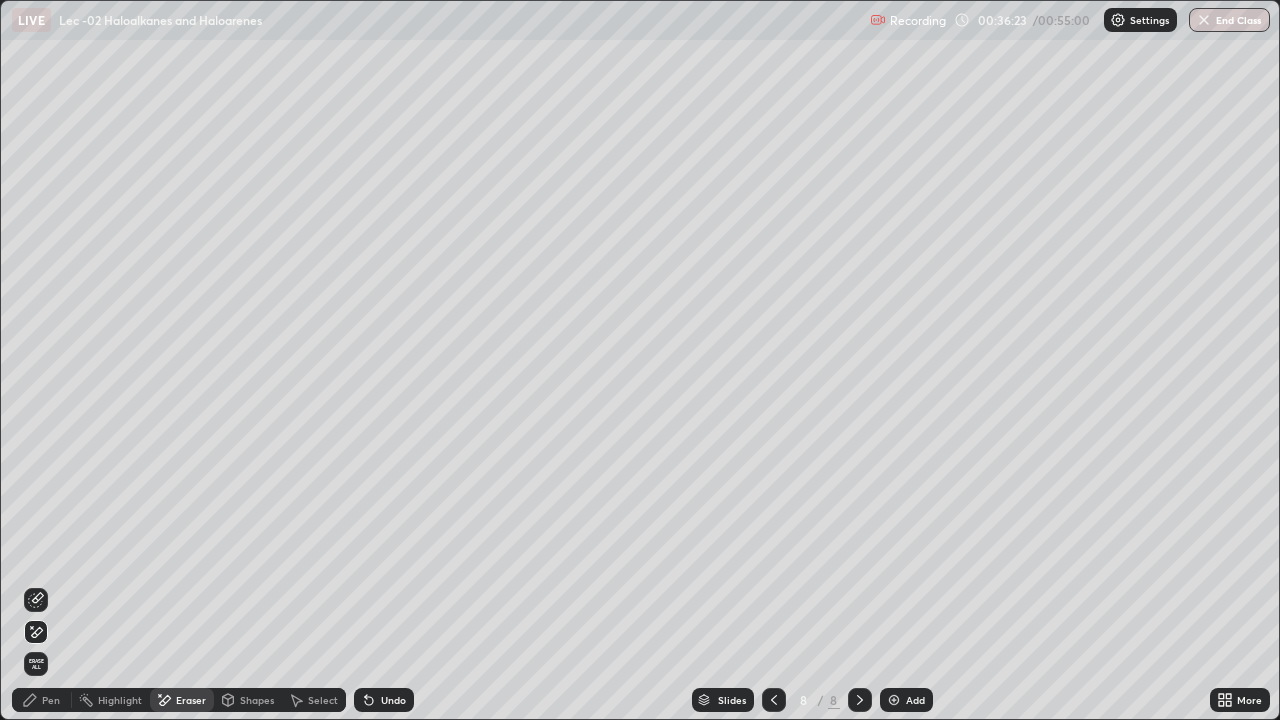 click on "Pen" at bounding box center (42, 700) 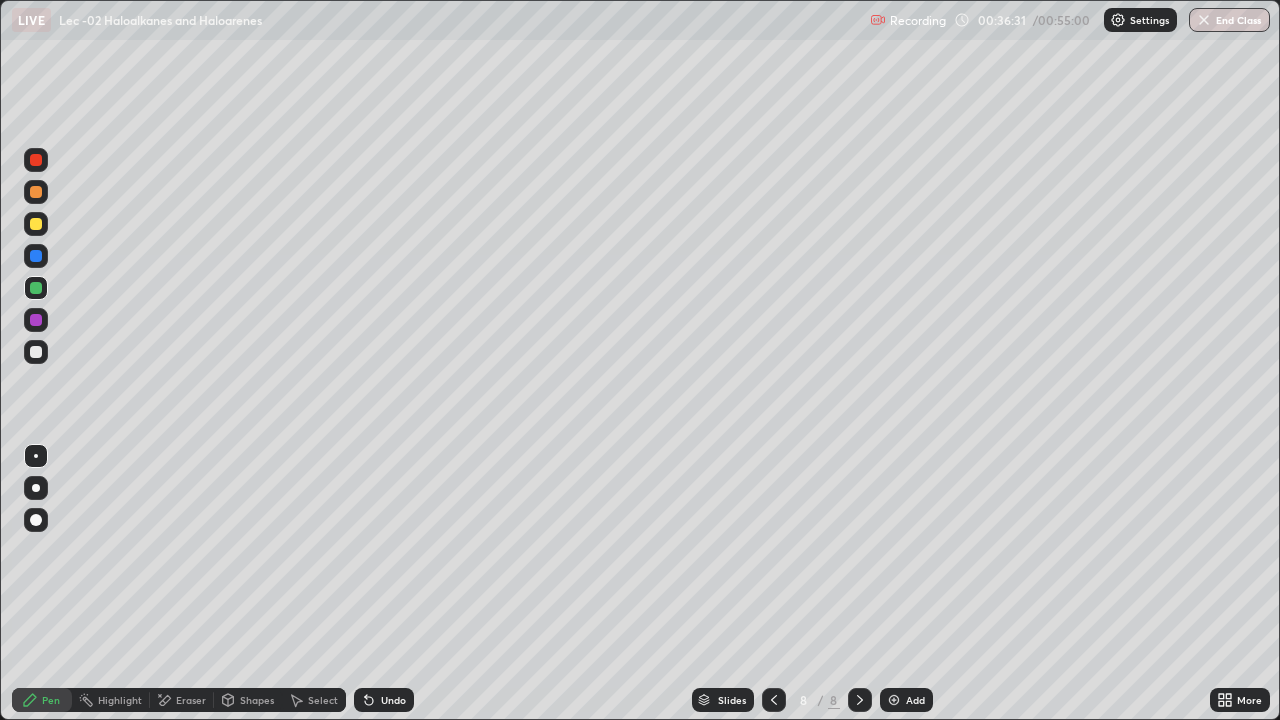 click at bounding box center [36, 352] 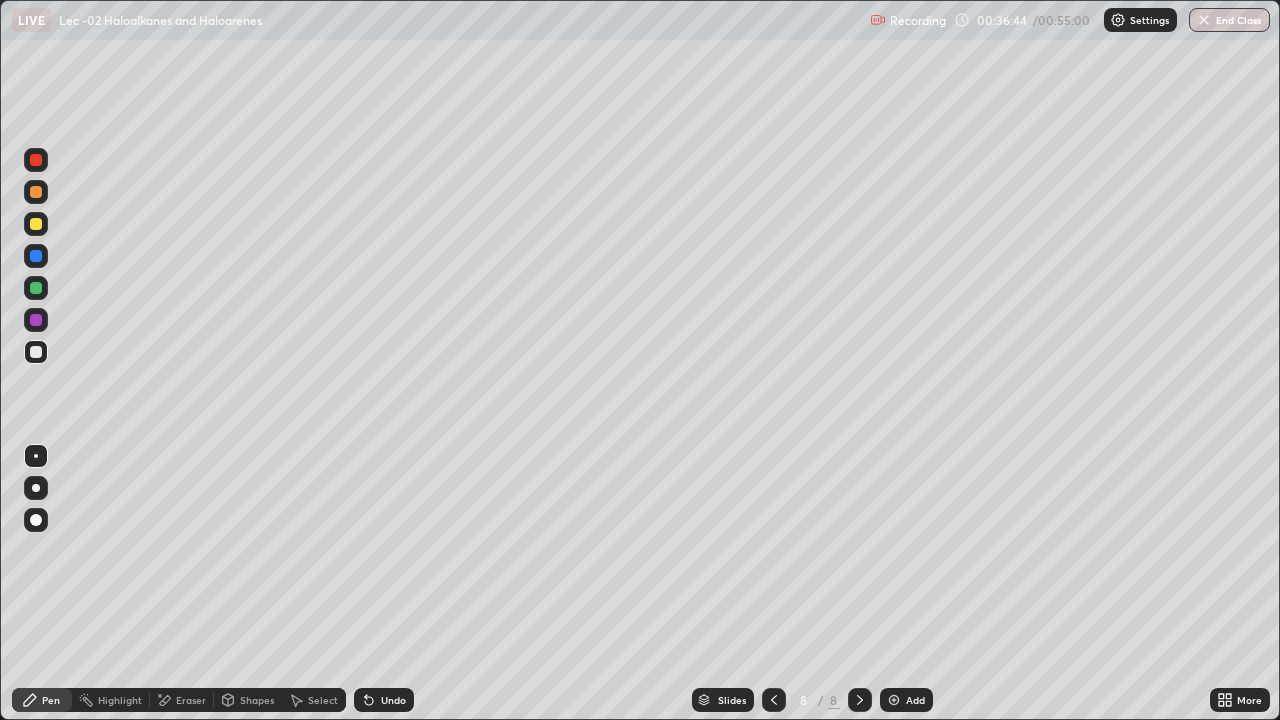 click 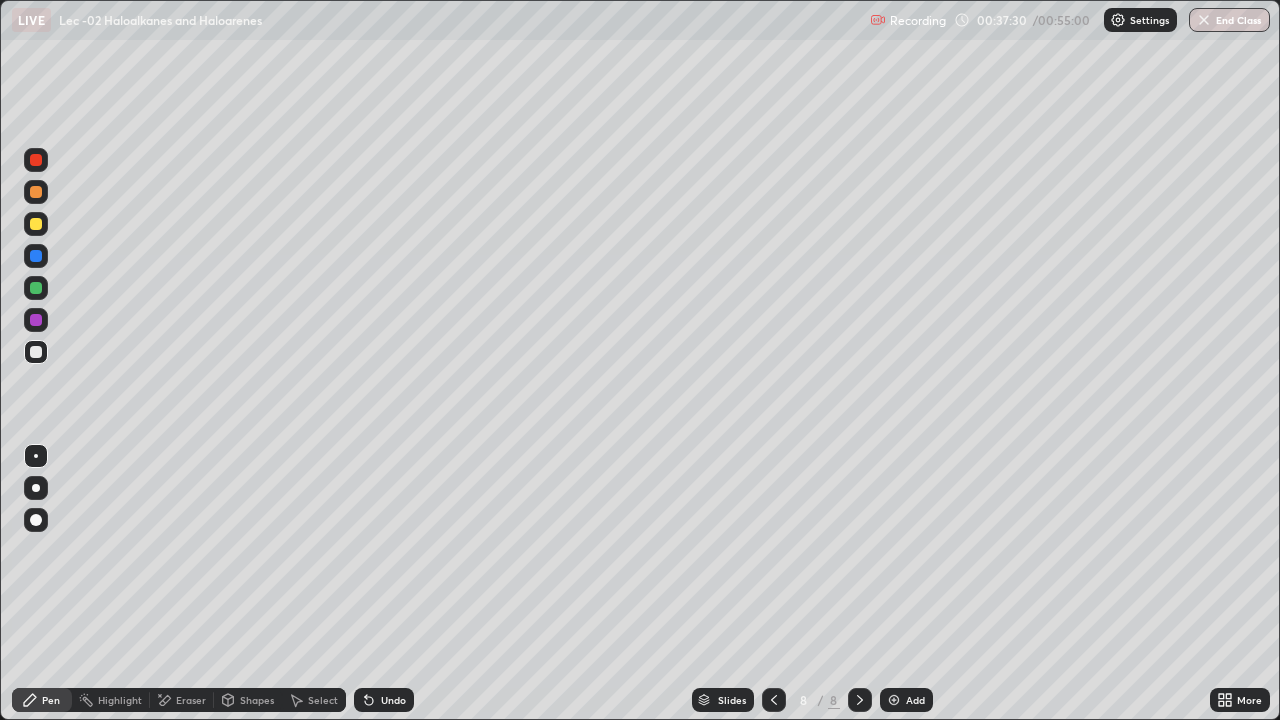 click 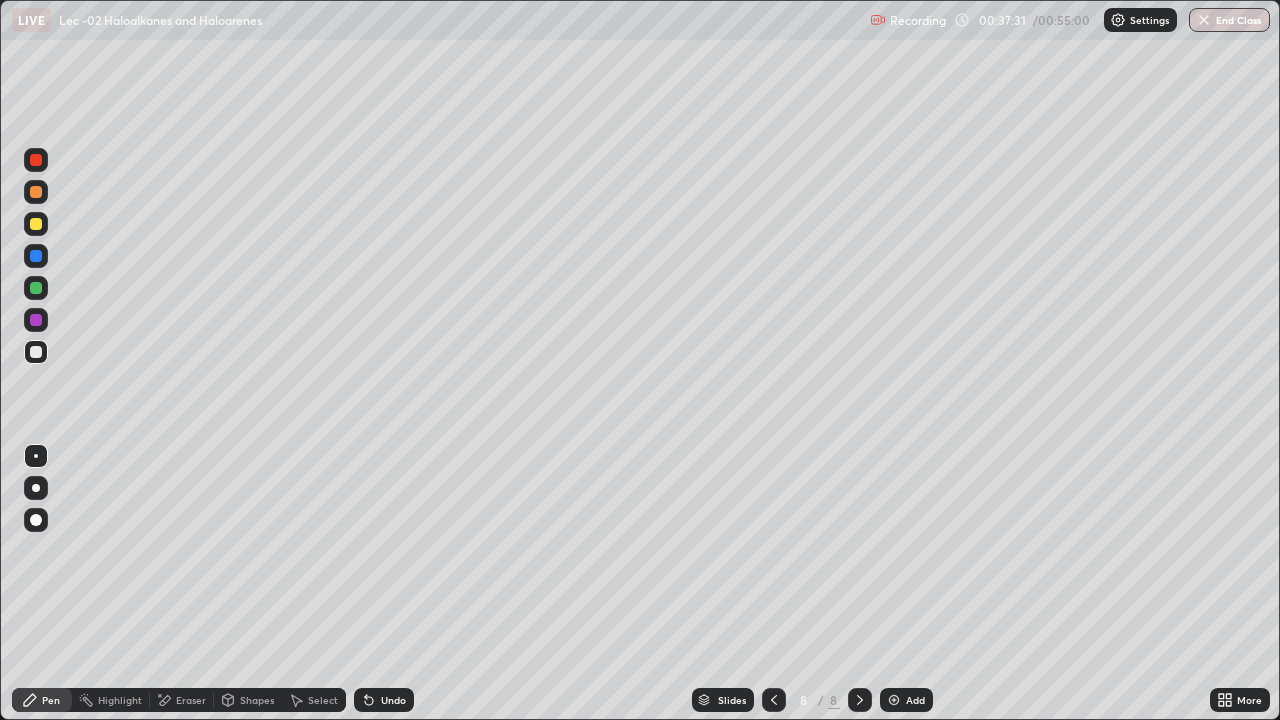 click on "Undo" at bounding box center [384, 700] 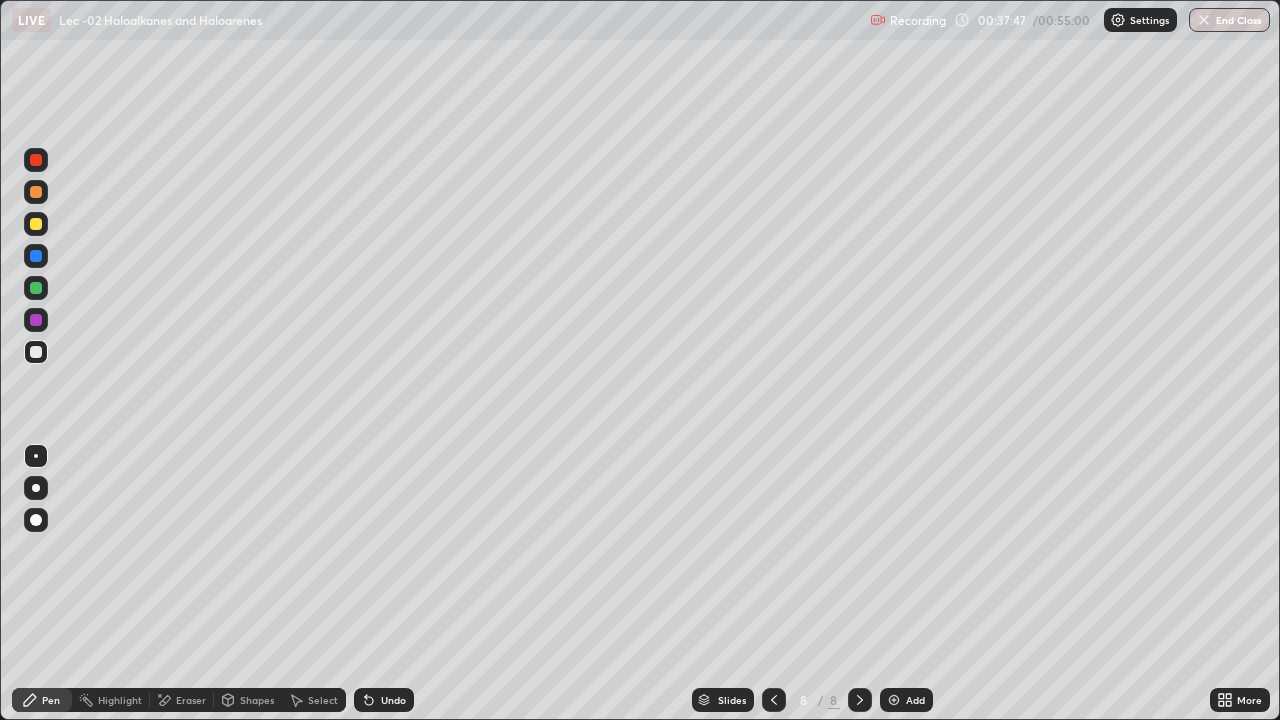 click on "Undo" at bounding box center [384, 700] 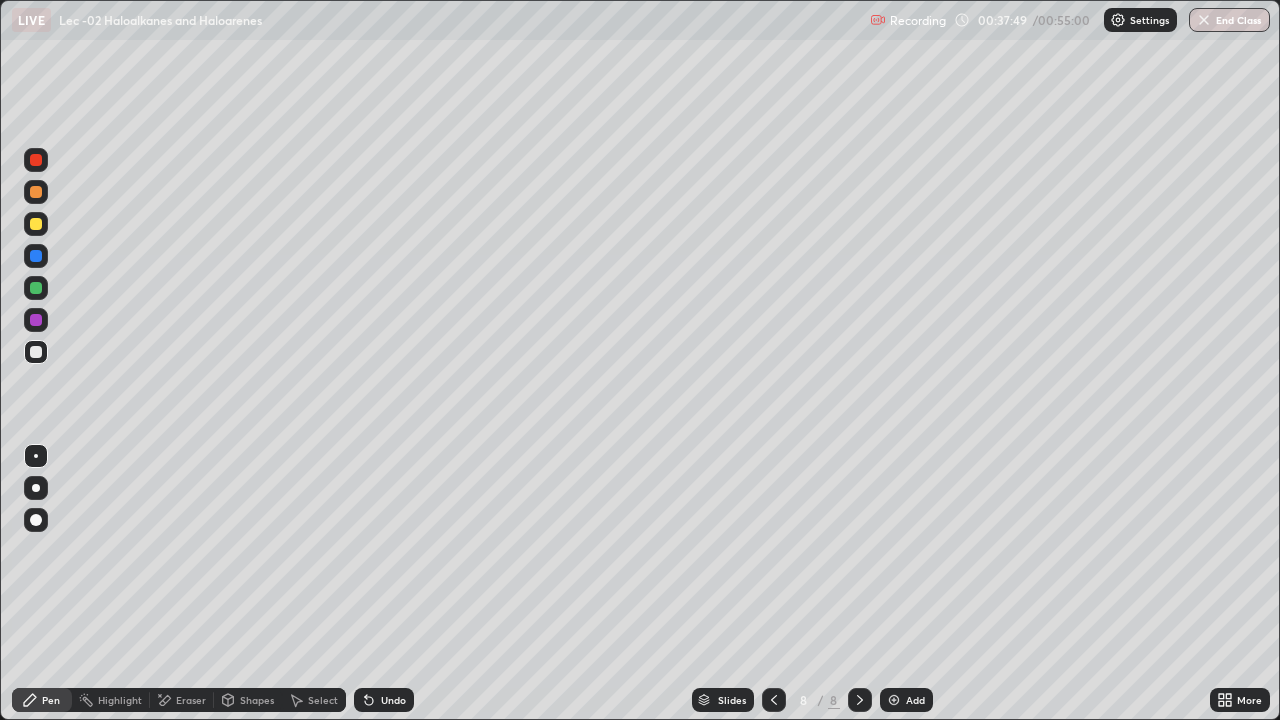 click on "Undo" at bounding box center (393, 700) 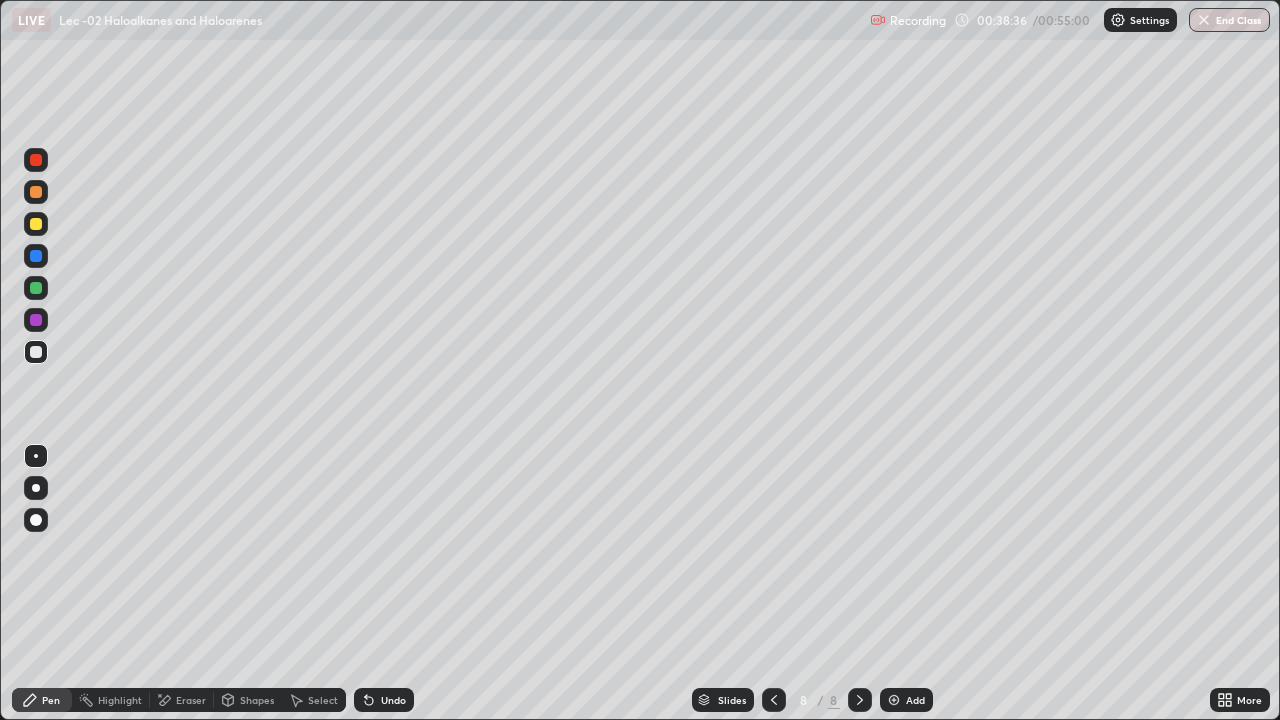 click on "Undo" at bounding box center (384, 700) 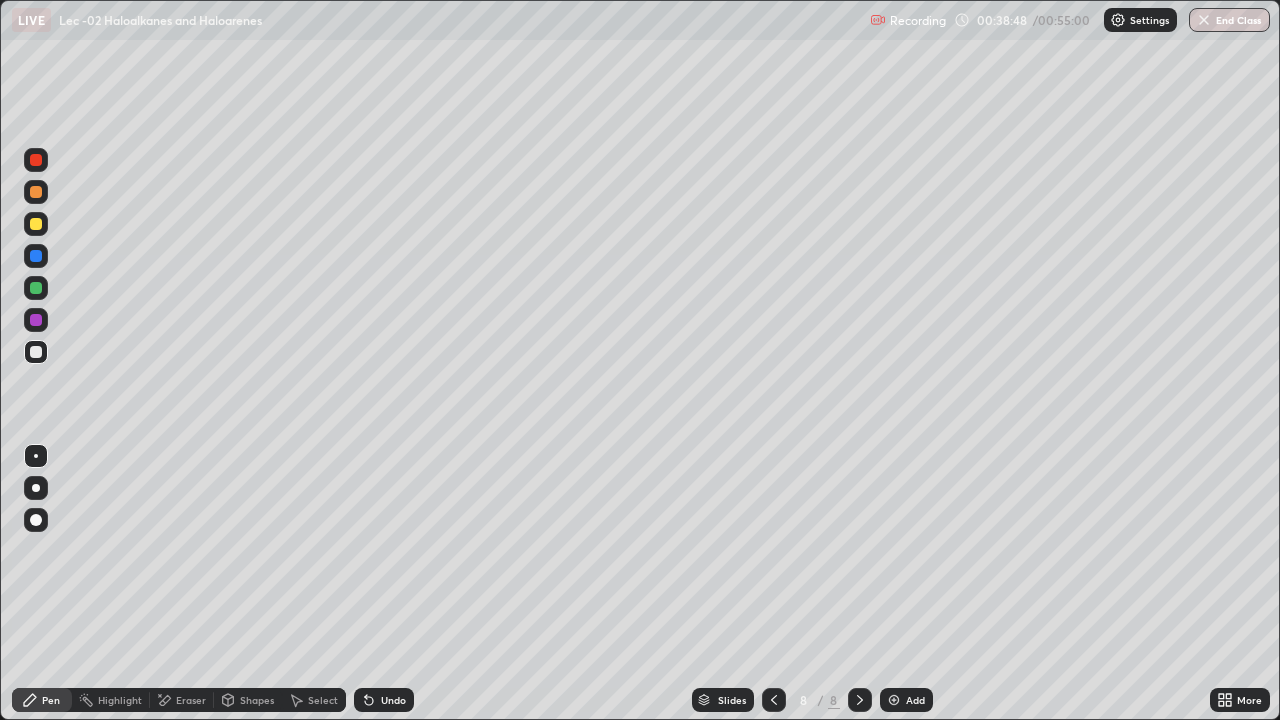 click at bounding box center [36, 320] 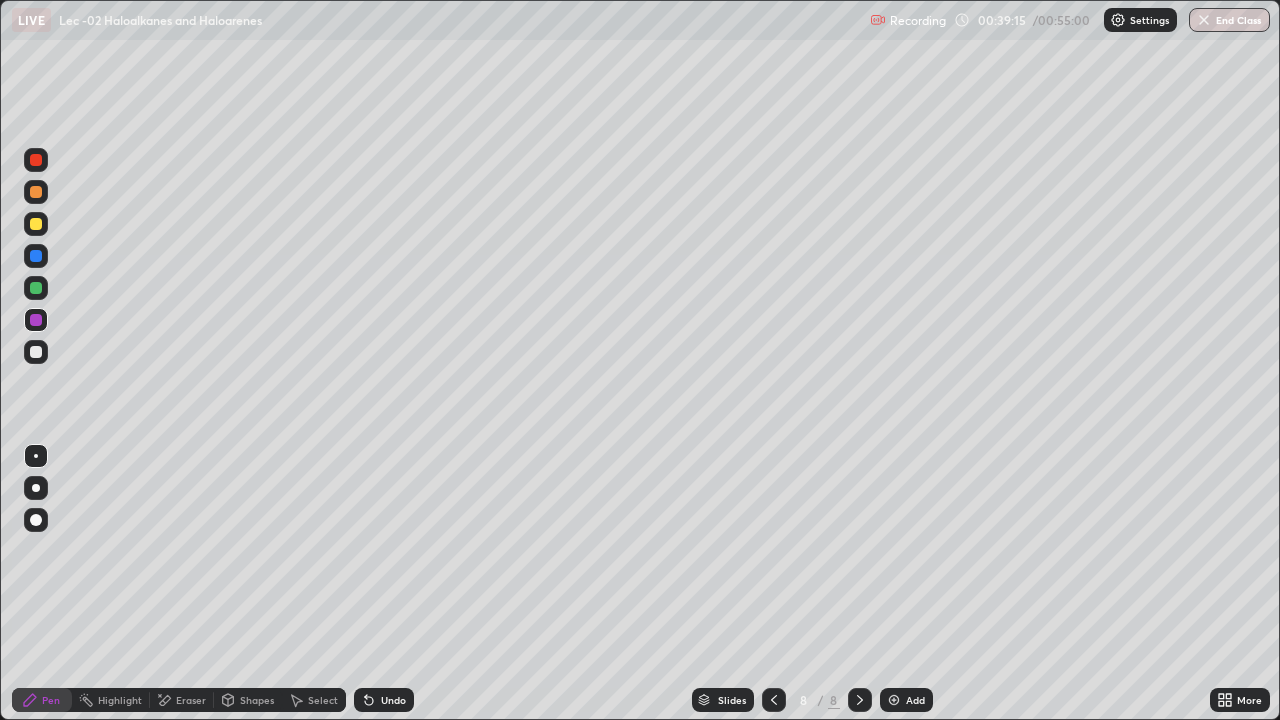 click on "Undo" at bounding box center [393, 700] 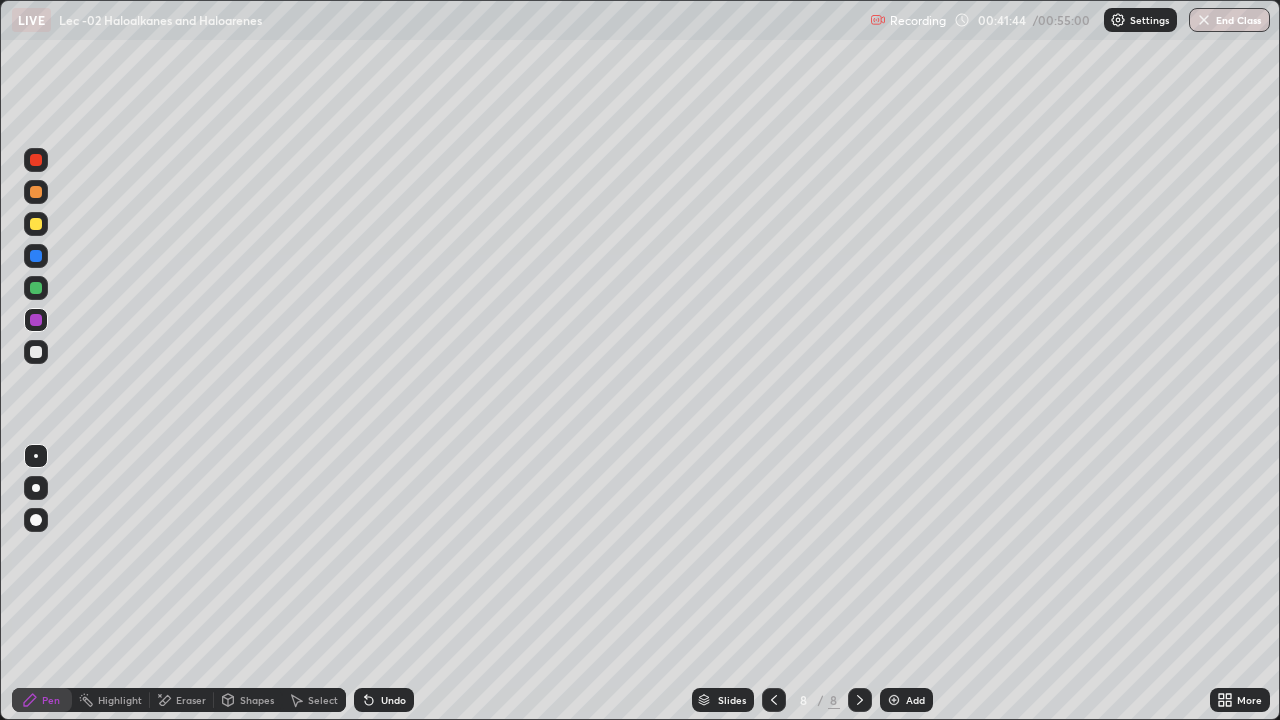 click at bounding box center (894, 700) 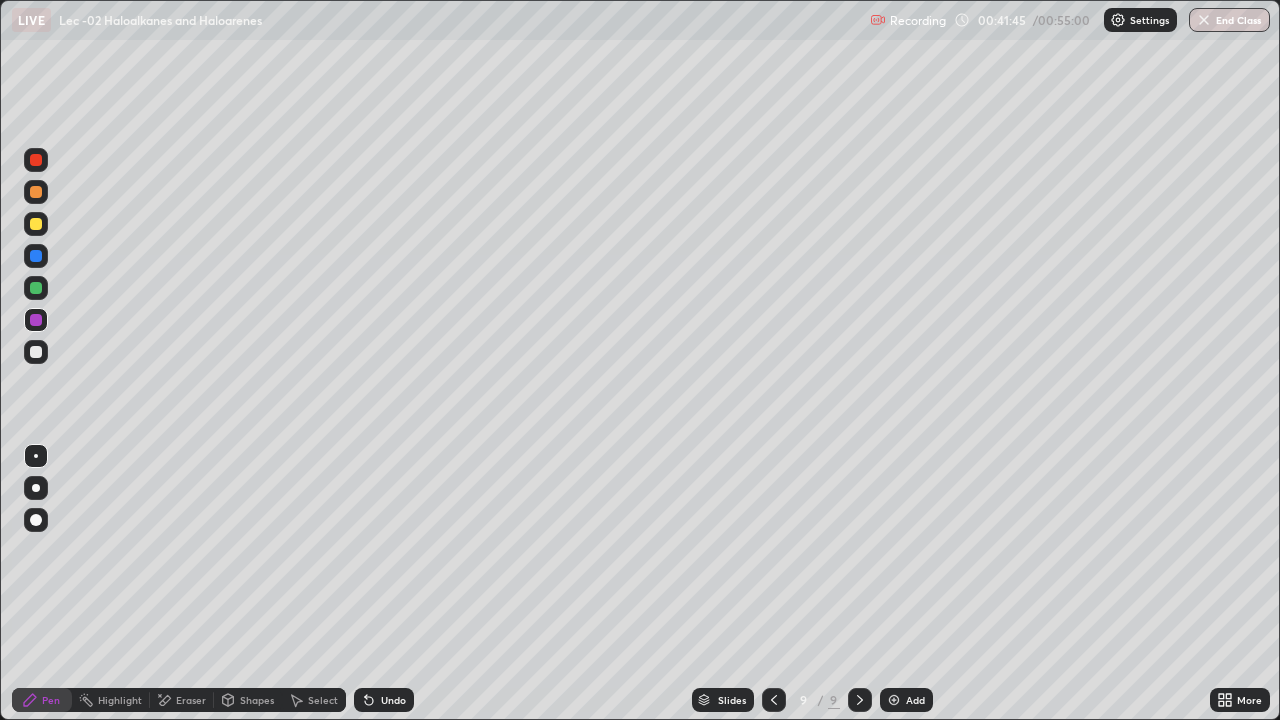 click at bounding box center (36, 288) 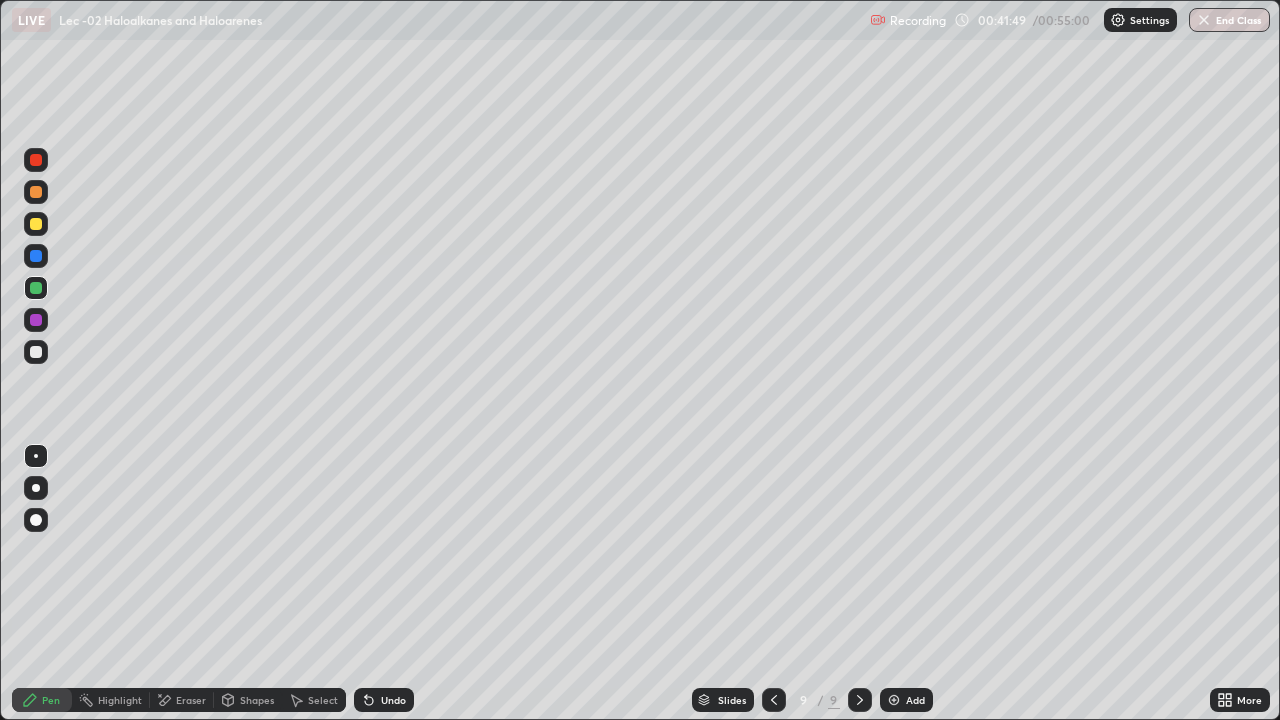 click 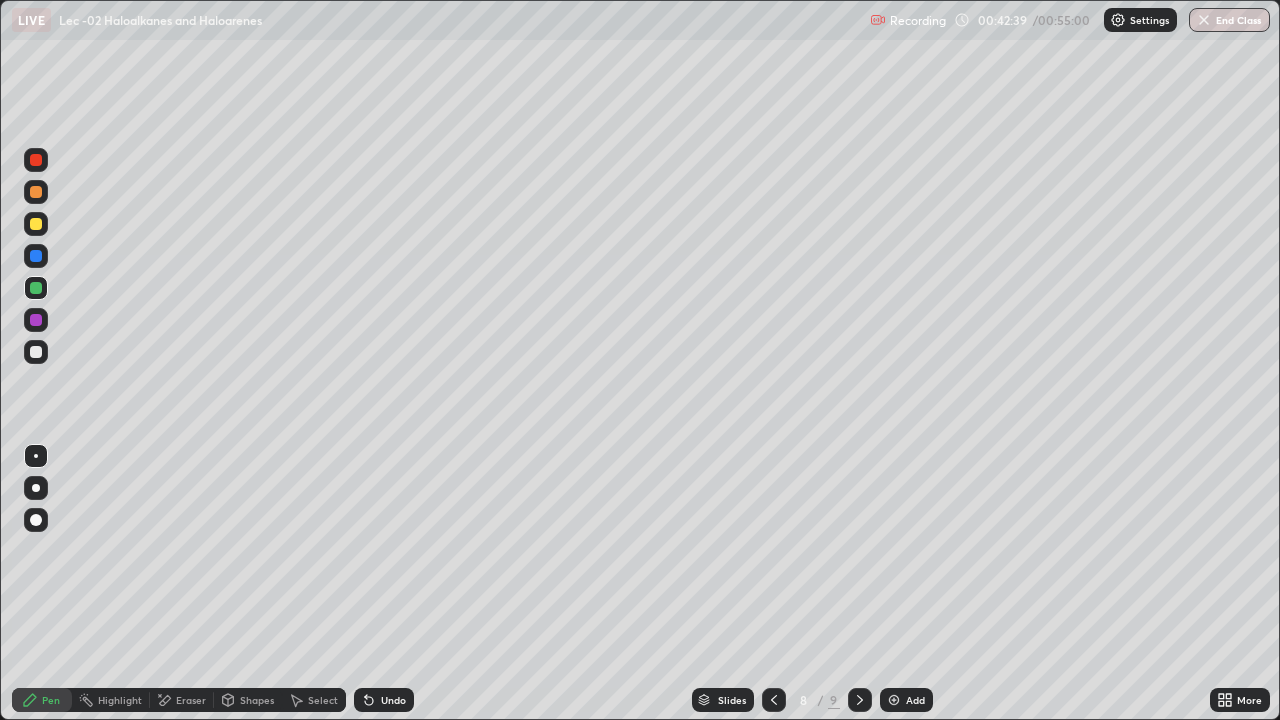 click at bounding box center [860, 700] 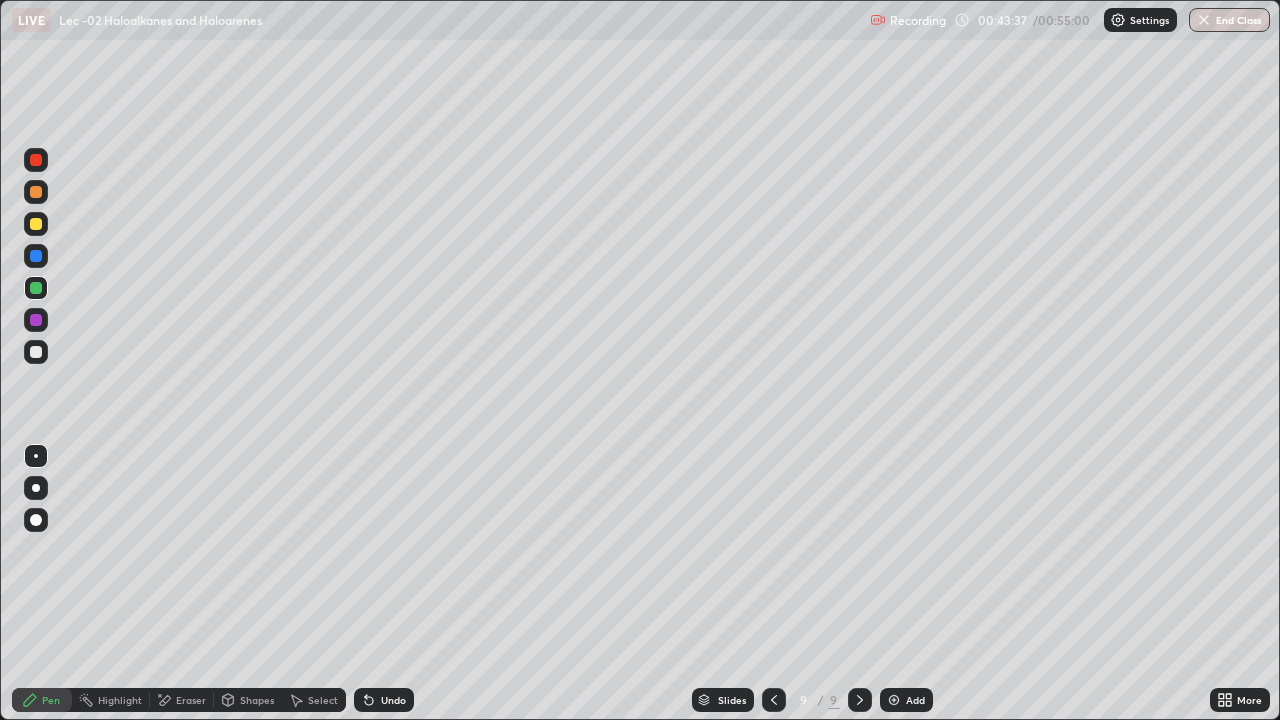 click at bounding box center (36, 320) 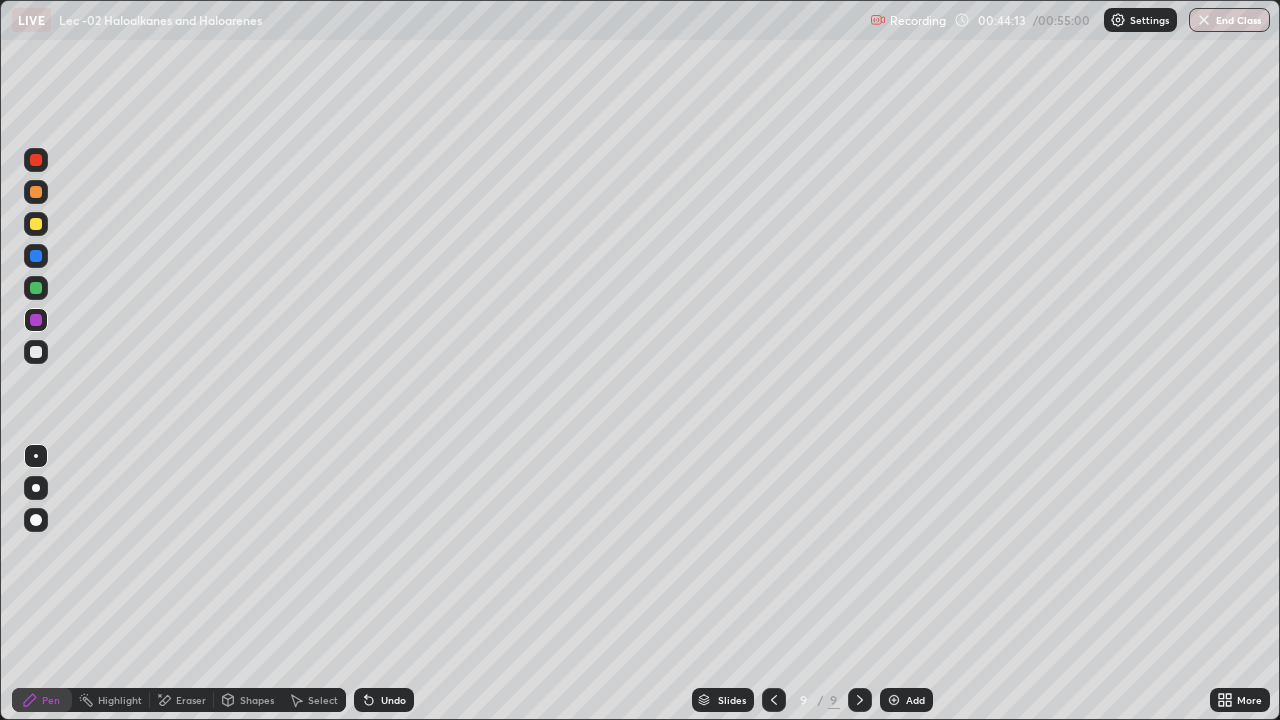 click on "Undo" at bounding box center [384, 700] 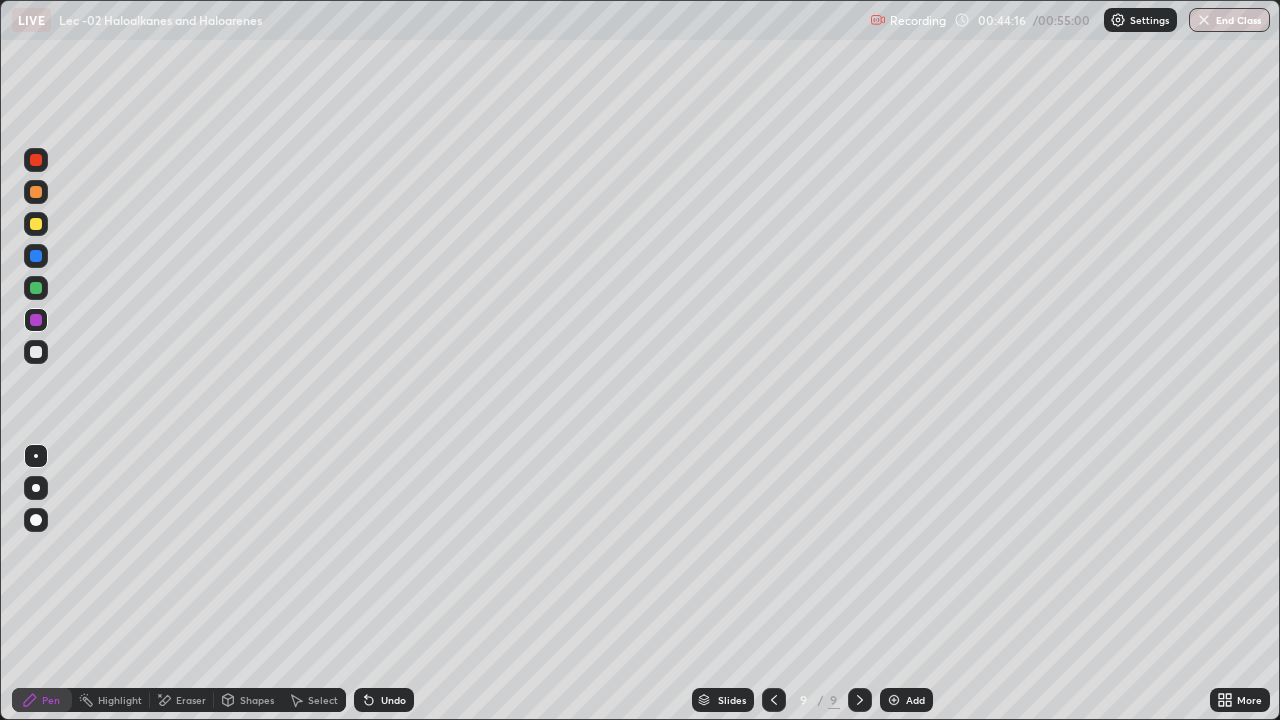 click on "Undo" at bounding box center [384, 700] 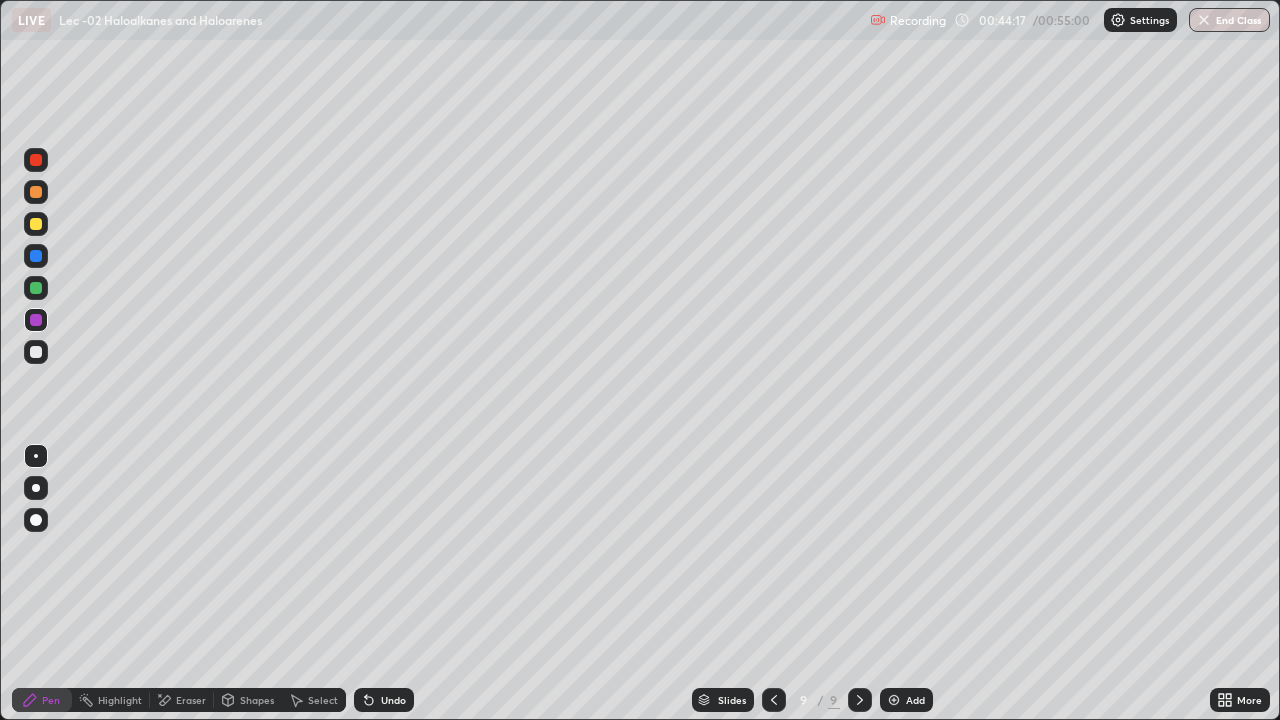 click on "Undo" at bounding box center [380, 700] 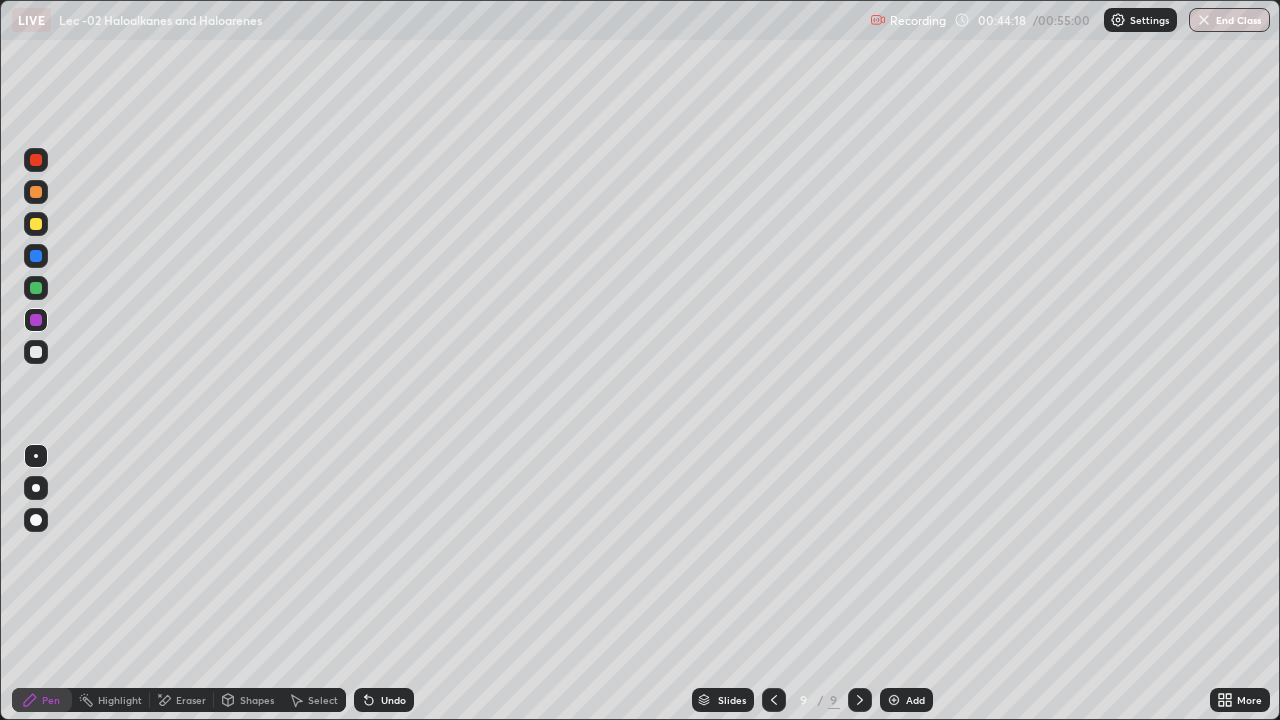 click on "Undo" at bounding box center [384, 700] 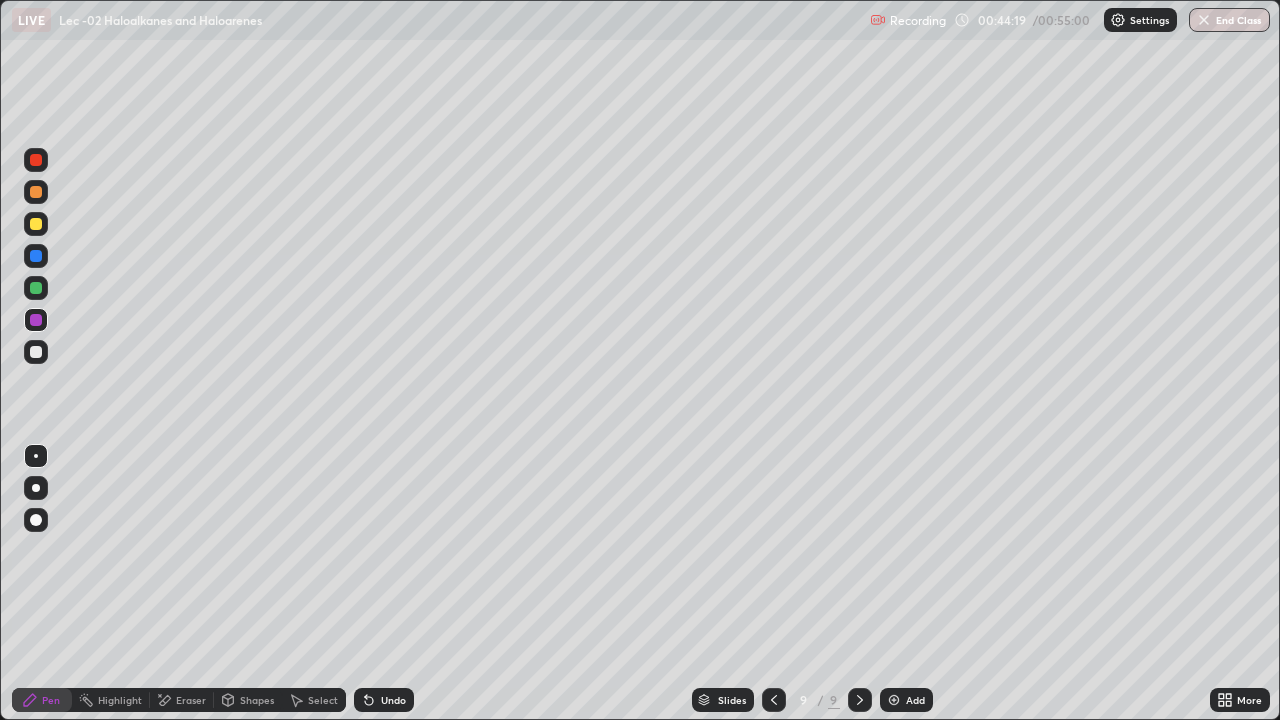 click on "Undo" at bounding box center (380, 700) 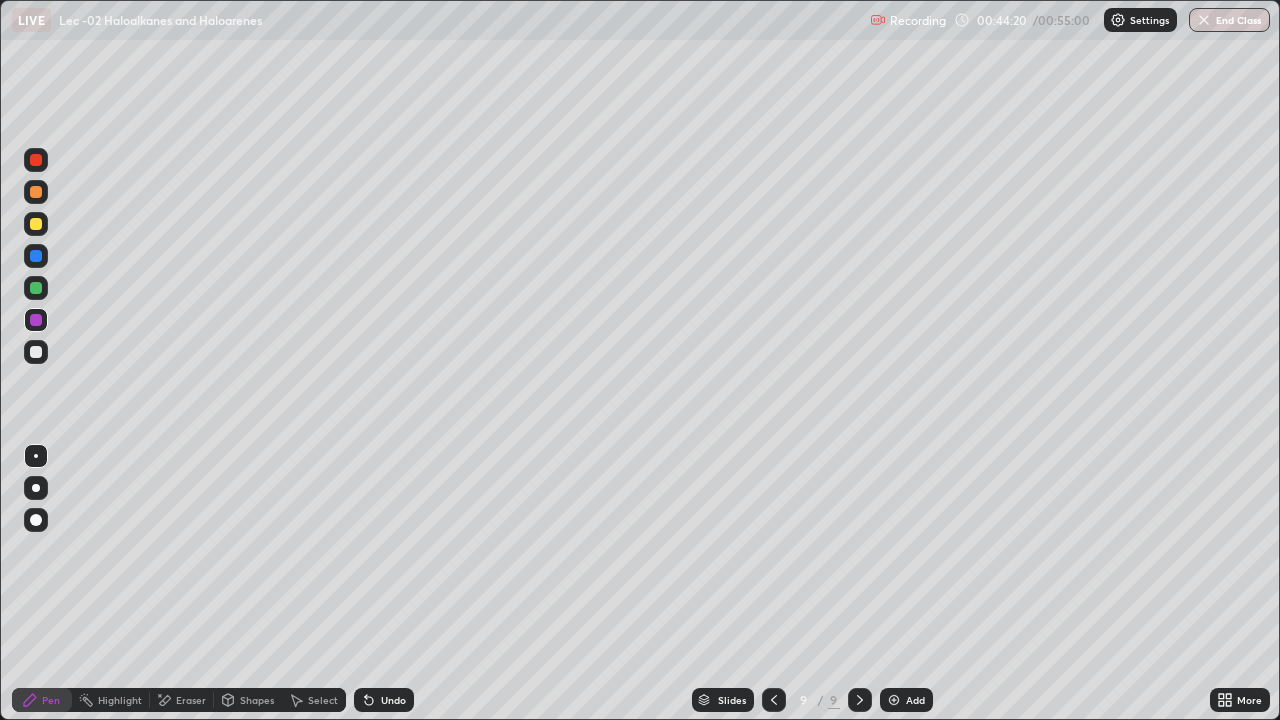 click on "Undo" at bounding box center [384, 700] 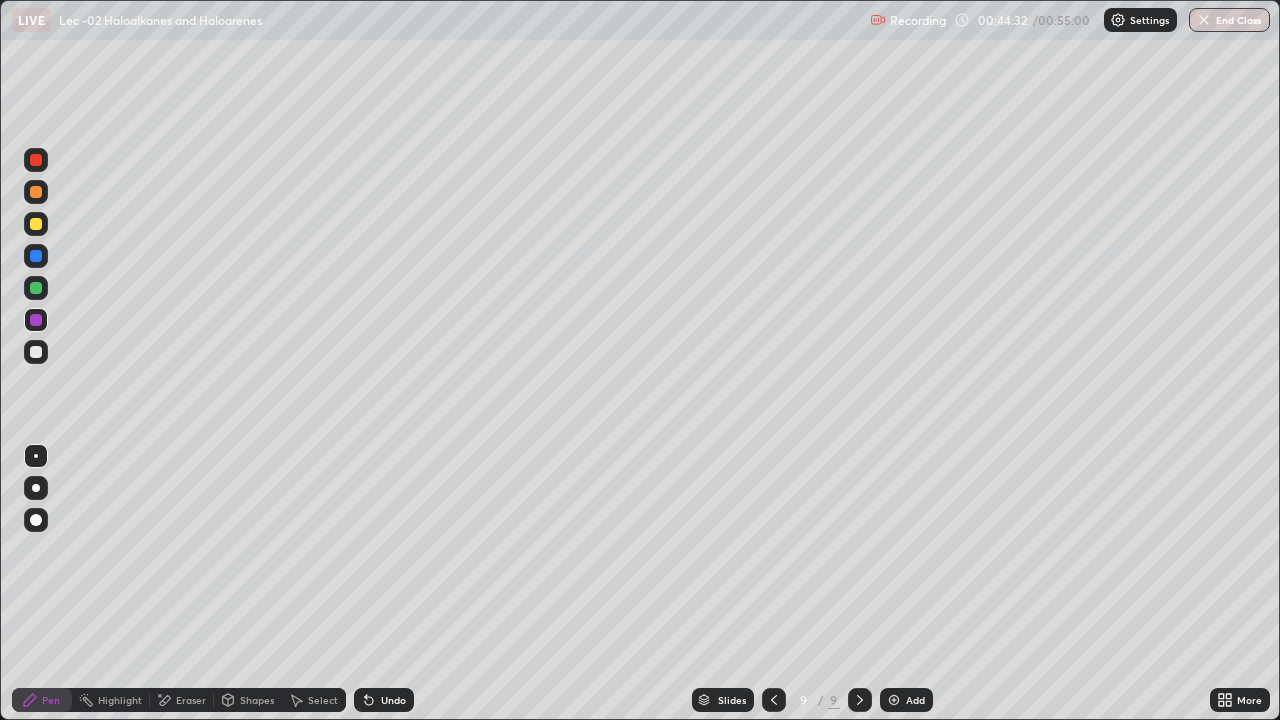 click on "Undo" at bounding box center (393, 700) 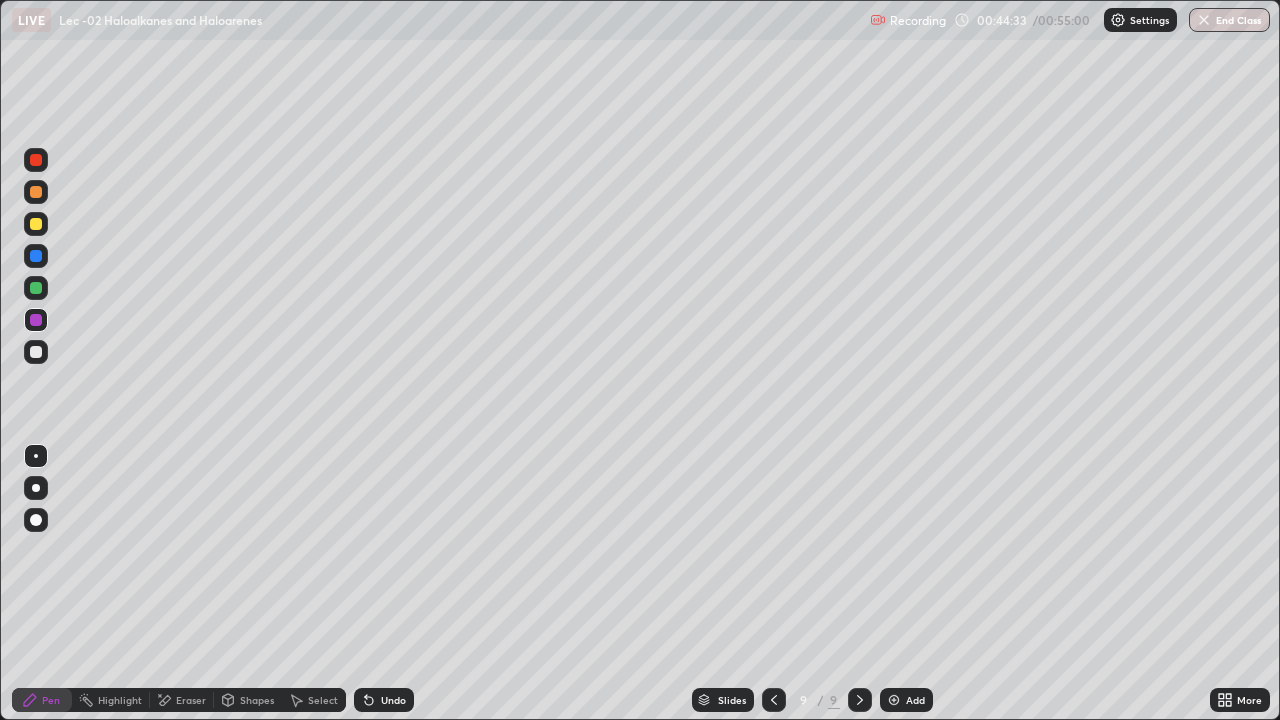 click on "Undo" at bounding box center (393, 700) 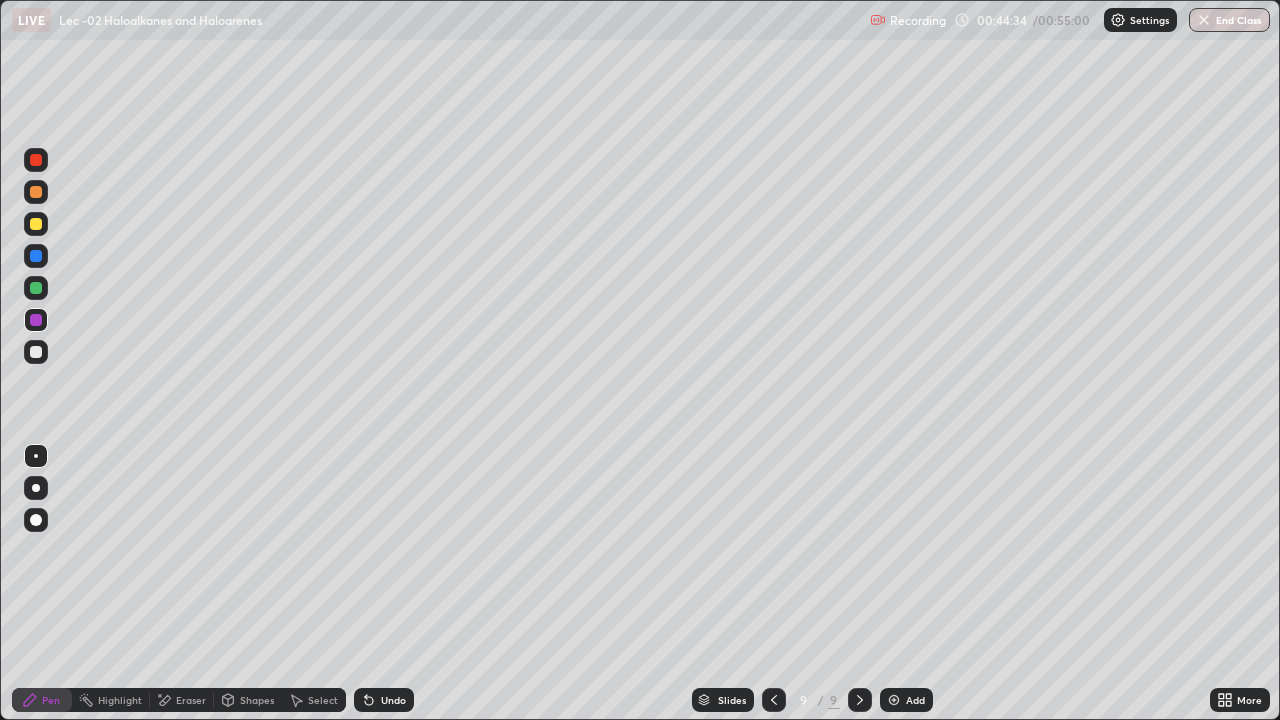 click on "Undo" at bounding box center [384, 700] 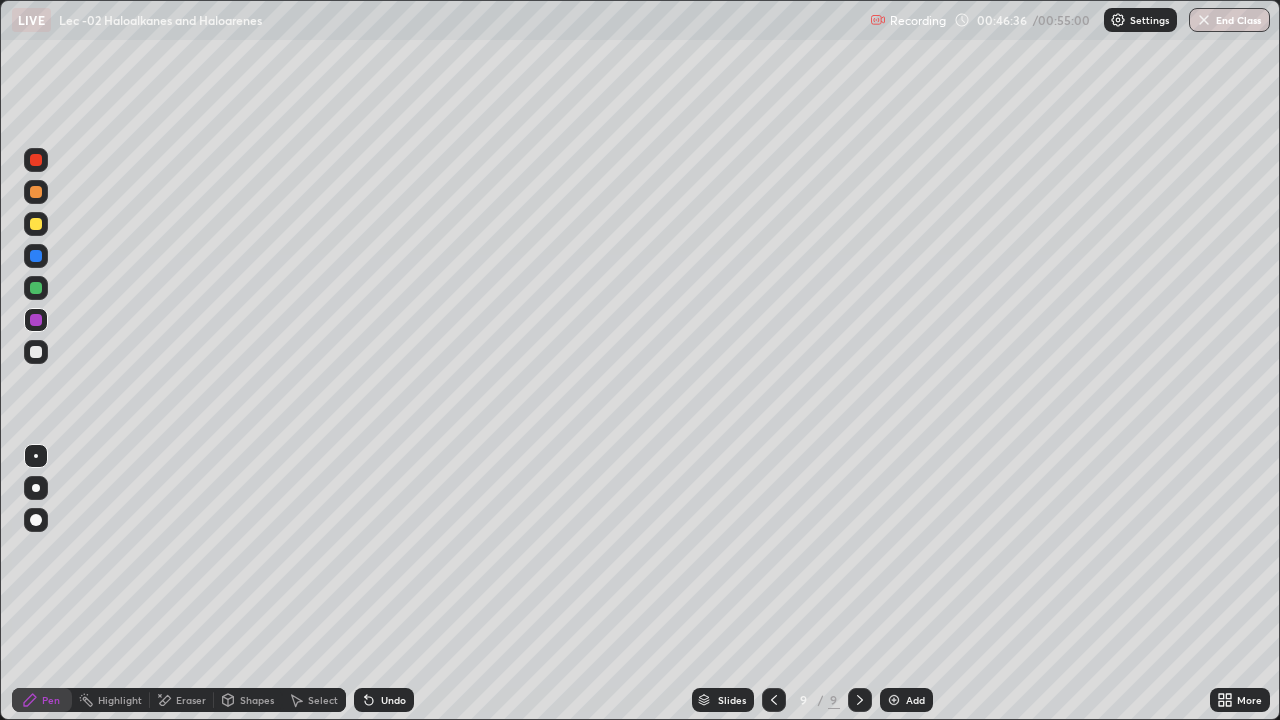 click on "Undo" at bounding box center [384, 700] 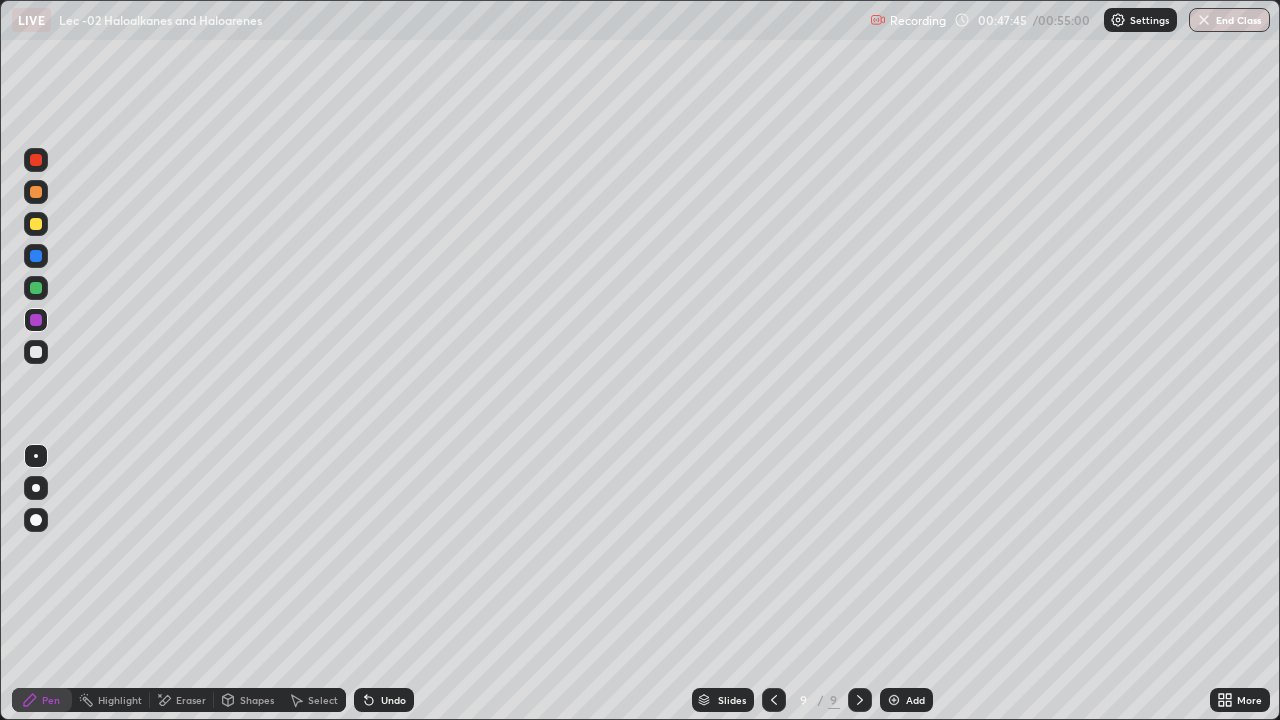 click at bounding box center [36, 352] 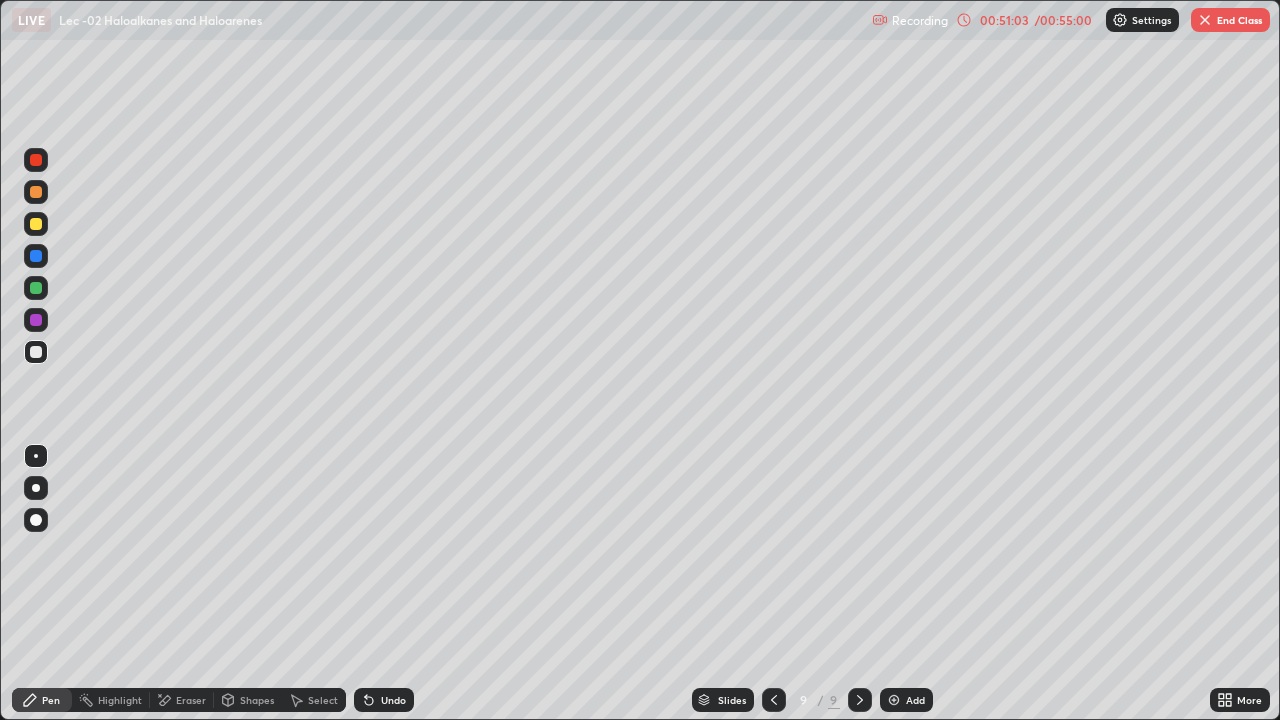 click on "End Class" at bounding box center [1230, 20] 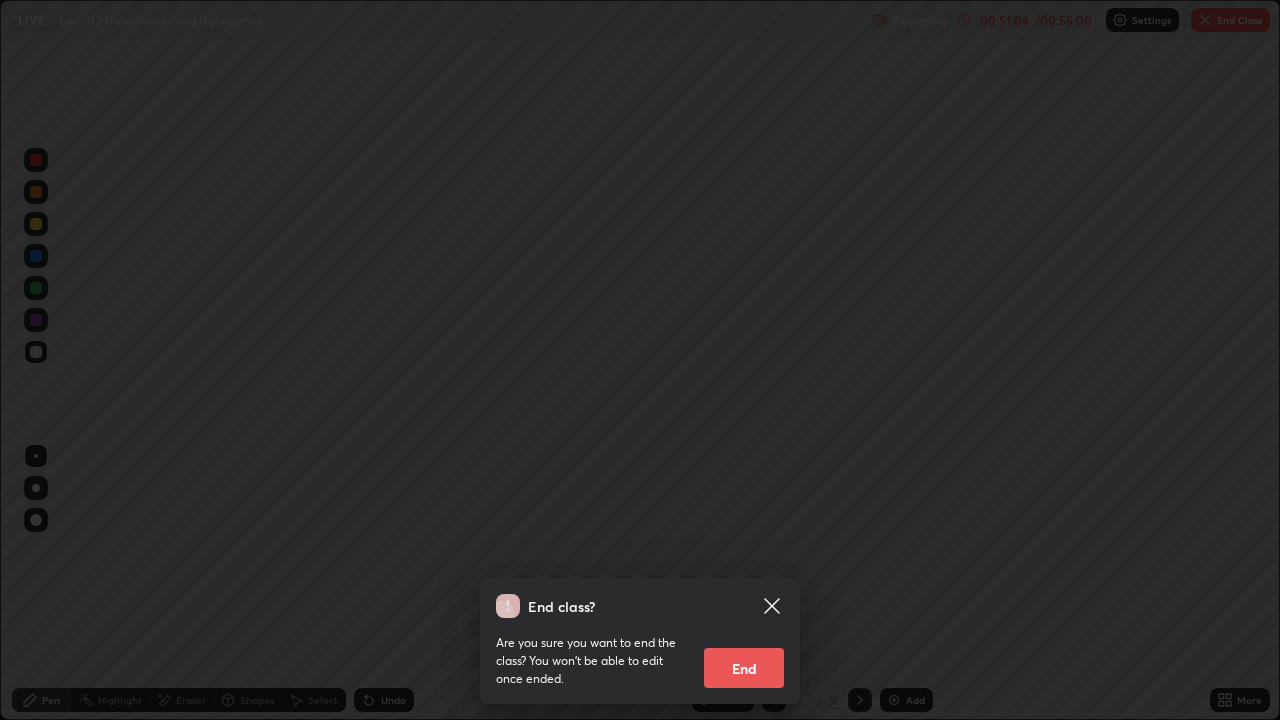 click on "End" at bounding box center (744, 668) 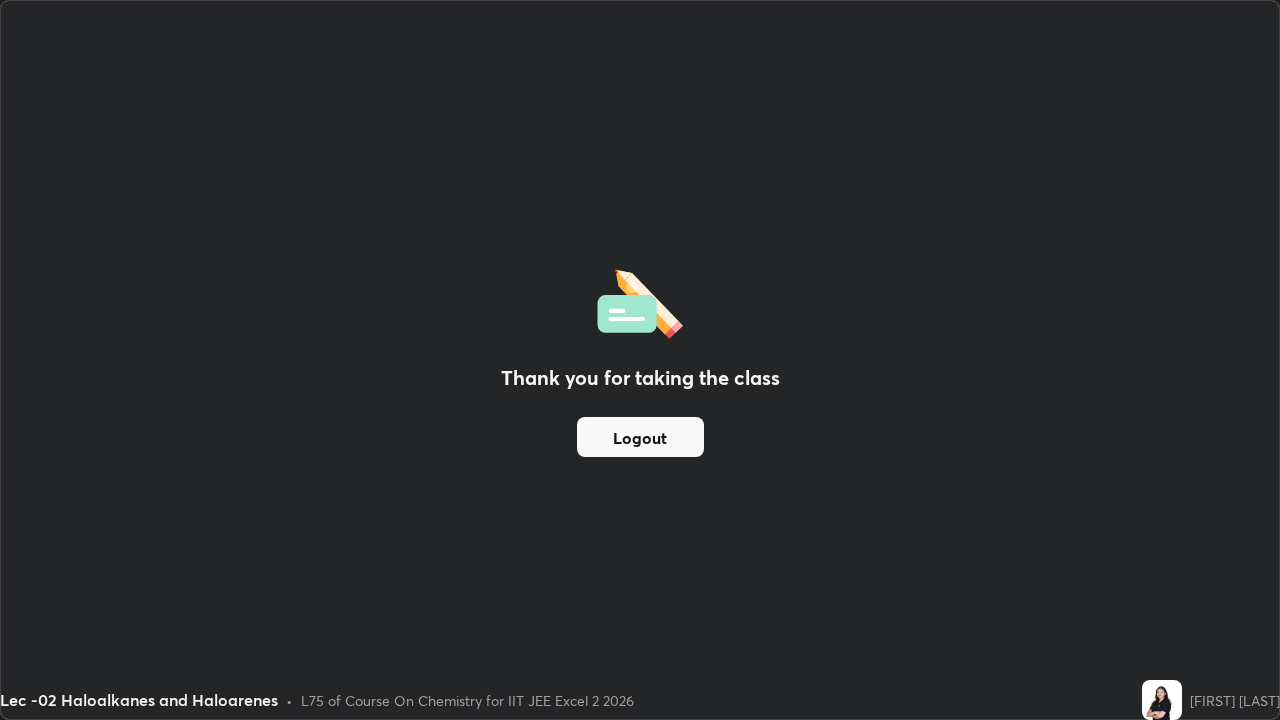 click on "Logout" at bounding box center [640, 437] 